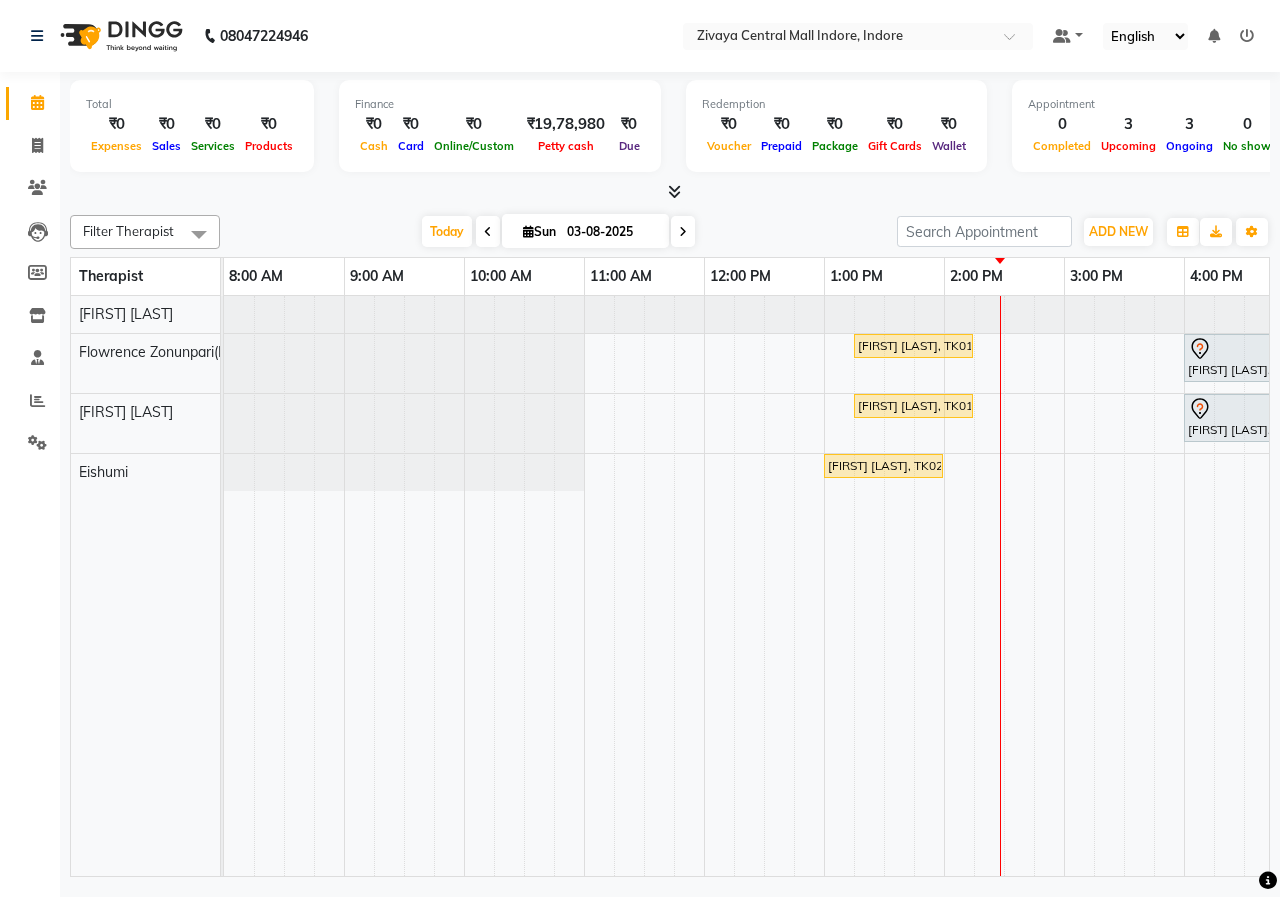 scroll, scrollTop: 0, scrollLeft: 0, axis: both 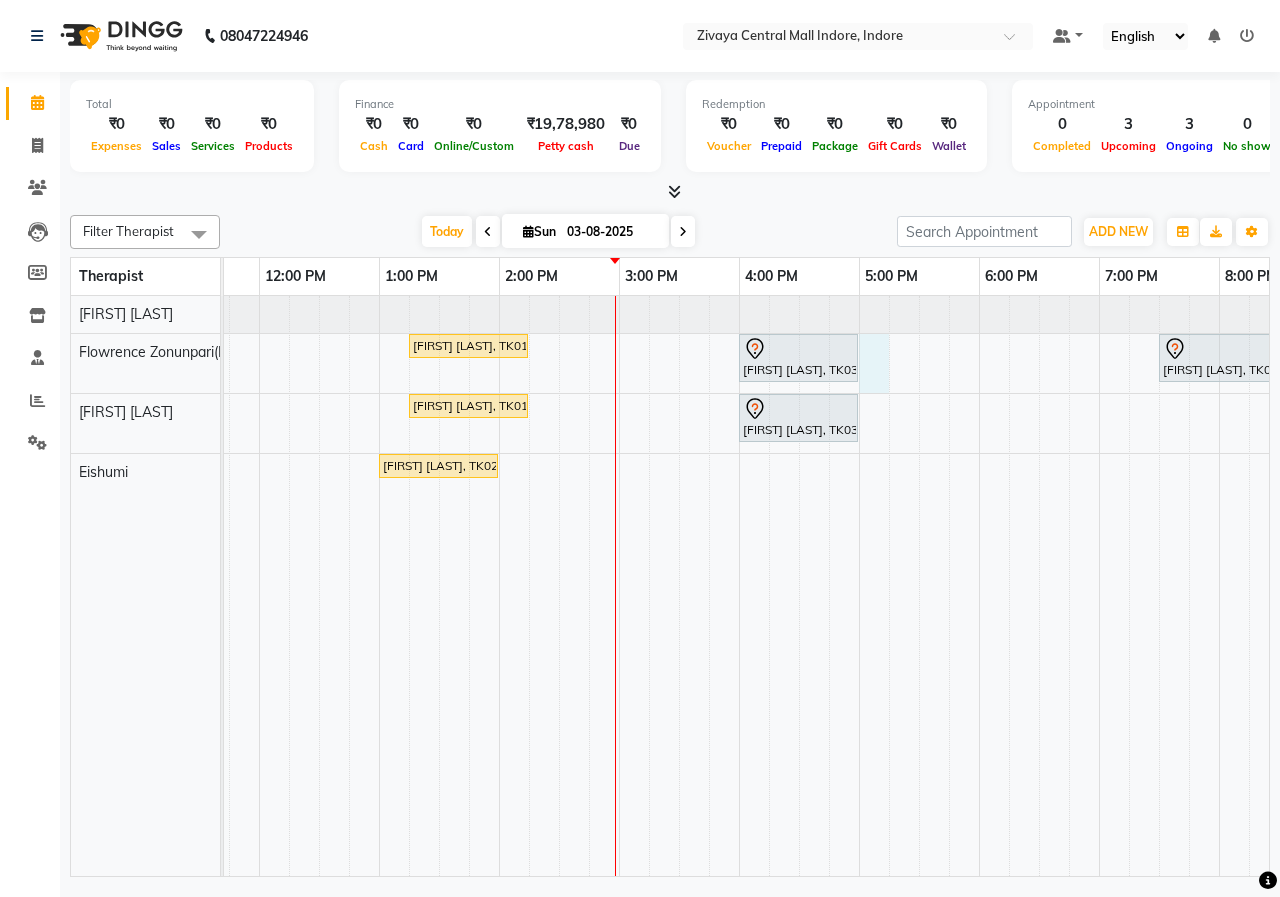 click on "[FIRST] [LAST], TK01, 01:15 PM-02:15 PM, Javanese Pampering - 60 Mins             [FIRST] [LAST], TK03, 04:00 PM-05:00 PM, Javanese Pampering - 60 Mins    [FIRST] [LAST], TK01, 01:15 PM-02:15 PM, Javanese Pampering - 60 Mins             [FIRST] [LAST], TK03, 04:00 PM-05:00 PM, Javanese Pampering - 60 Mins    [FIRST] [LAST], TK02, 01:00 PM-02:00 PM, Javanese Pampering - 60 Mins" at bounding box center (739, 586) 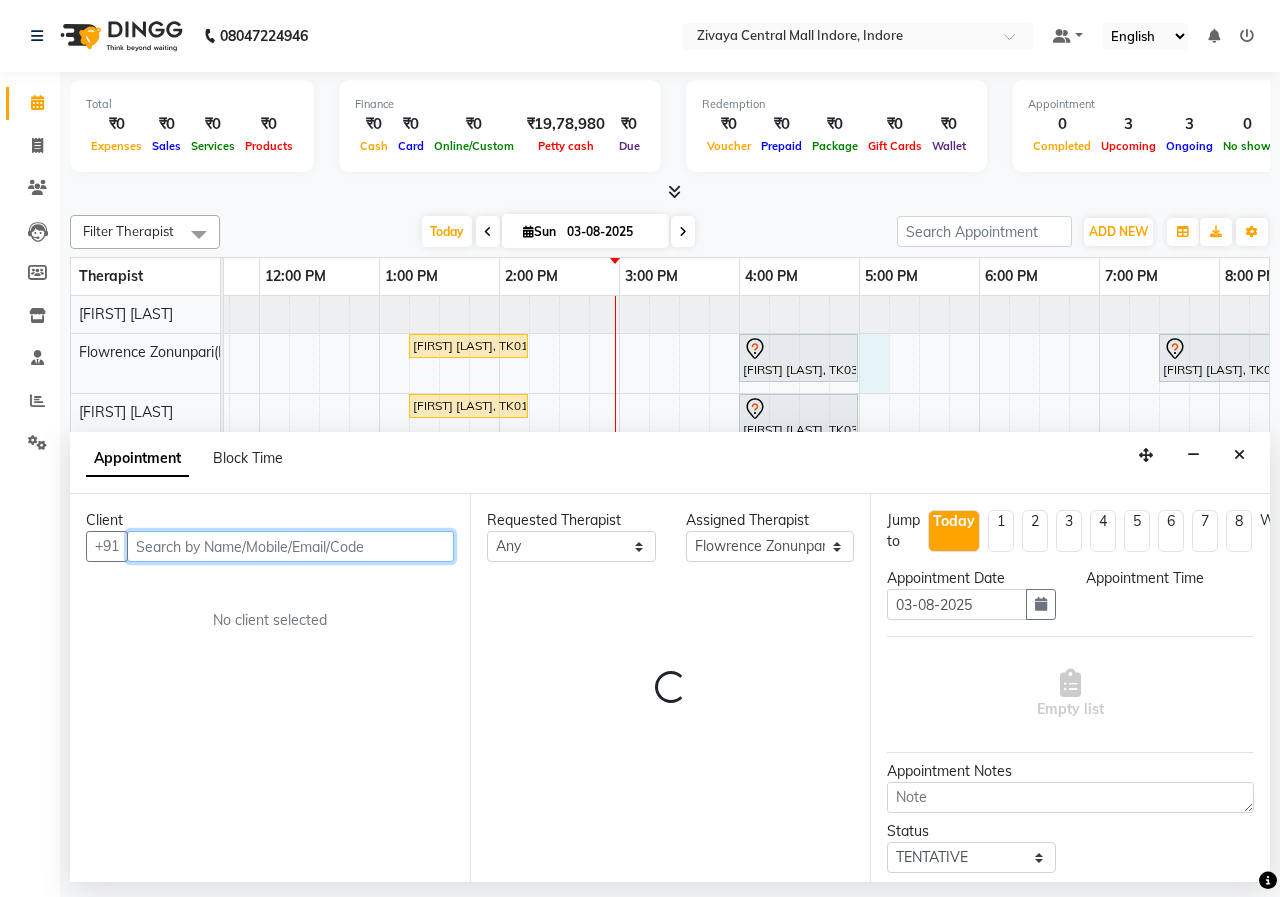 select on "1020" 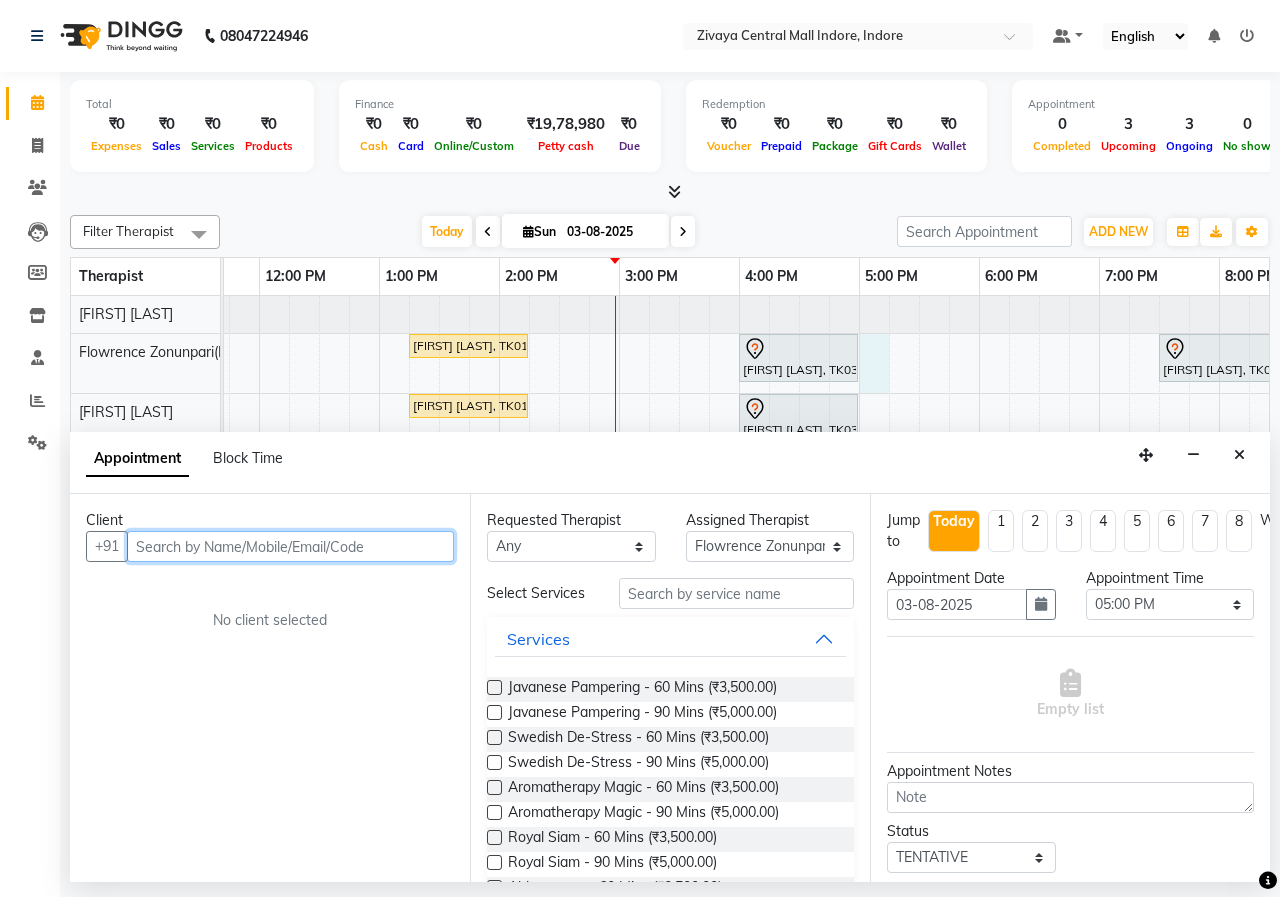 click at bounding box center (290, 546) 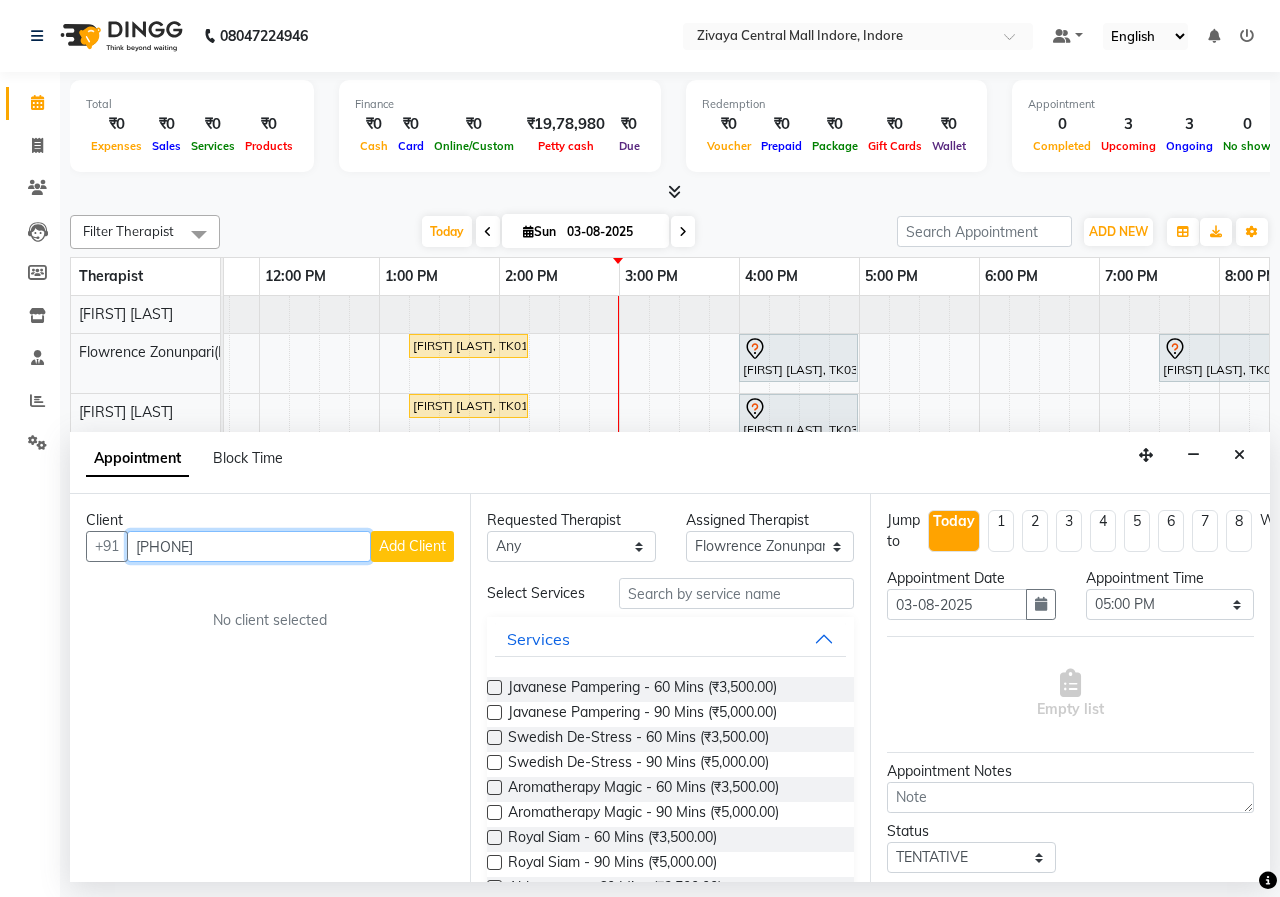 type on "[PHONE]" 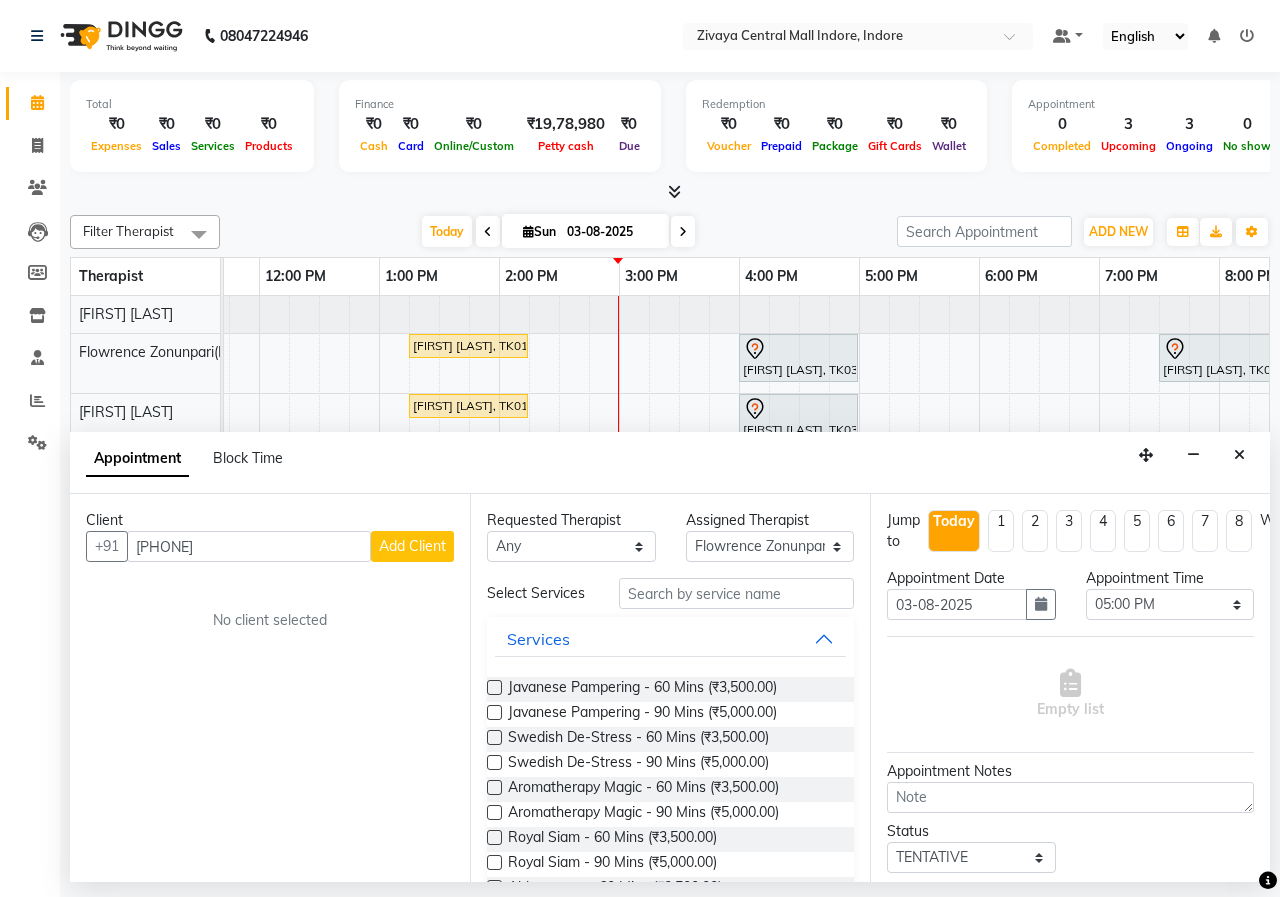 click on "Add Client" at bounding box center (412, 546) 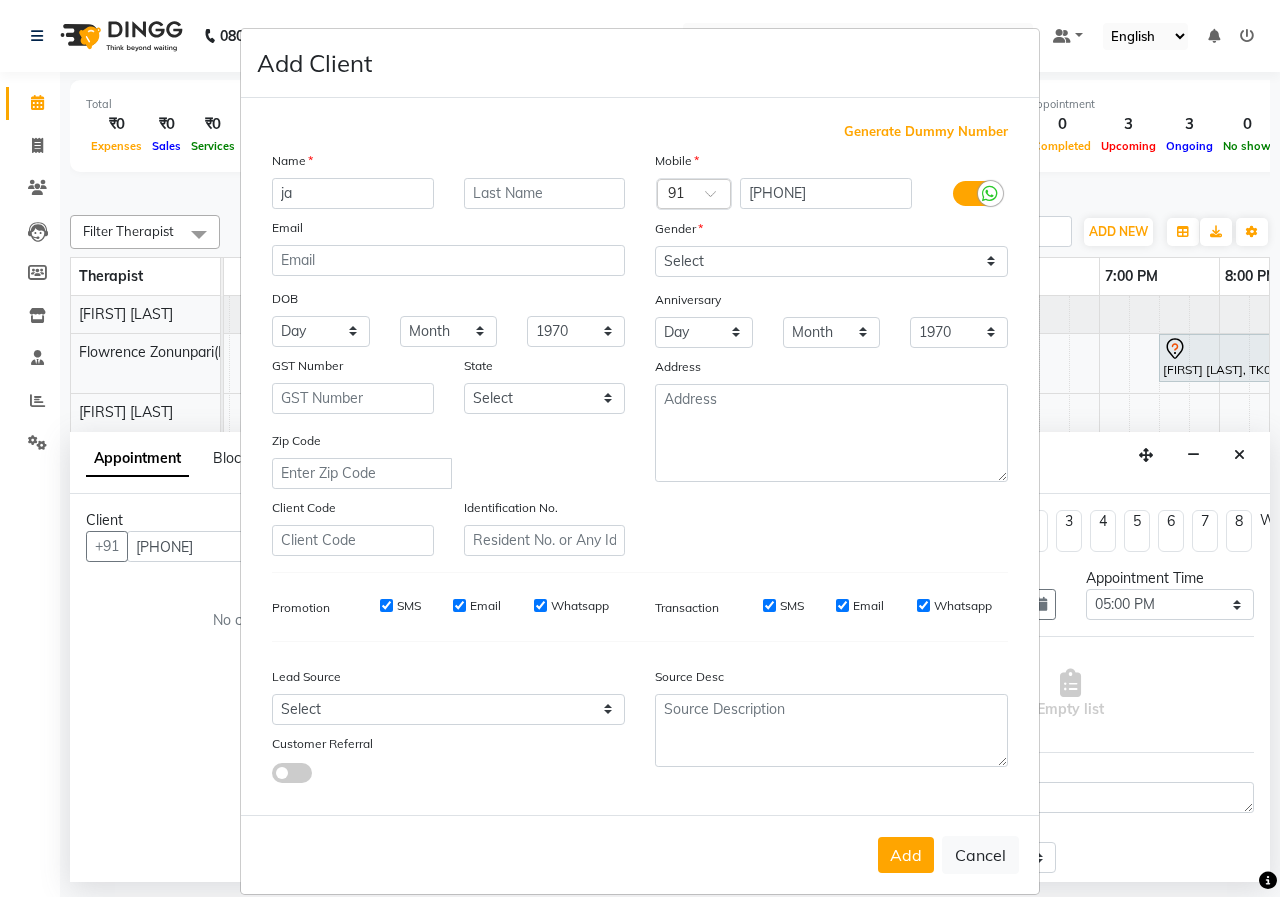 click on "ja" at bounding box center (353, 193) 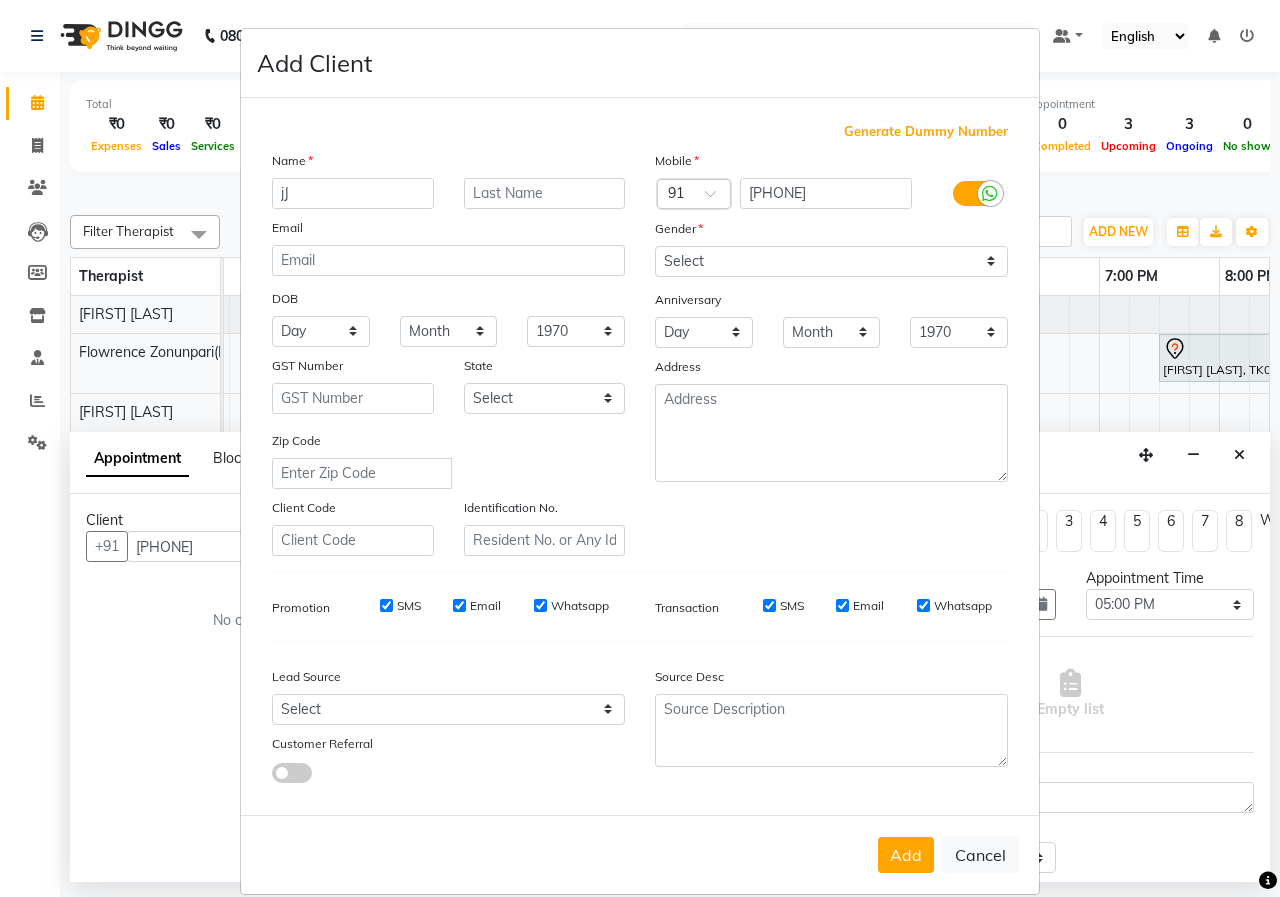 click on "jJ" at bounding box center (353, 193) 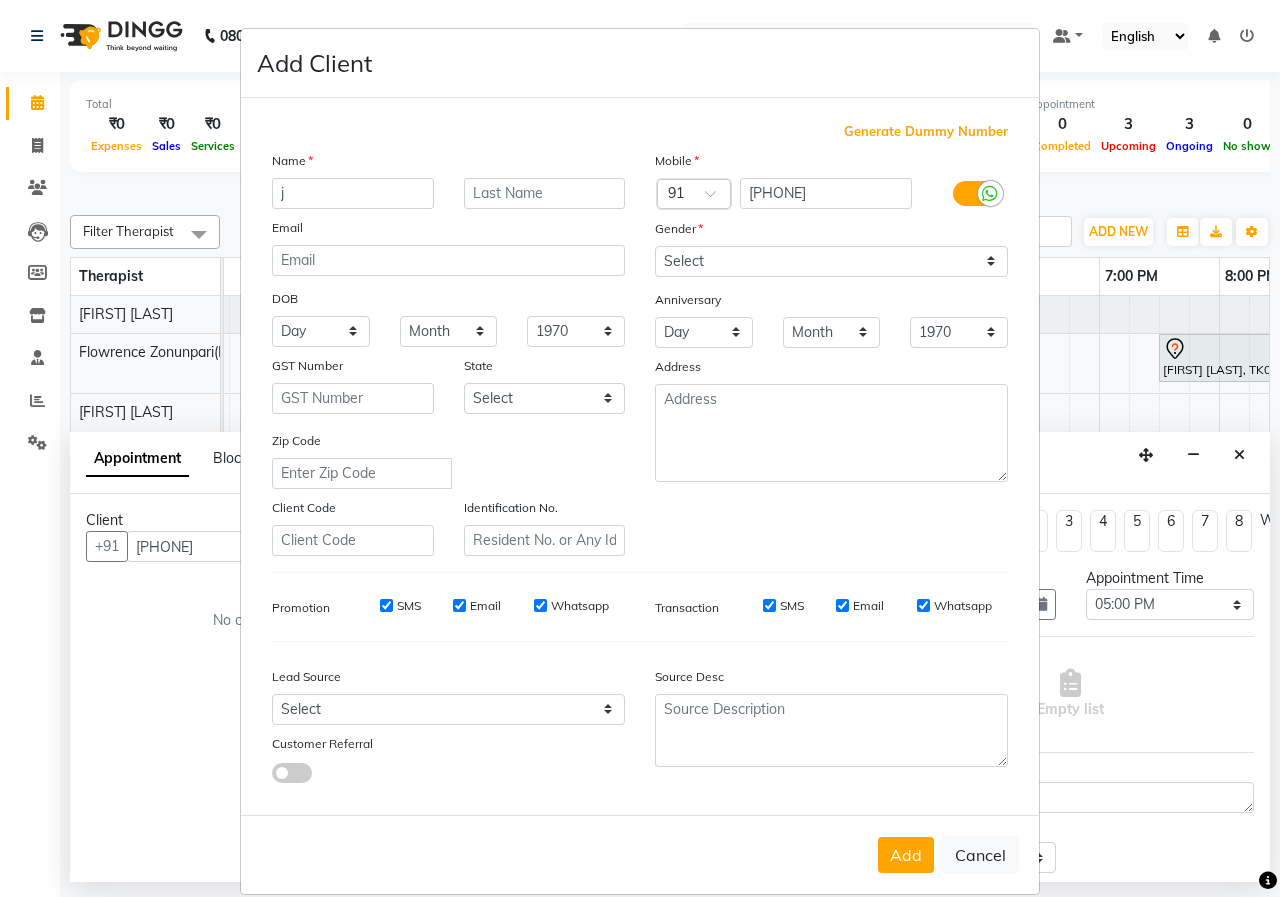 click on "j" at bounding box center (353, 193) 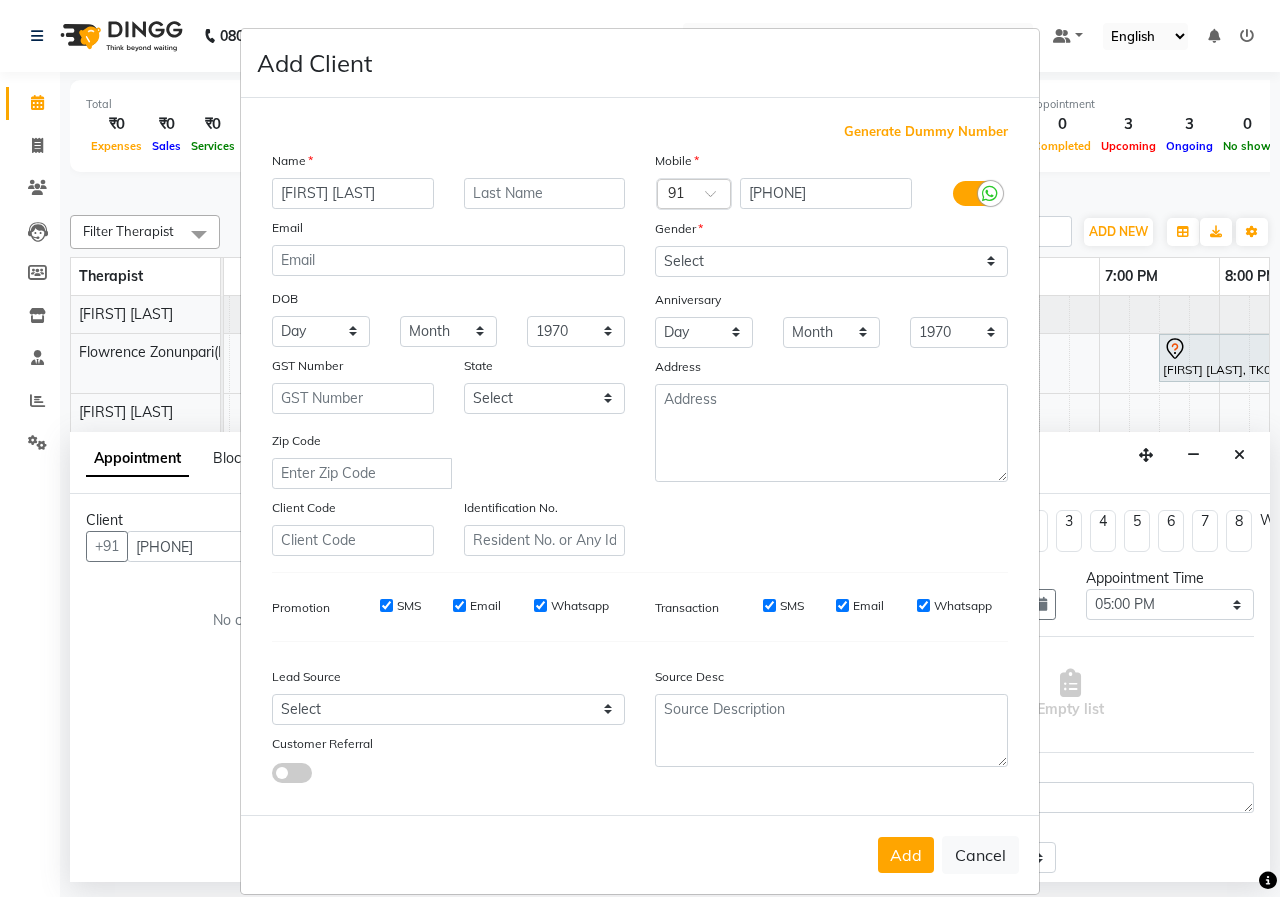 type on "[FIRST] [LAST]" 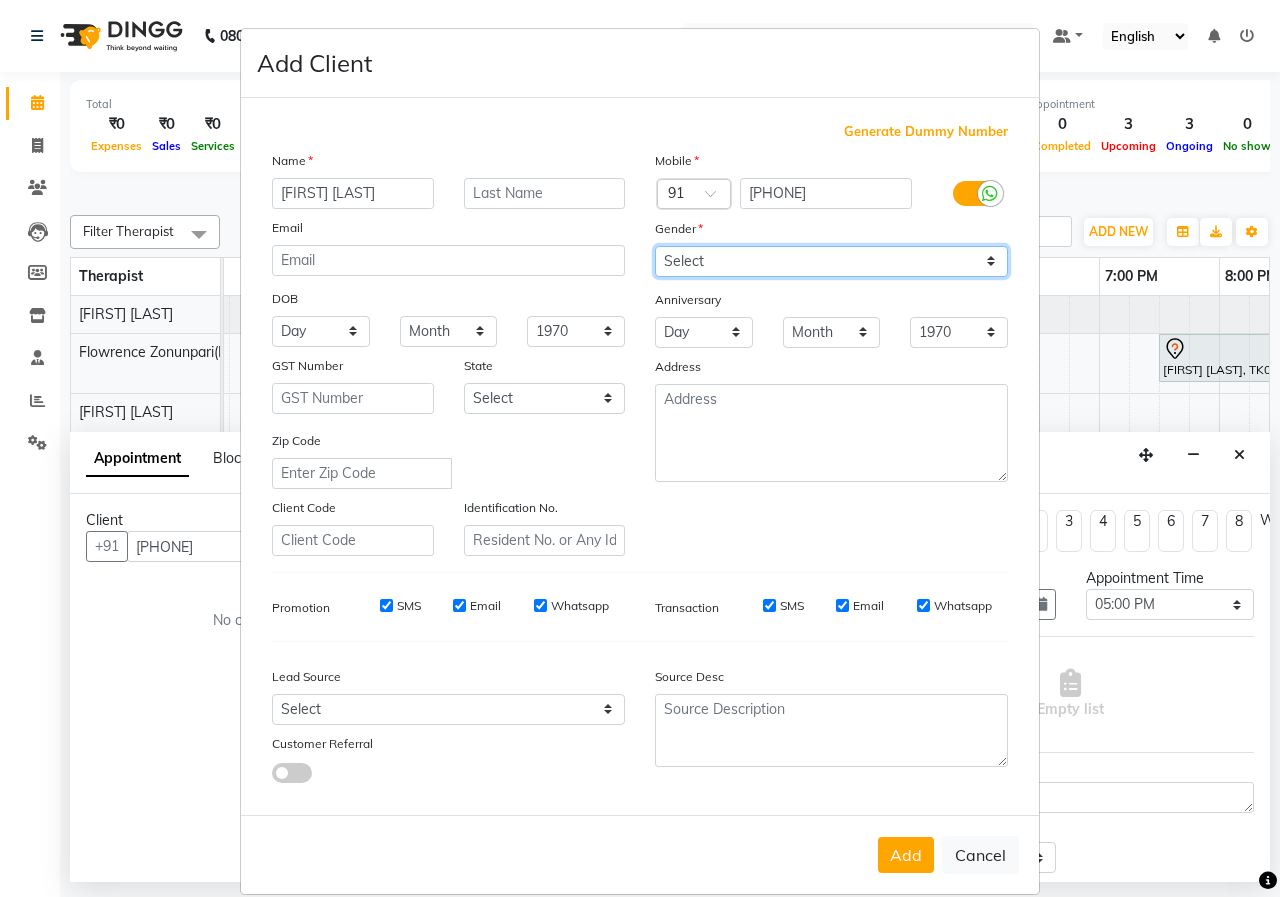 click on "Select Male Female Other Prefer Not To Say" at bounding box center [831, 261] 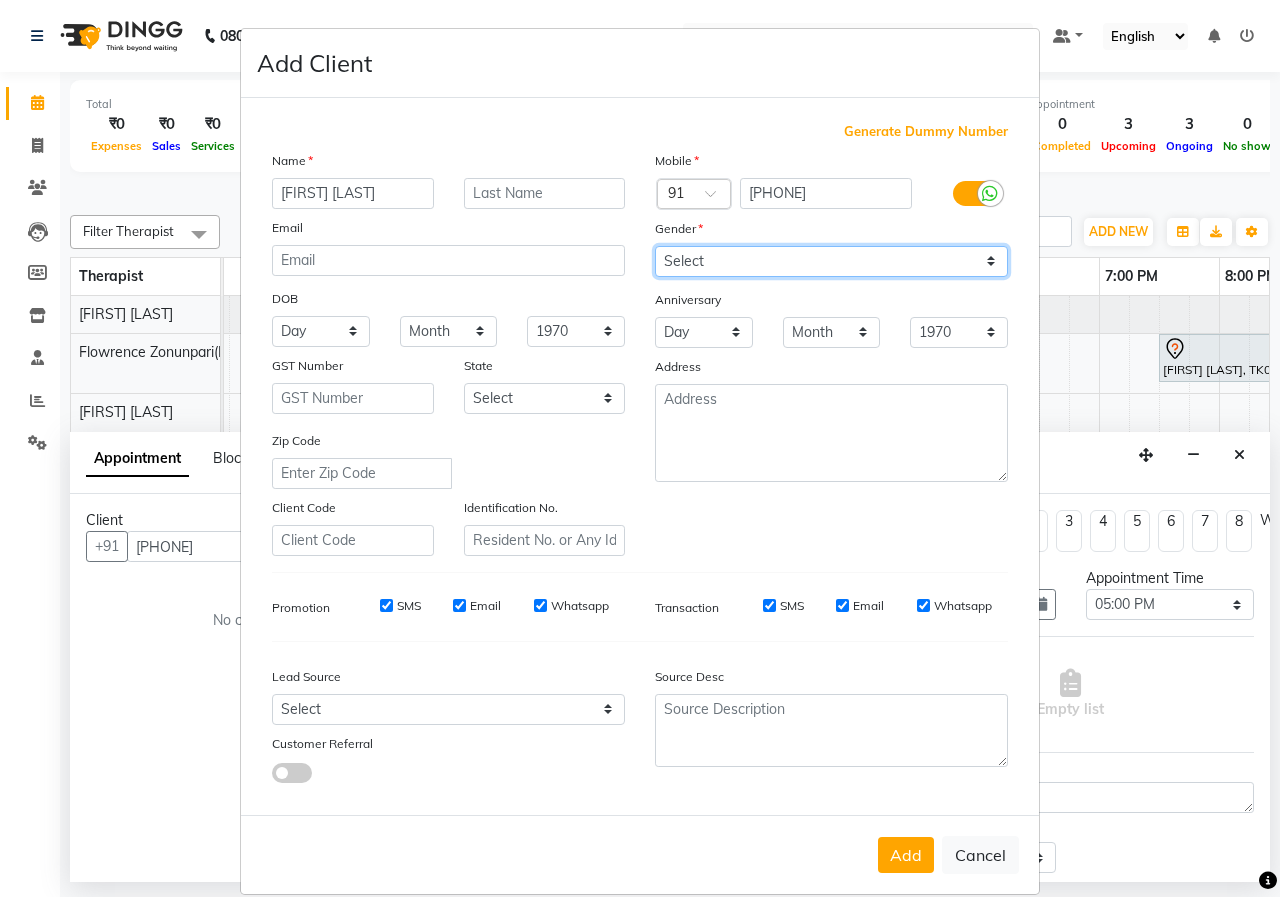 select on "male" 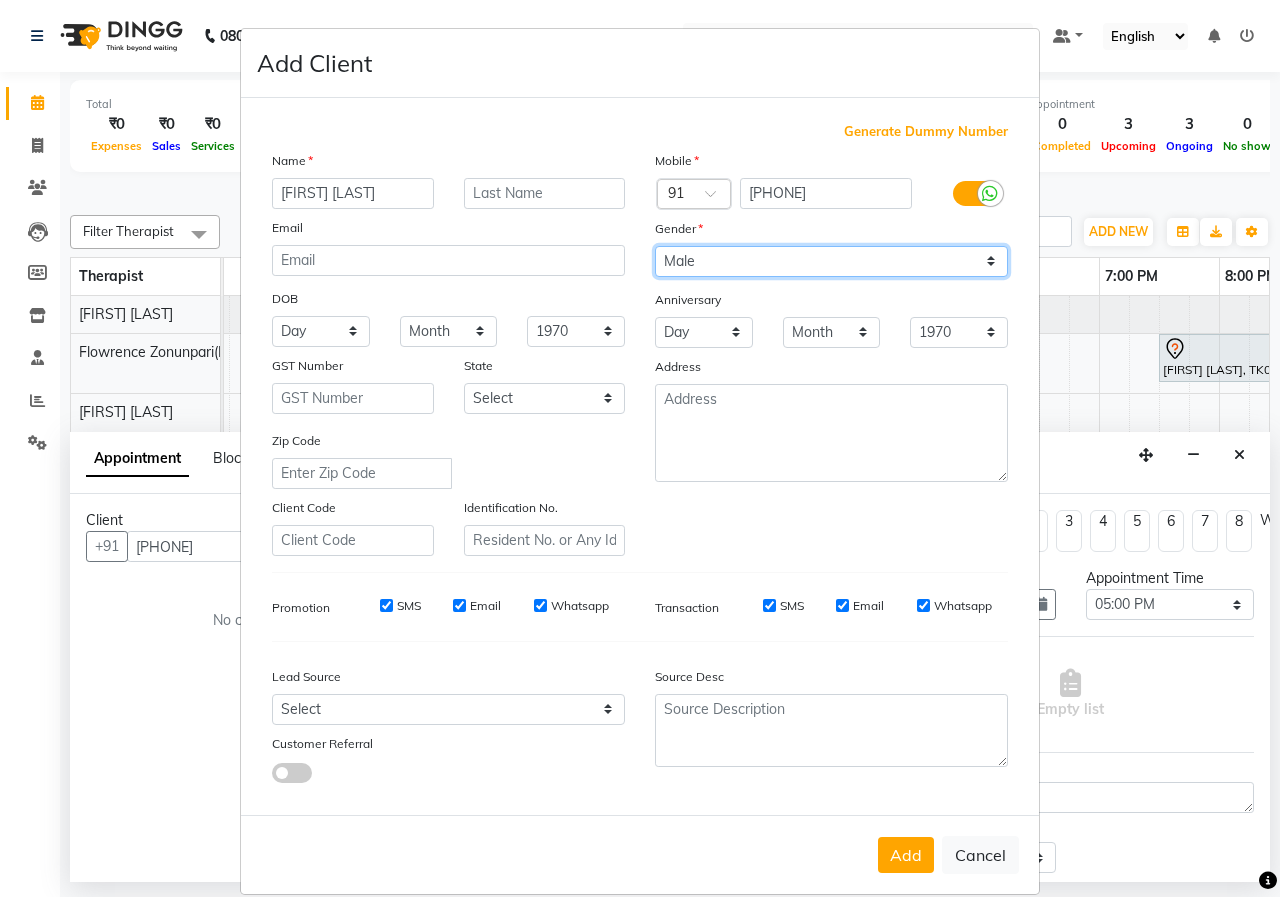click on "Select Male Female Other Prefer Not To Say" at bounding box center (831, 261) 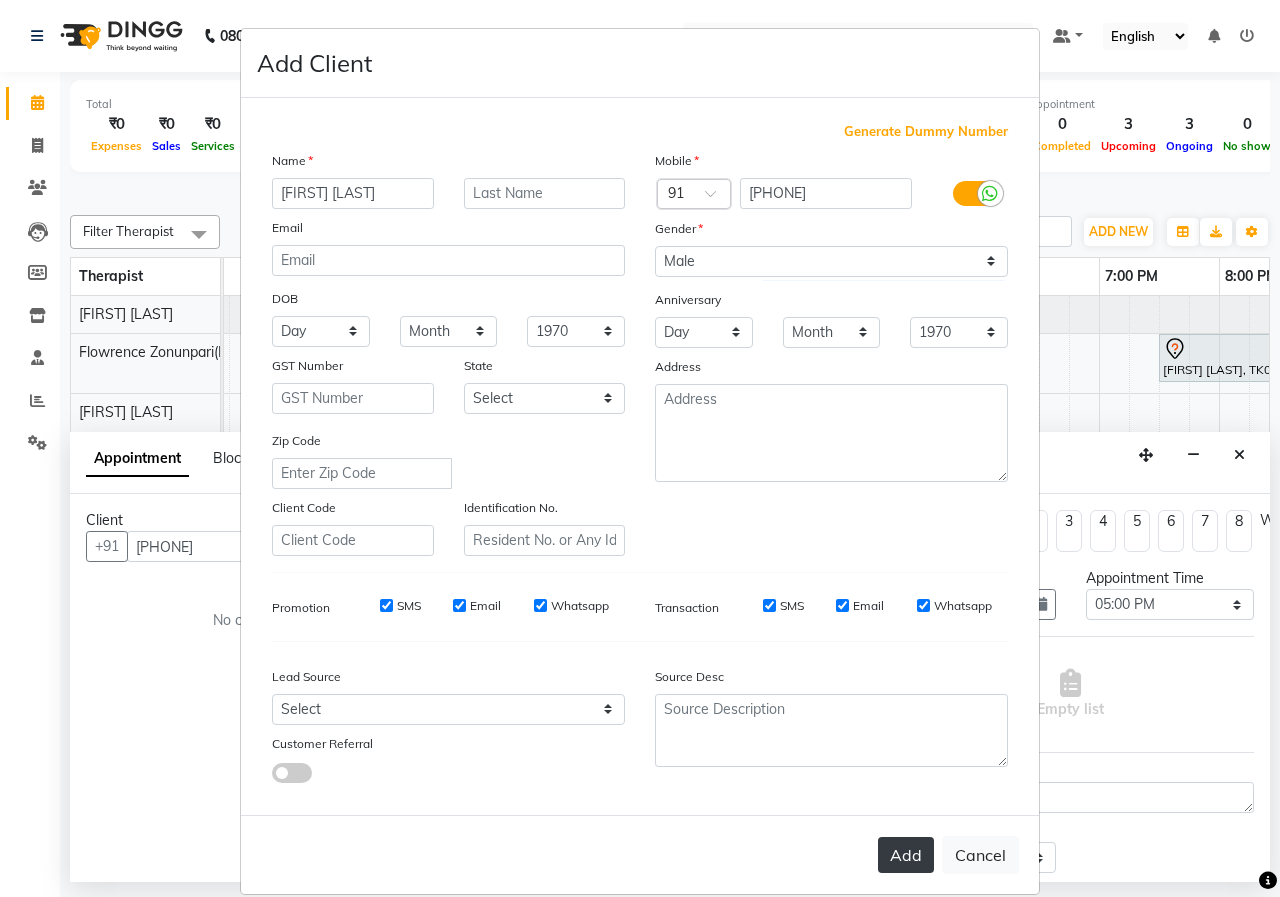 click on "Add" at bounding box center [906, 855] 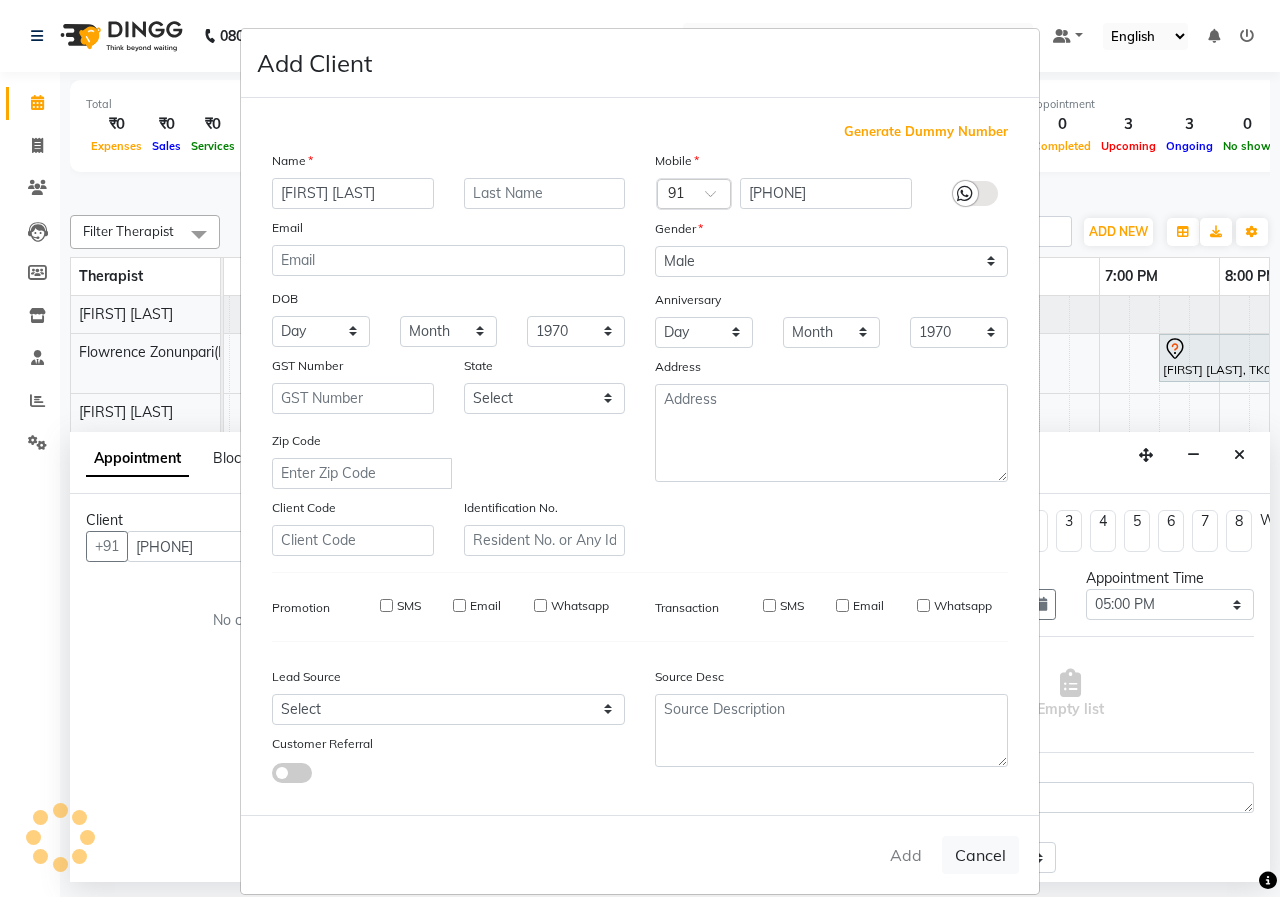 type 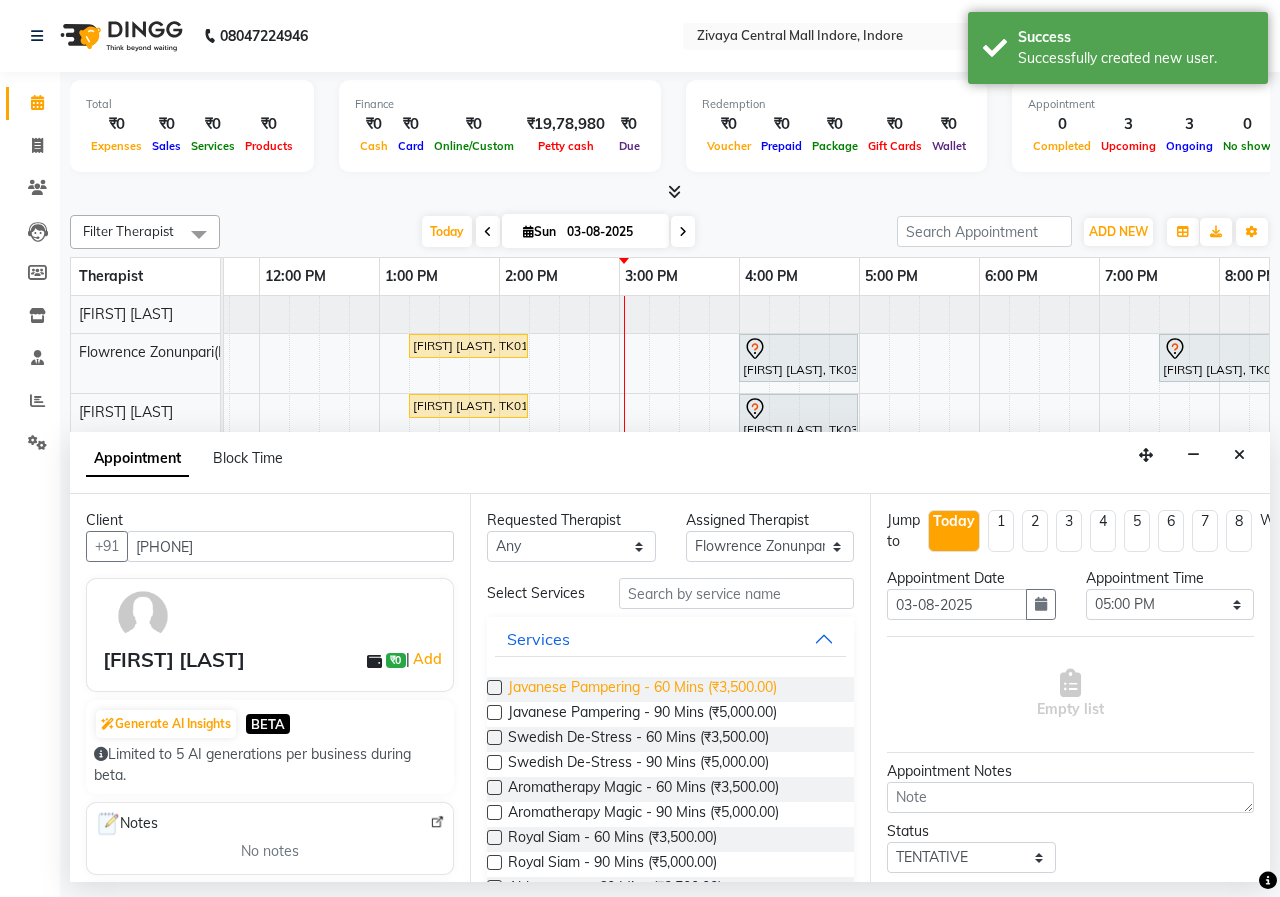 click on "Javanese Pampering - 60 Mins (₹3,500.00)" at bounding box center [642, 689] 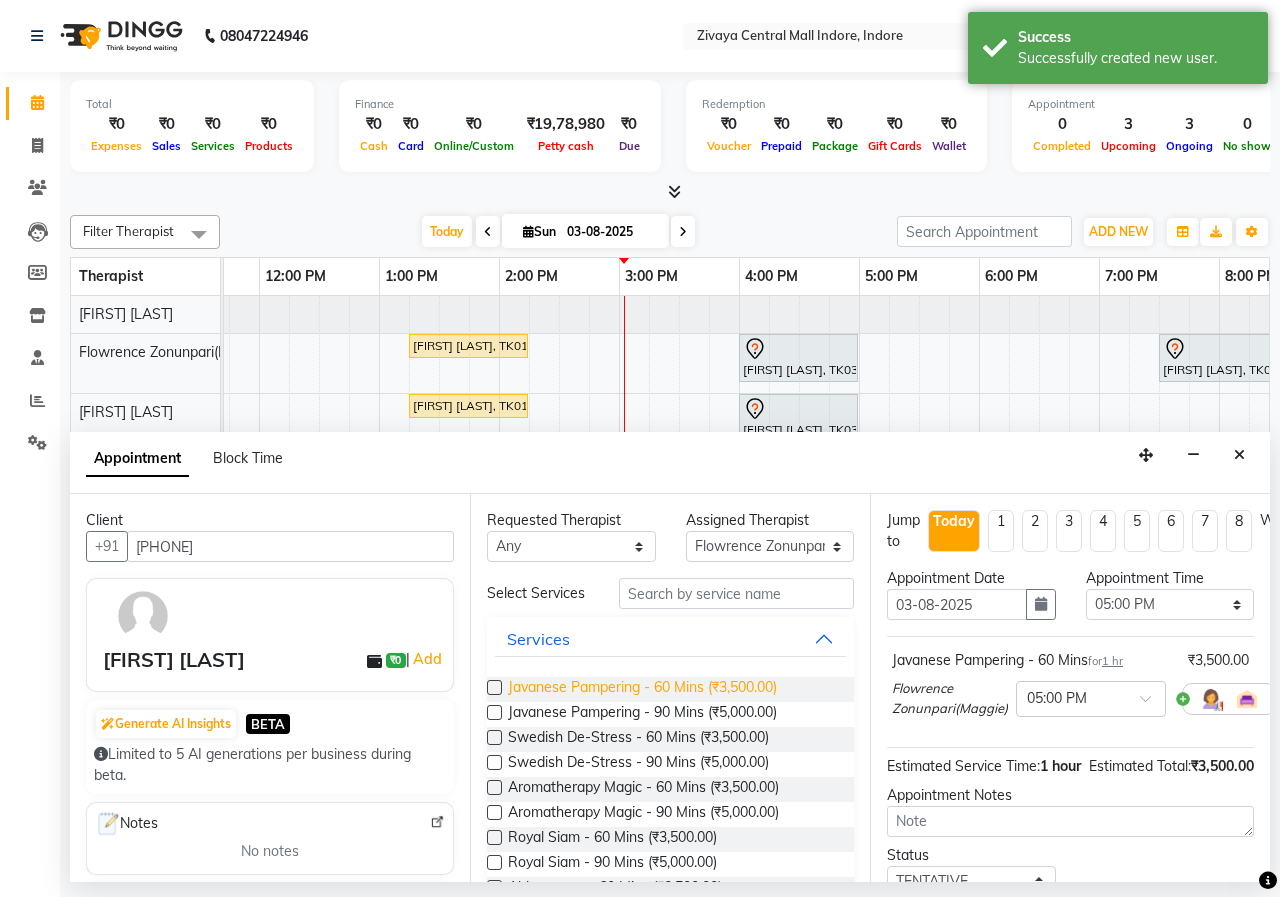 click on "Javanese Pampering - 60 Mins (₹3,500.00)" at bounding box center [642, 689] 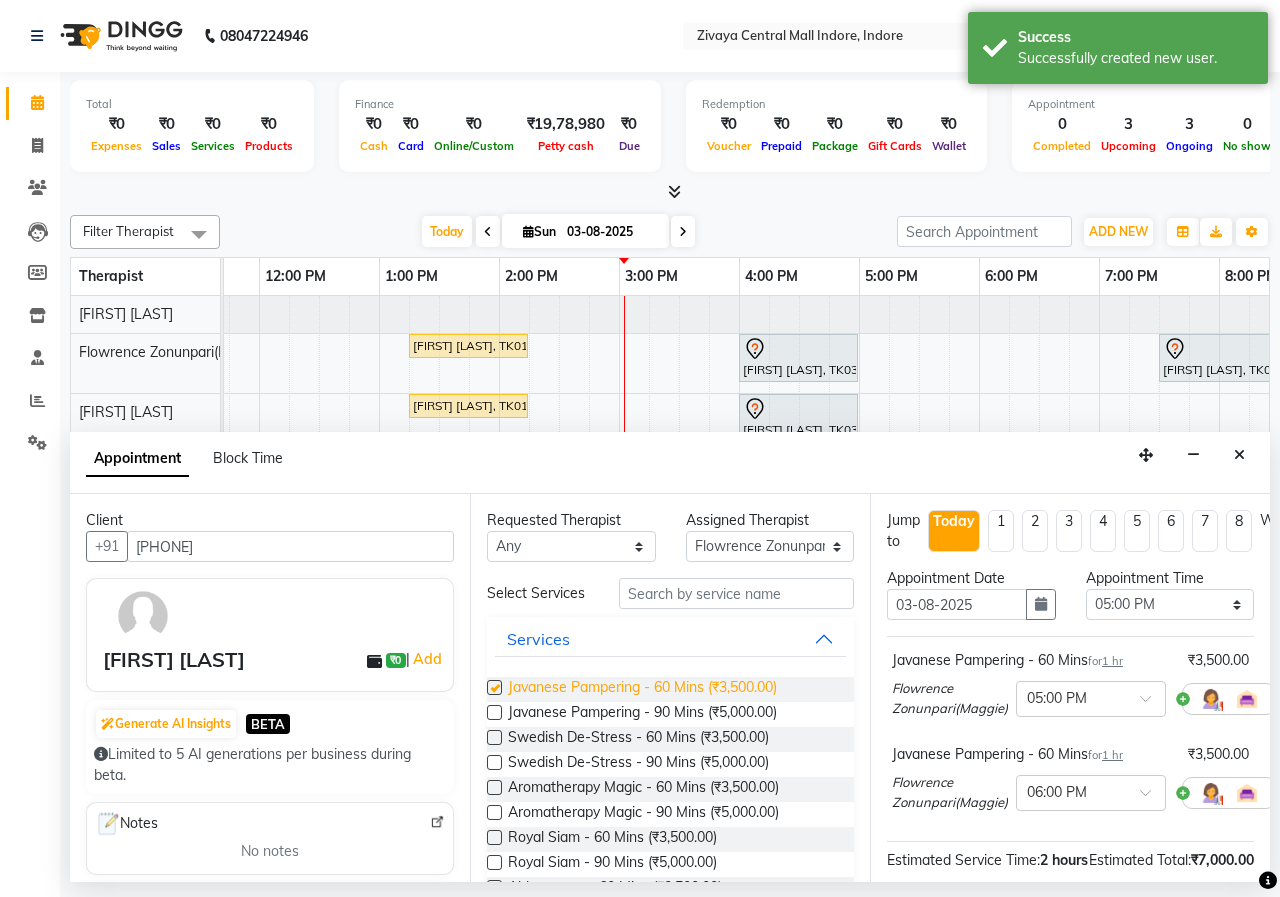 checkbox on "false" 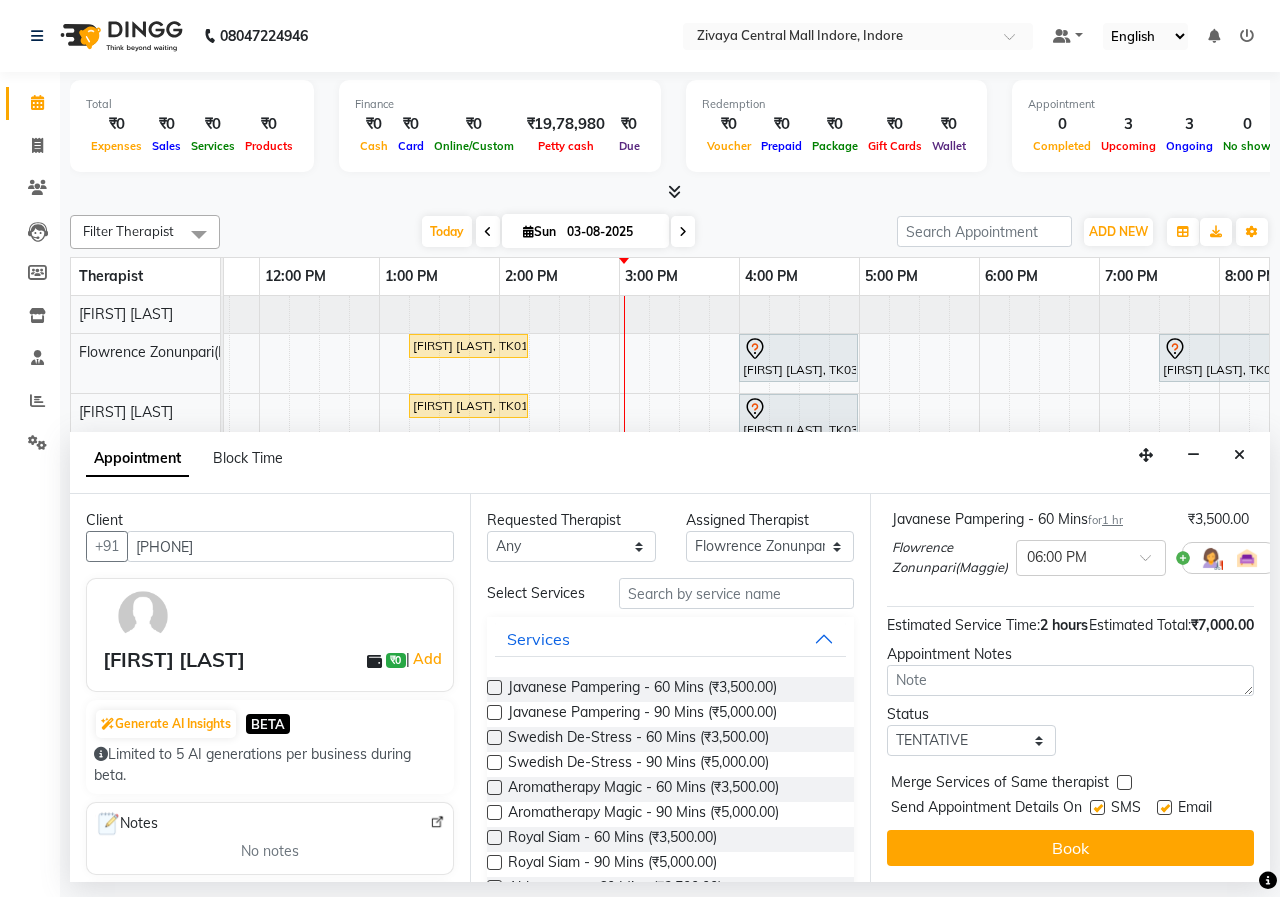 scroll, scrollTop: 271, scrollLeft: 0, axis: vertical 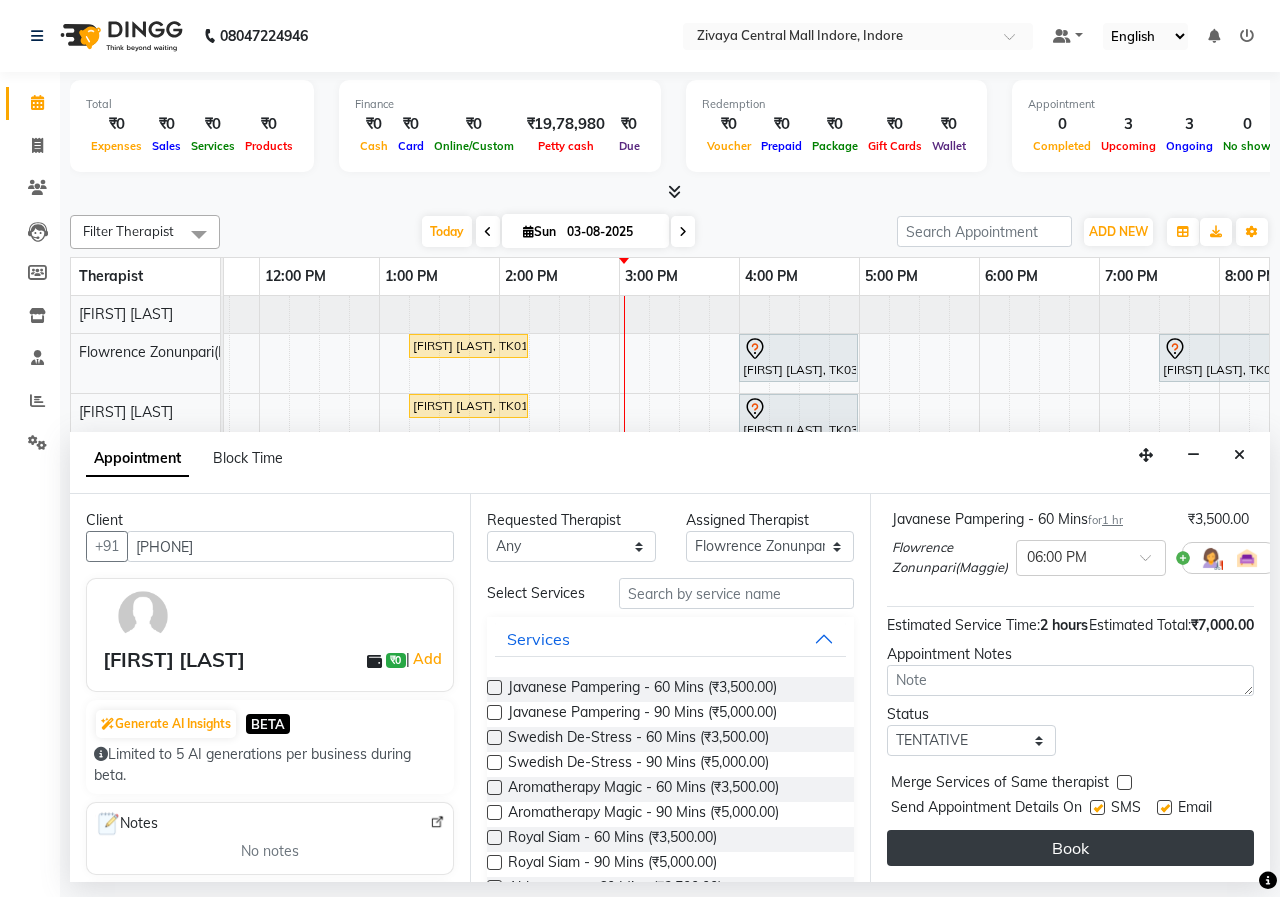 click on "Book" at bounding box center [1070, 848] 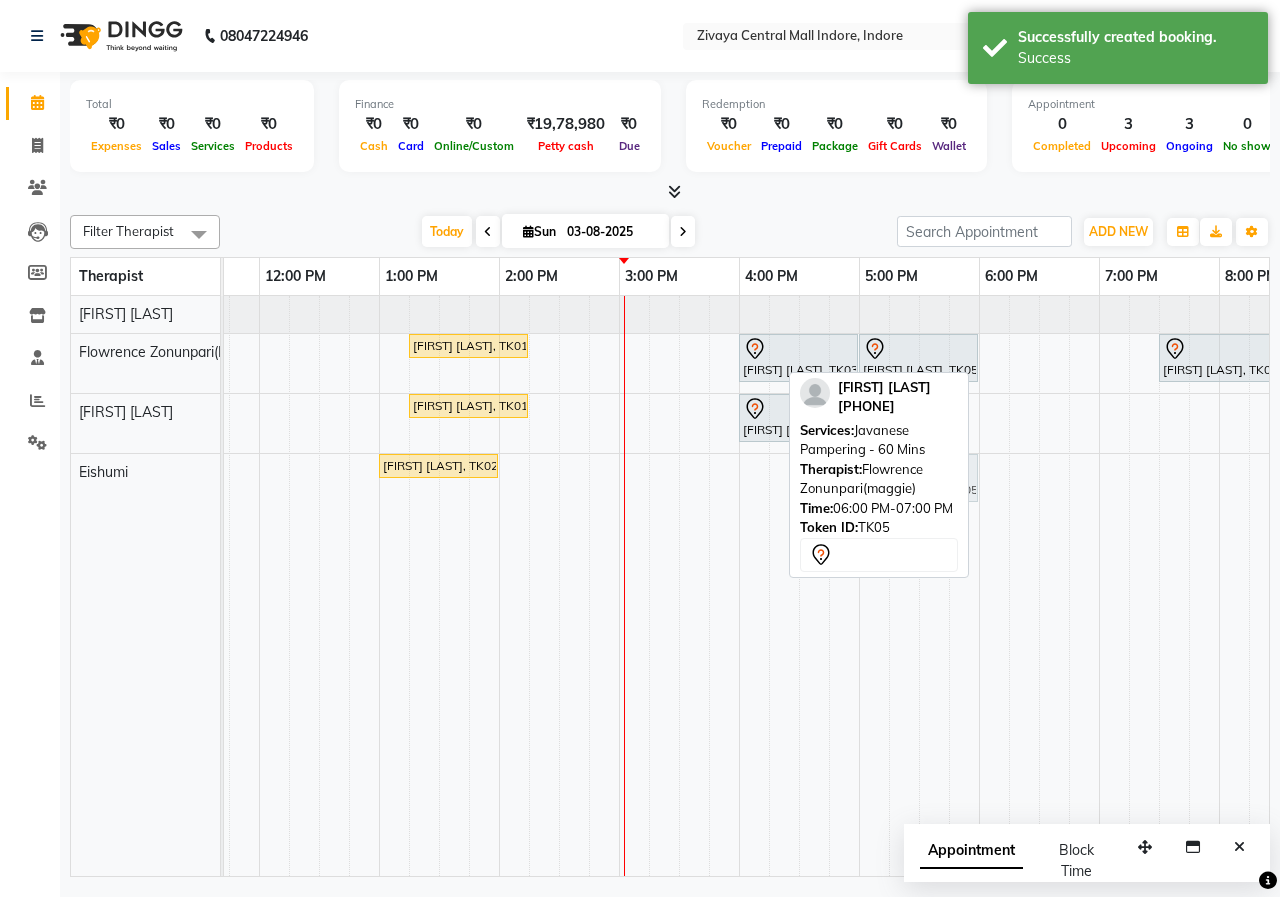 drag, startPoint x: 1018, startPoint y: 369, endPoint x: 909, endPoint y: 477, distance: 153.4438 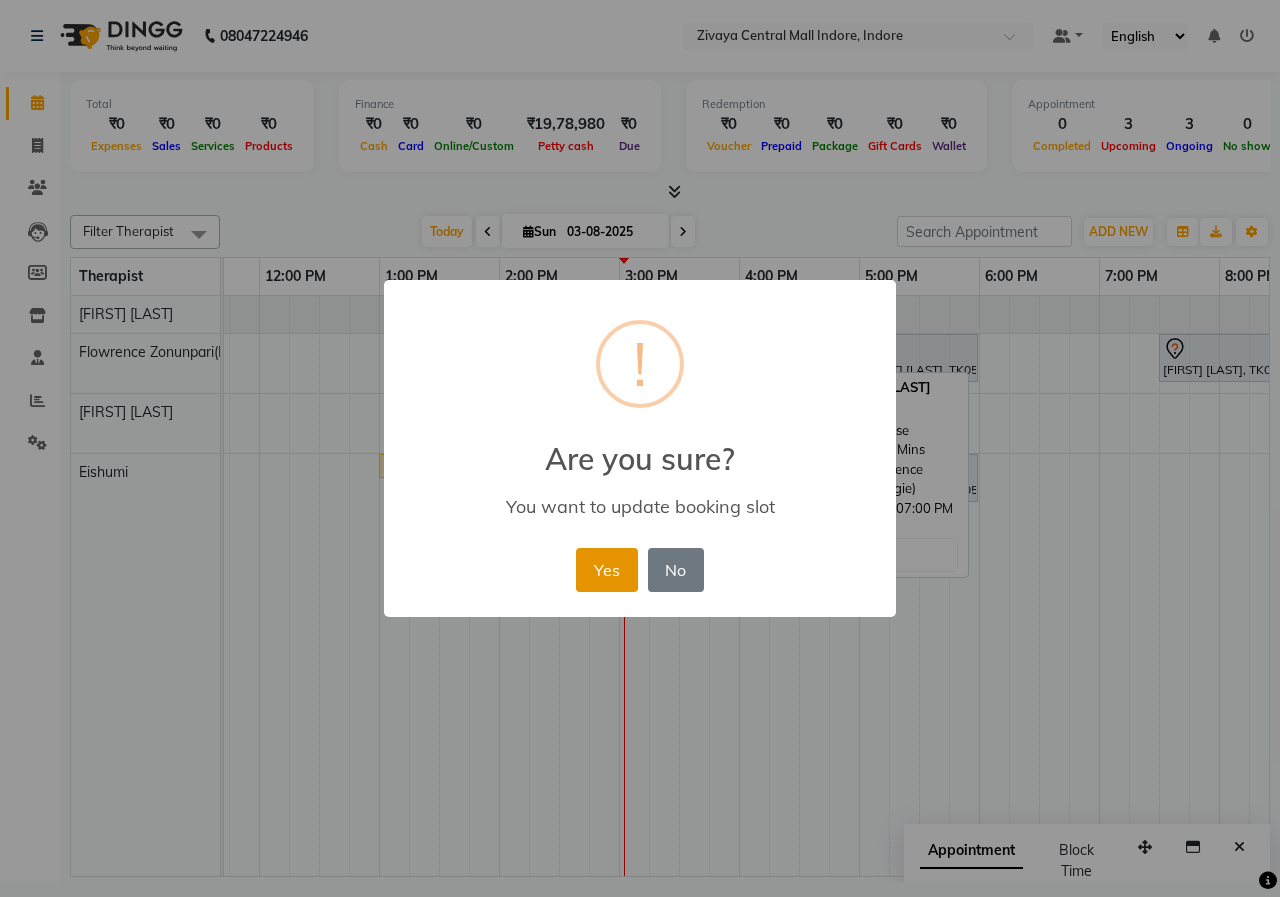 click on "Yes" at bounding box center (606, 570) 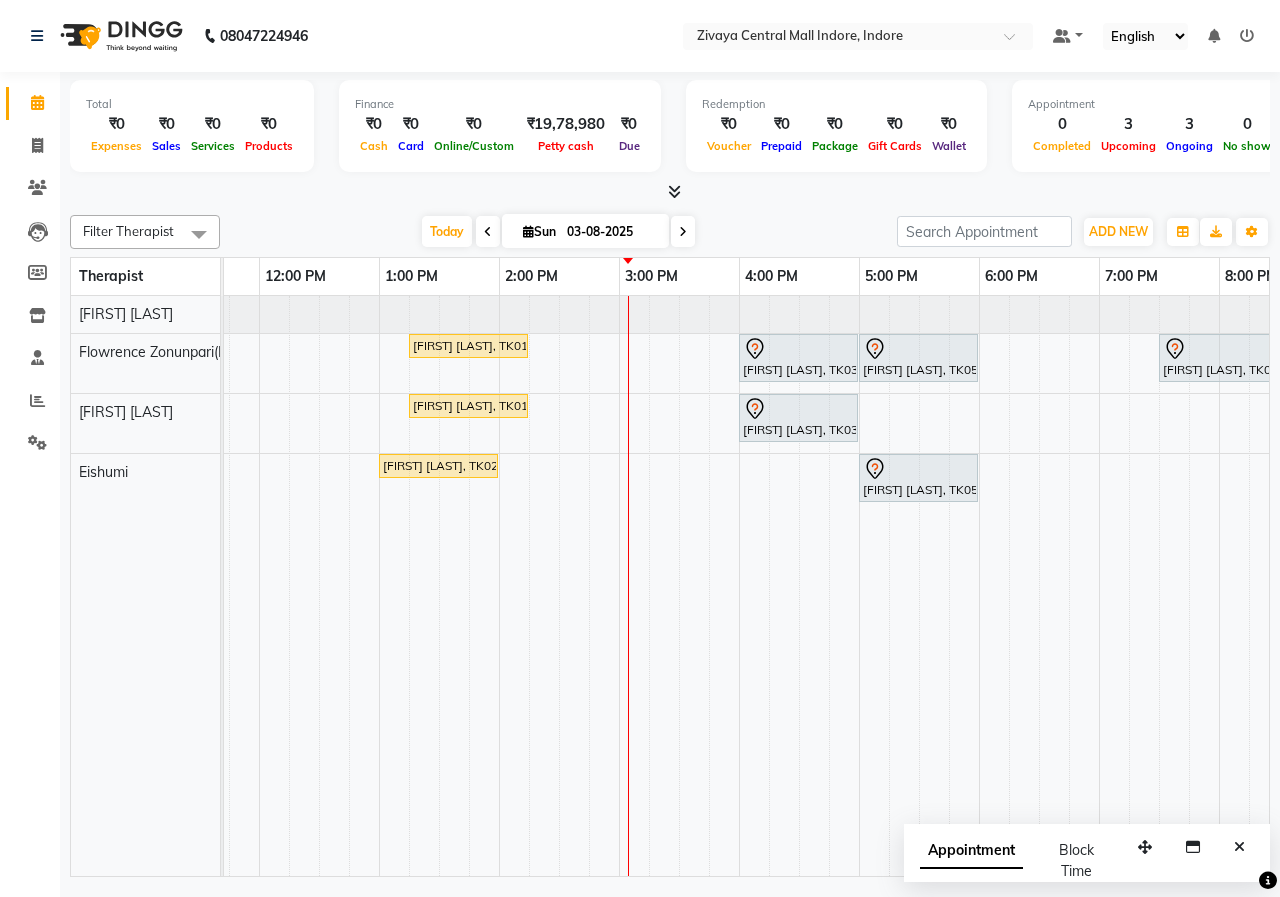 click on "Appointment" at bounding box center (971, 851) 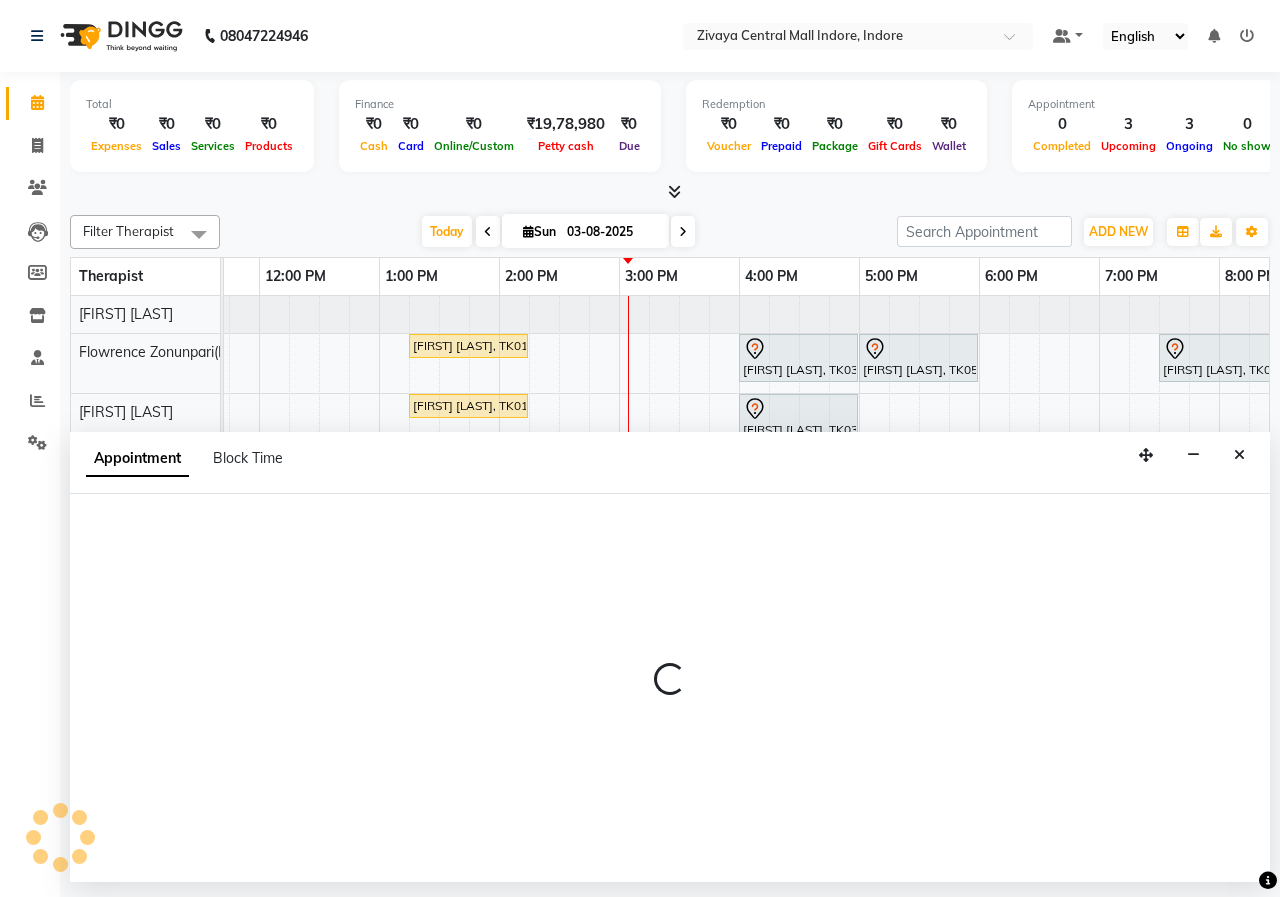 select on "tentative" 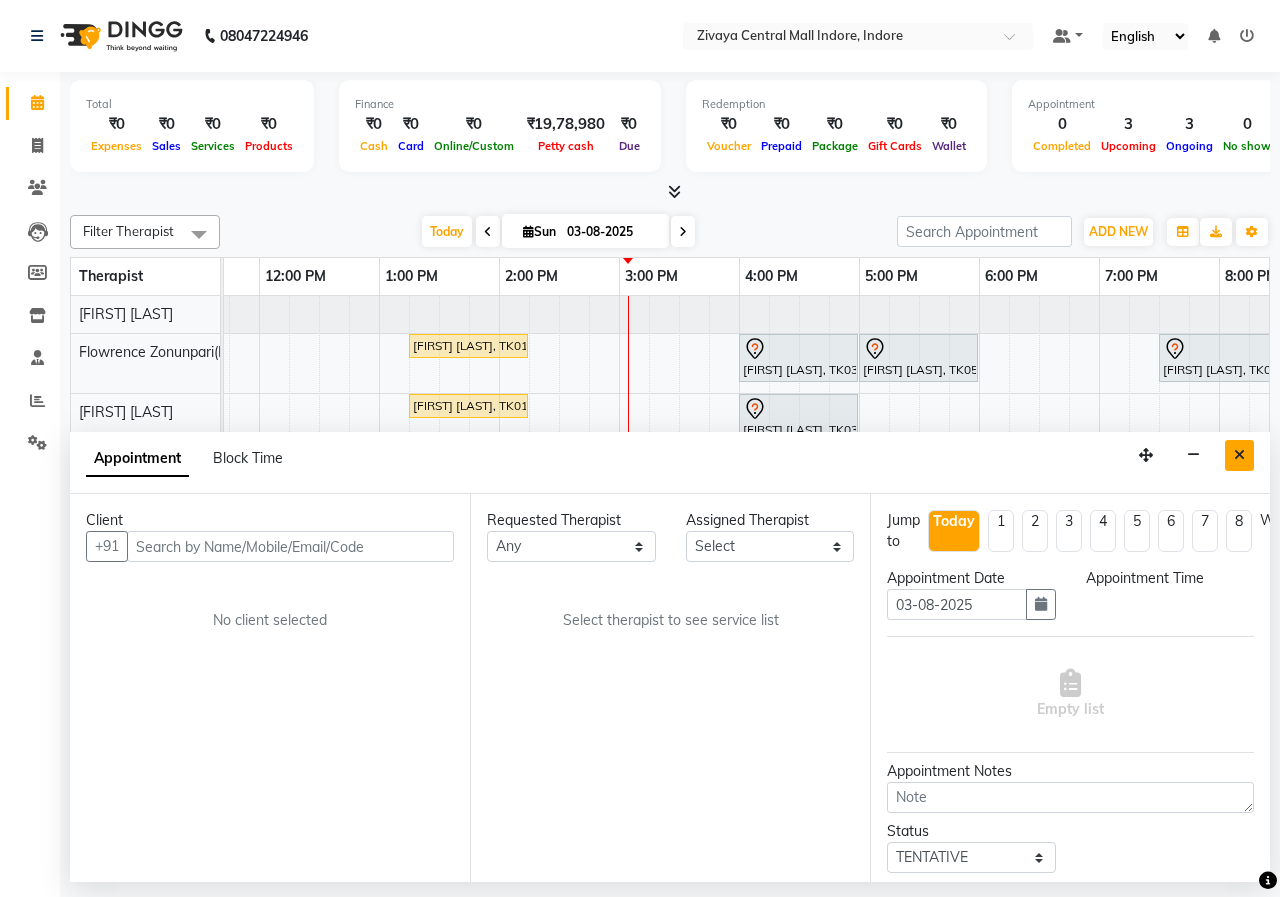 click at bounding box center (1239, 455) 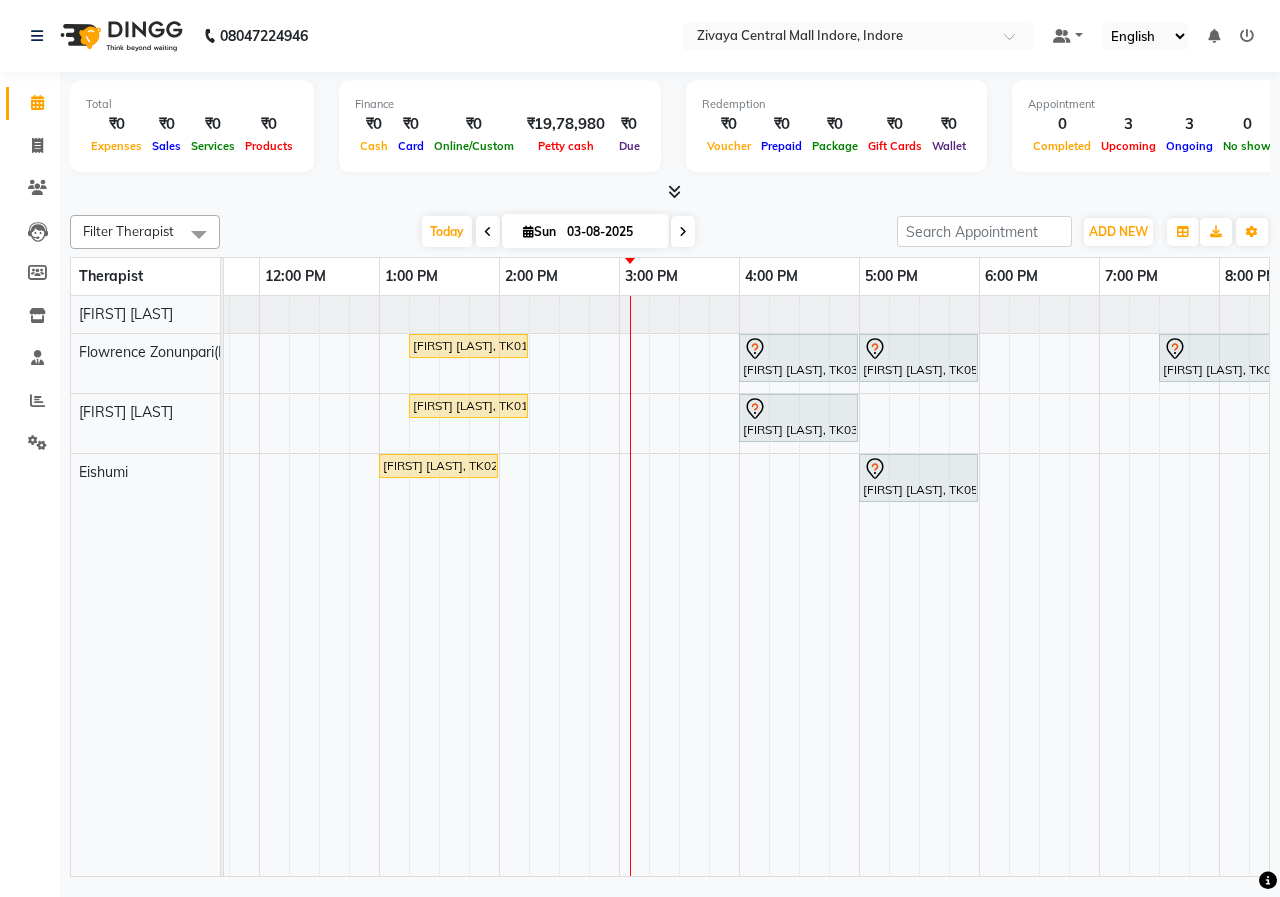 scroll, scrollTop: 0, scrollLeft: 325, axis: horizontal 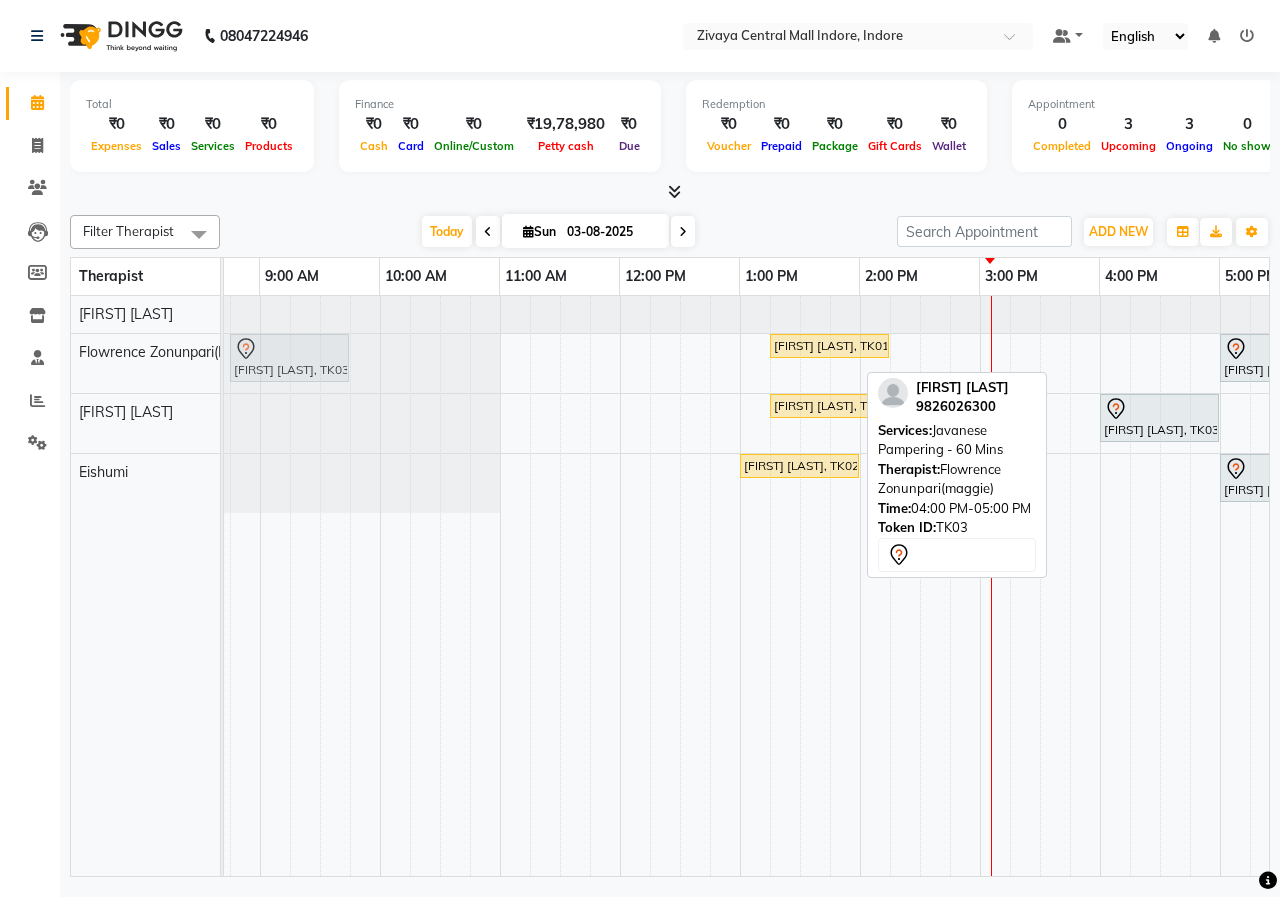 drag, startPoint x: 1086, startPoint y: 359, endPoint x: 247, endPoint y: 377, distance: 839.19305 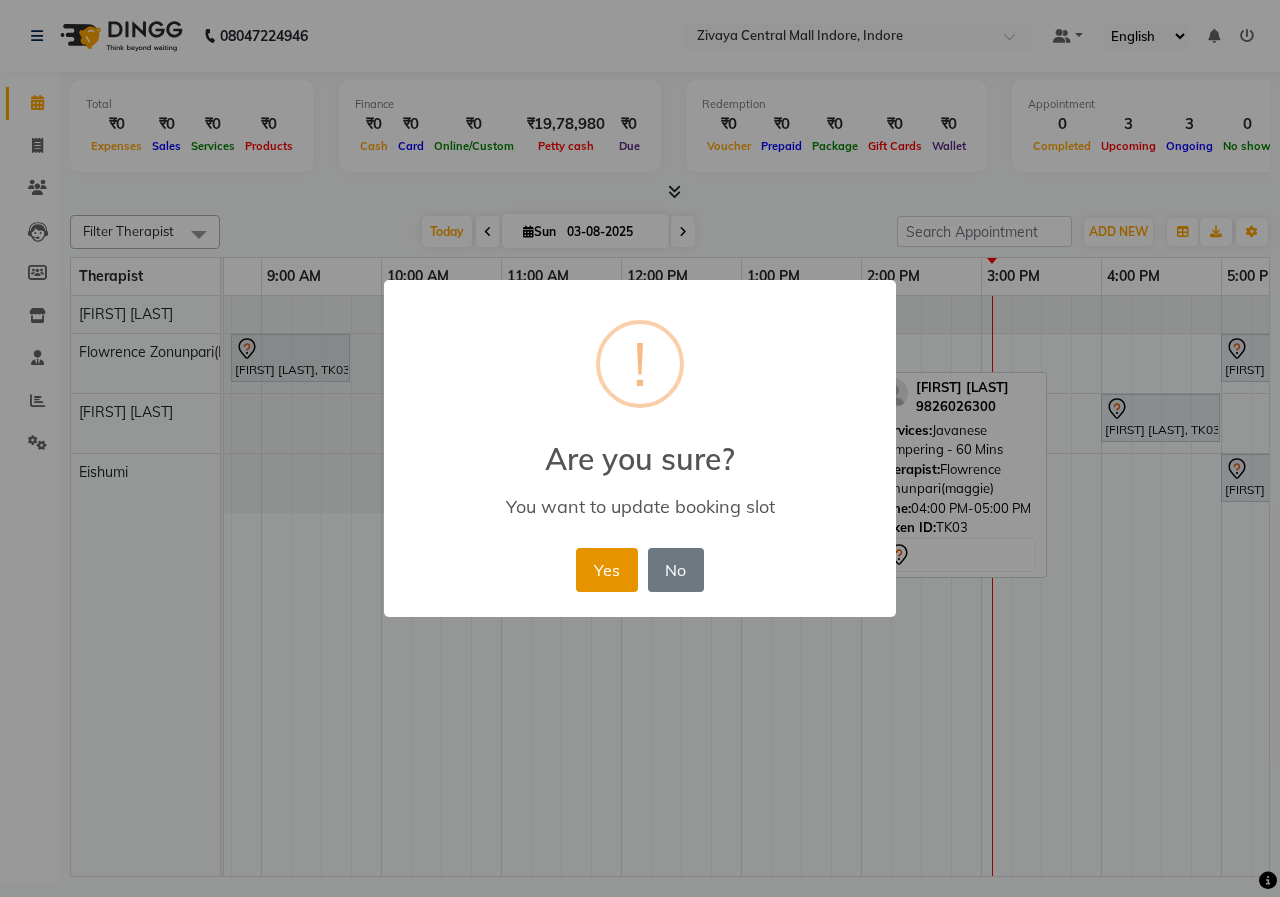 click on "Yes" at bounding box center [606, 570] 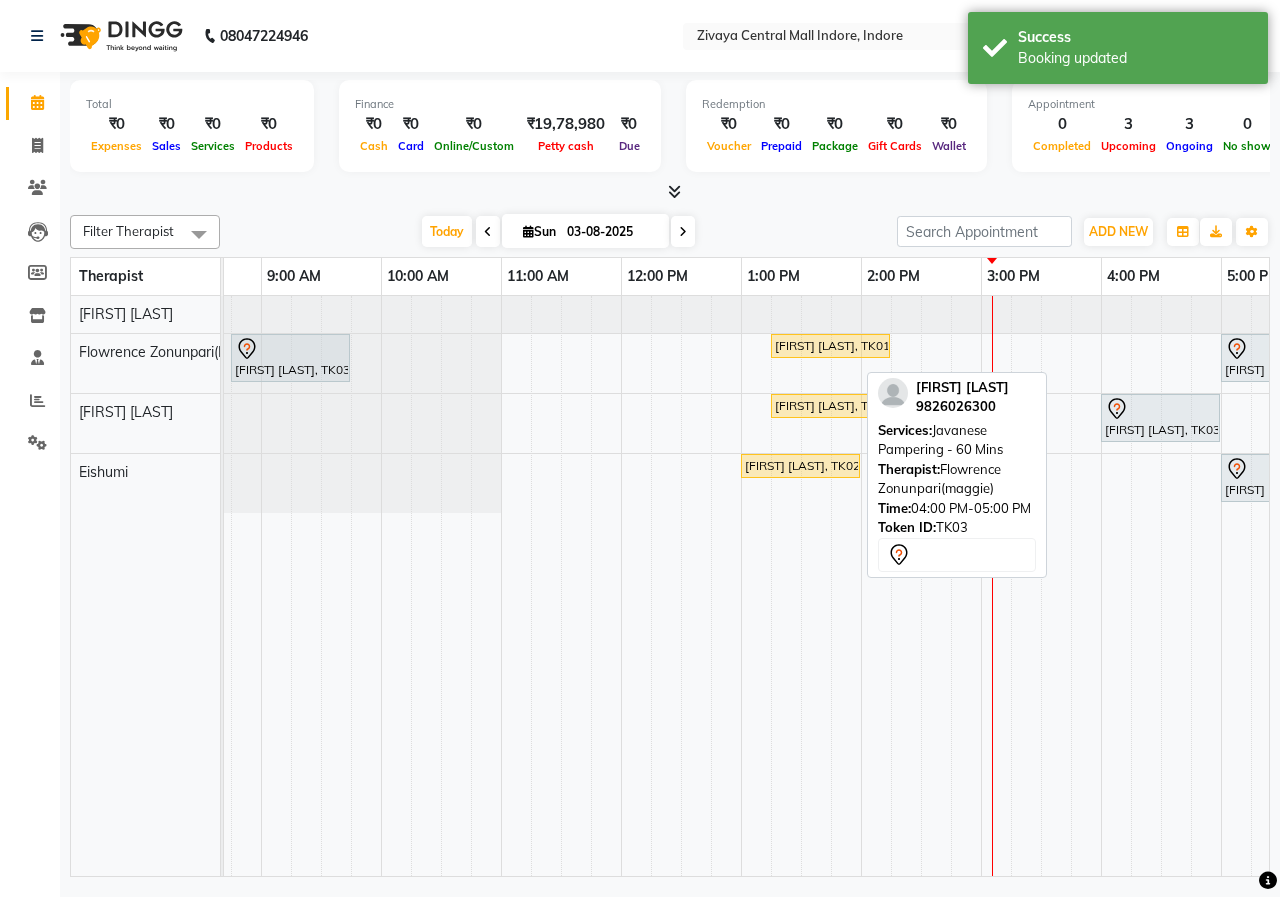 scroll, scrollTop: 0, scrollLeft: 340, axis: horizontal 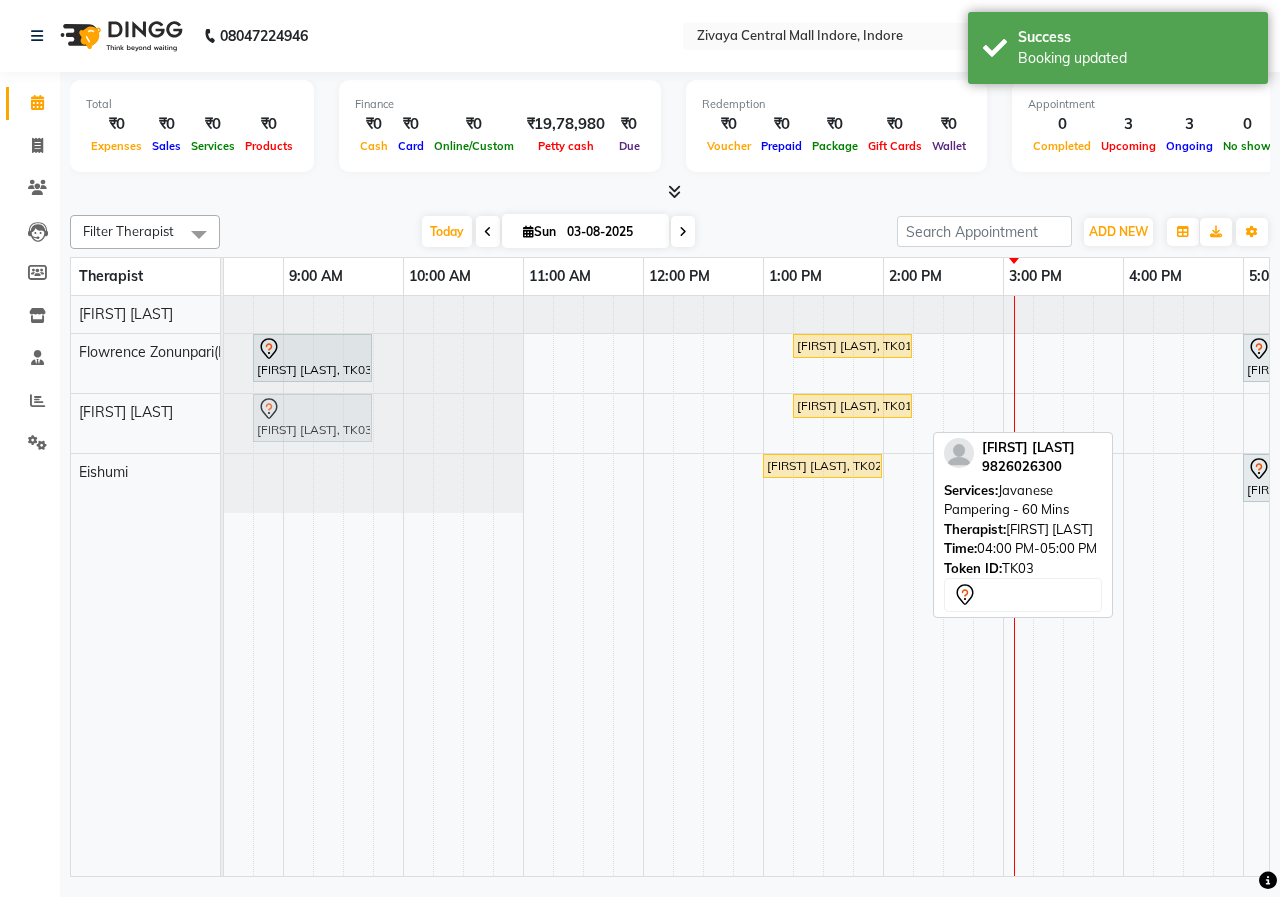 drag, startPoint x: 746, startPoint y: 426, endPoint x: 309, endPoint y: 417, distance: 437.09268 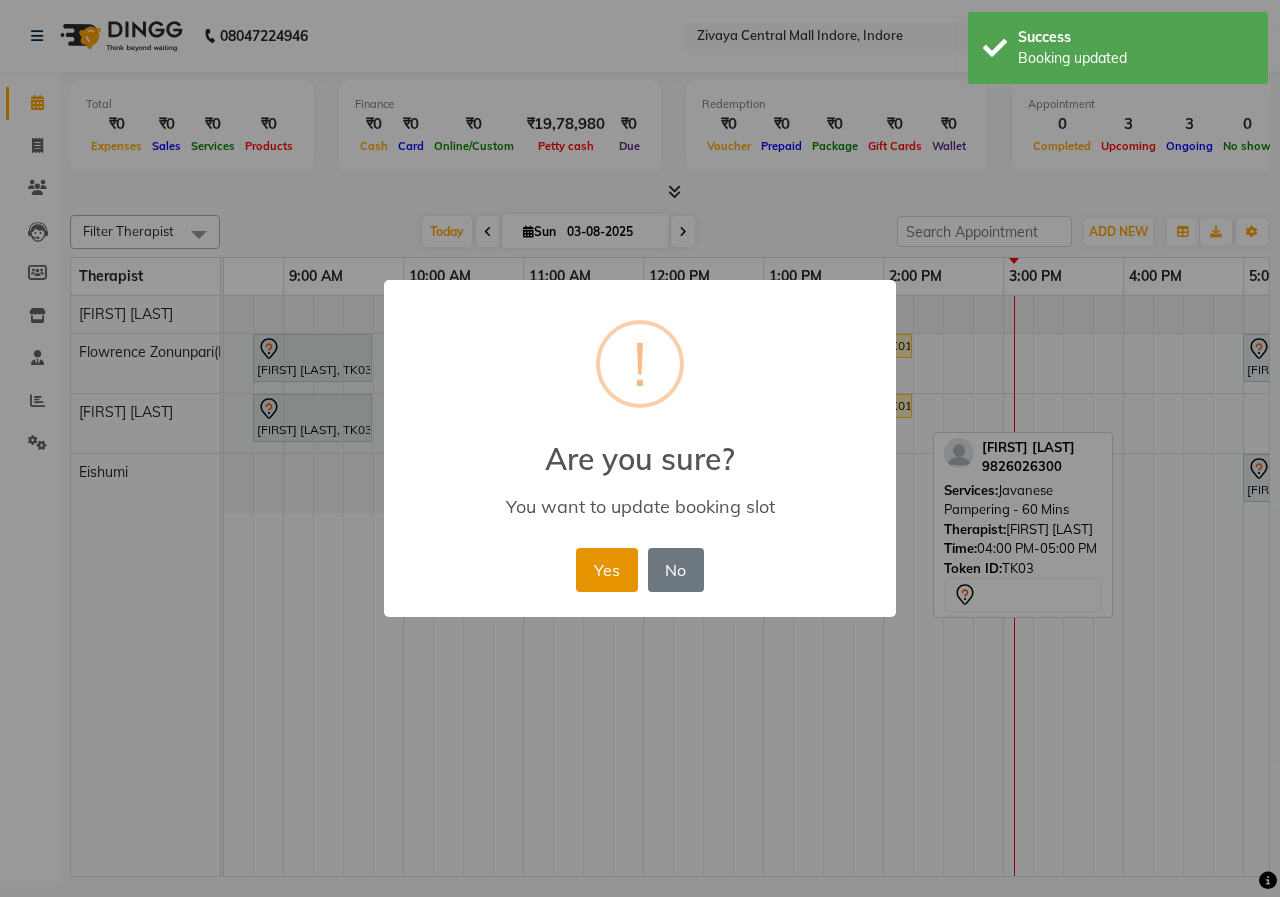 click on "Yes" at bounding box center (606, 570) 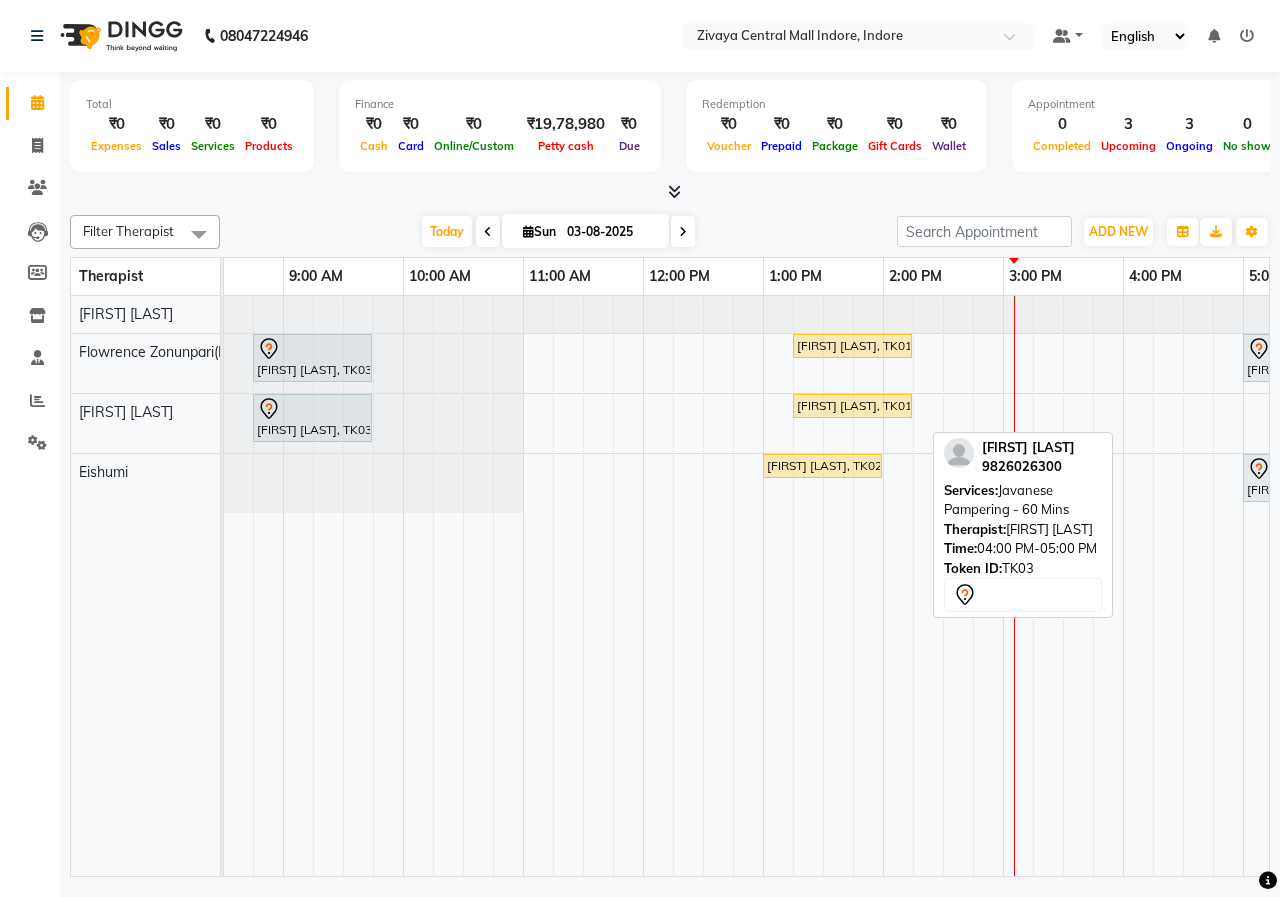 scroll, scrollTop: 0, scrollLeft: 342, axis: horizontal 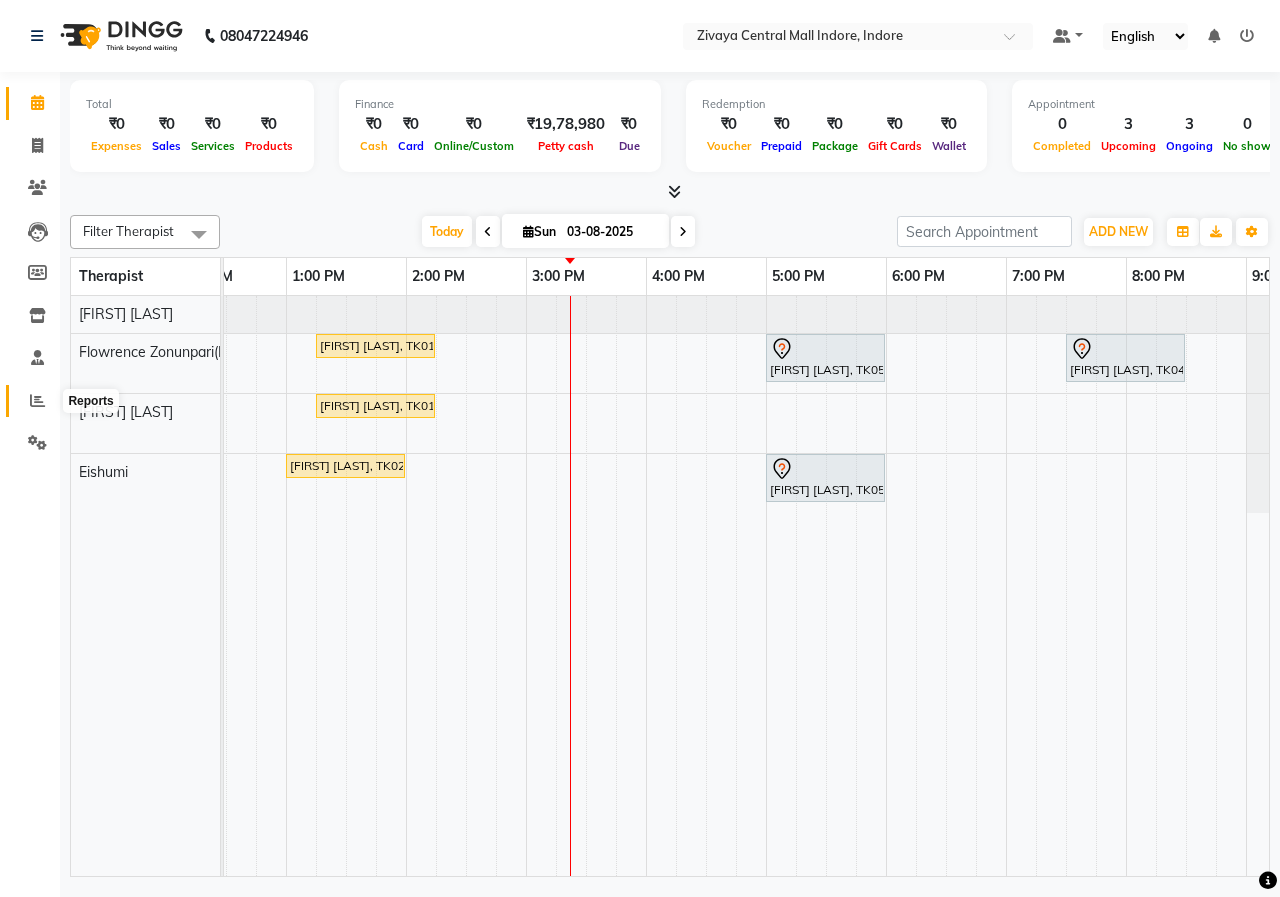 click 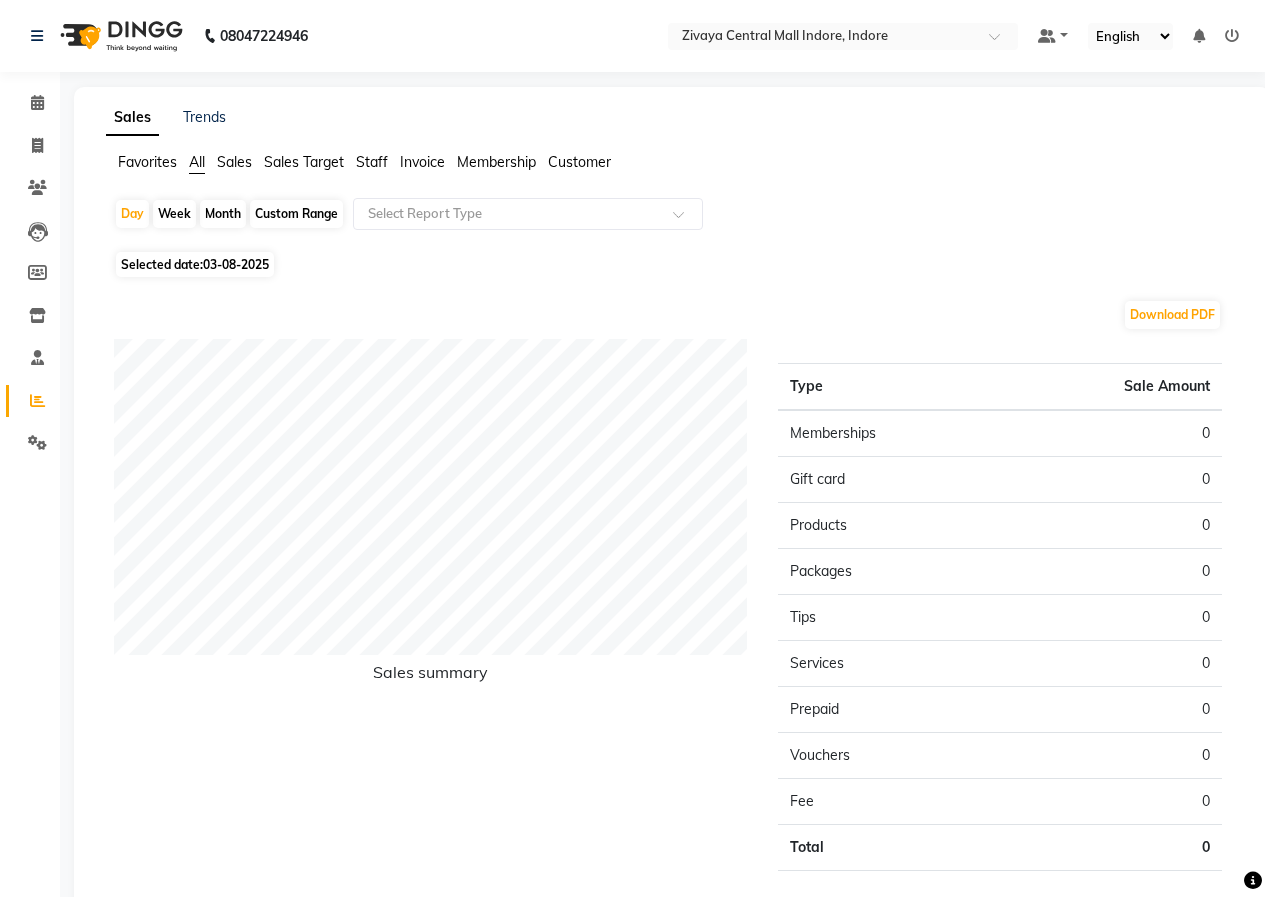click 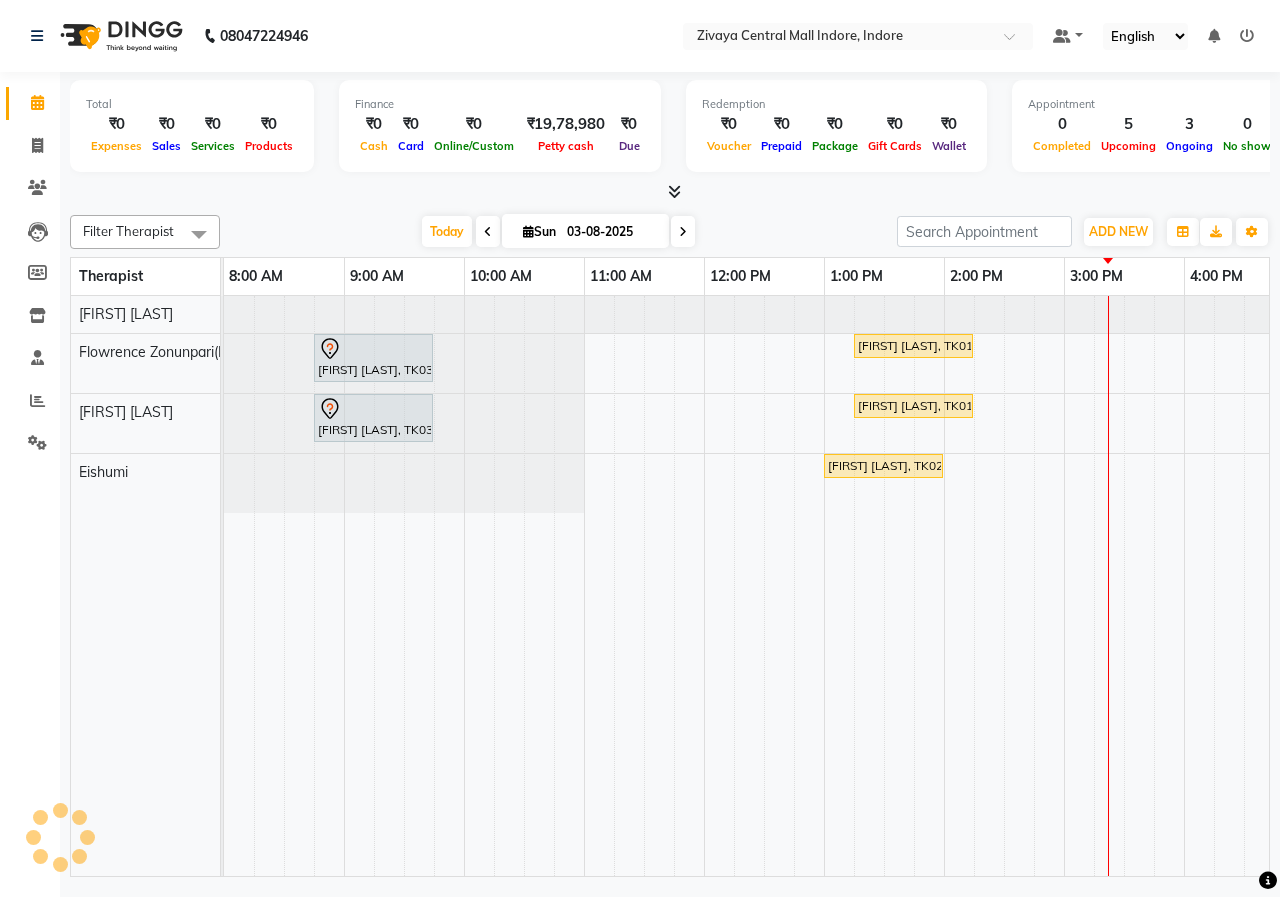 scroll, scrollTop: 0, scrollLeft: 0, axis: both 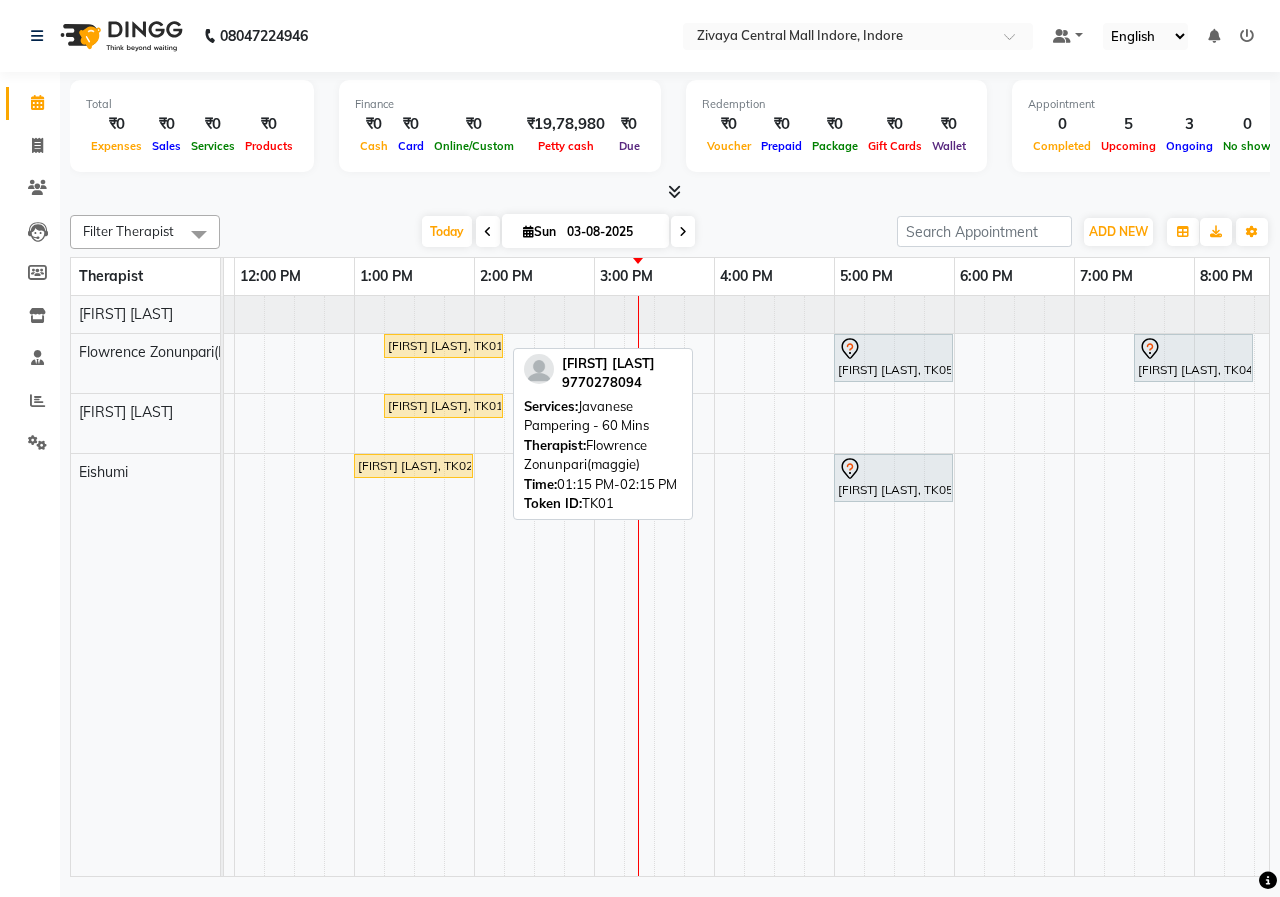 click on "[FIRST] [LAST], TK01, 01:15 PM-02:15 PM, Javanese Pampering - 60 Mins" at bounding box center [443, 346] 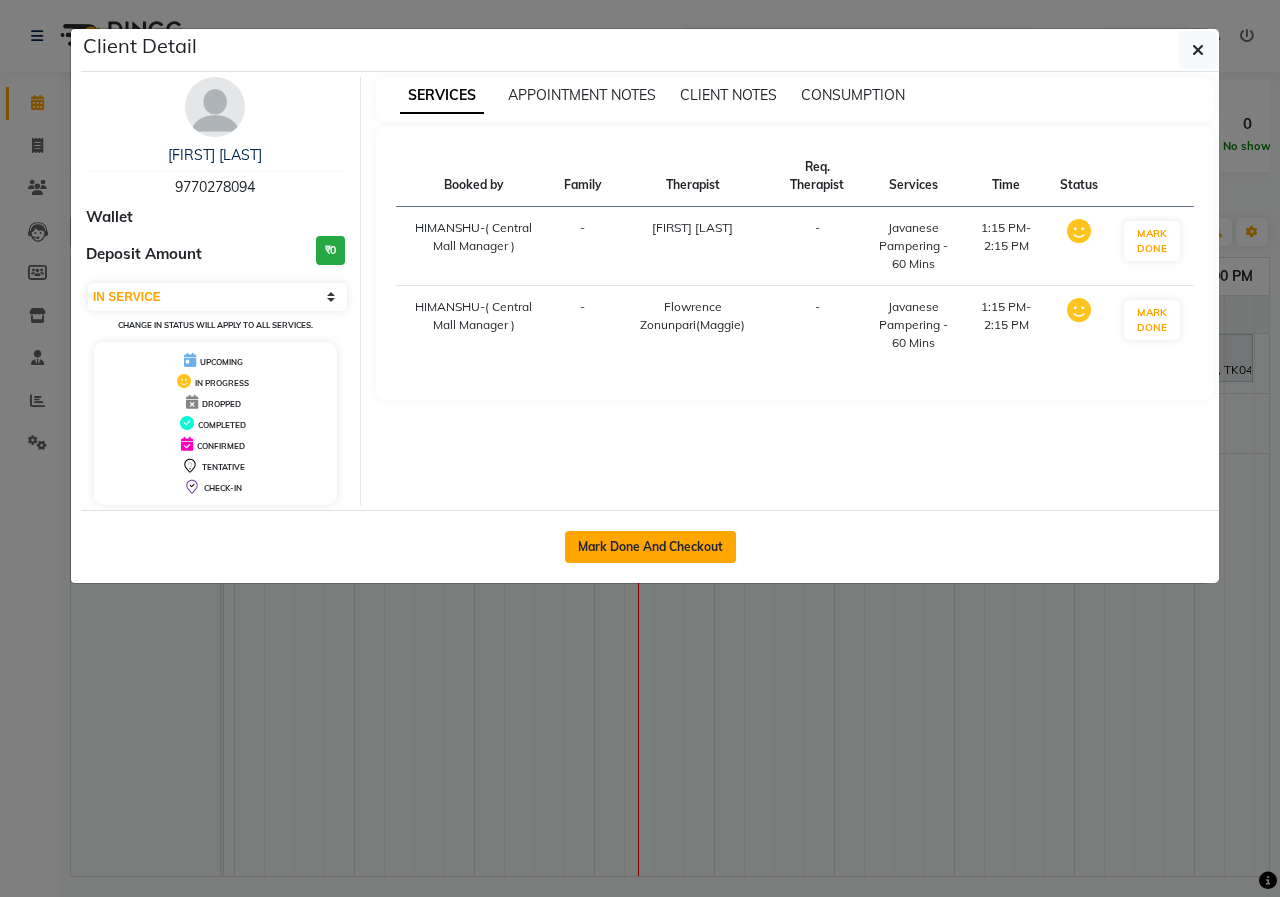 click on "Mark Done And Checkout" 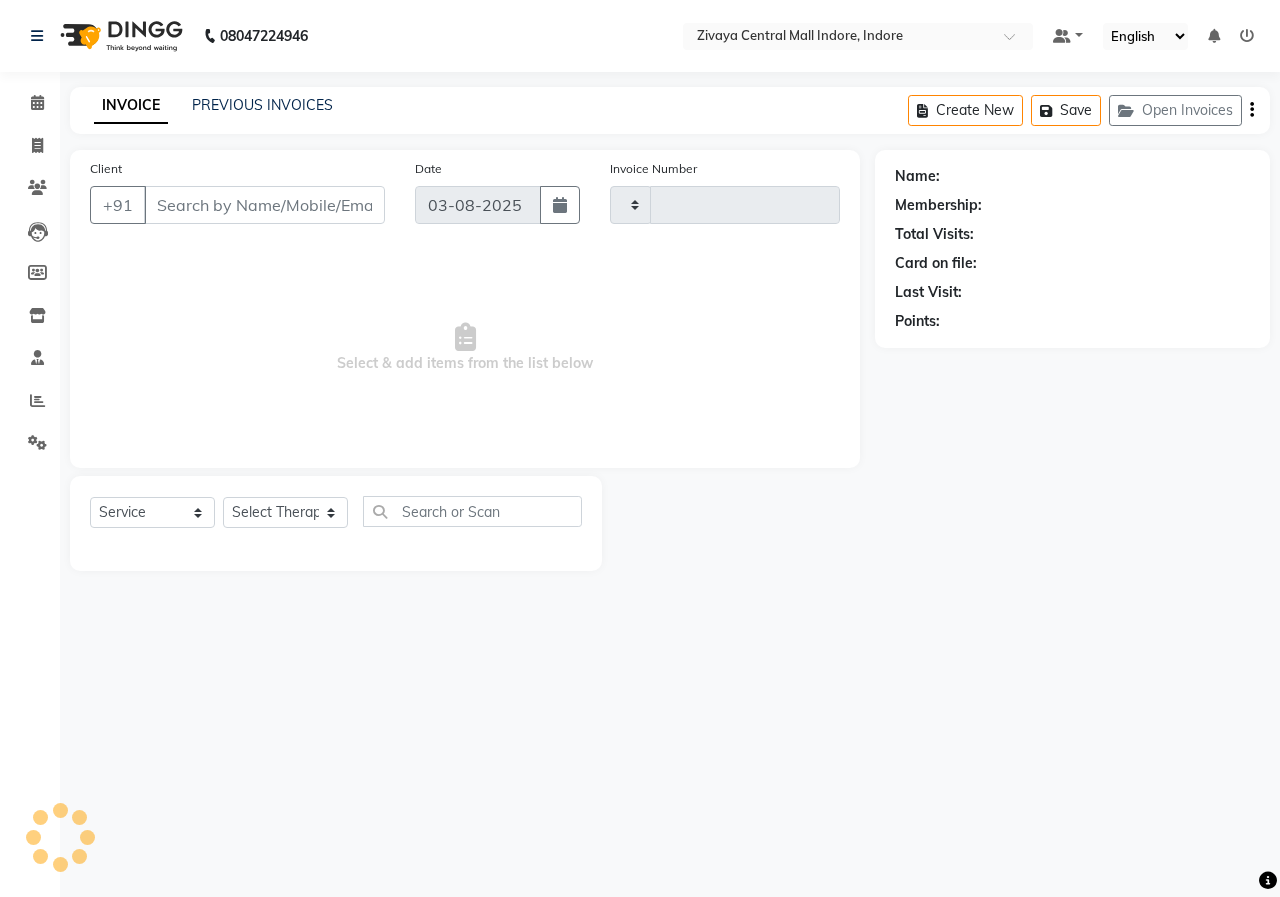 type on "0696" 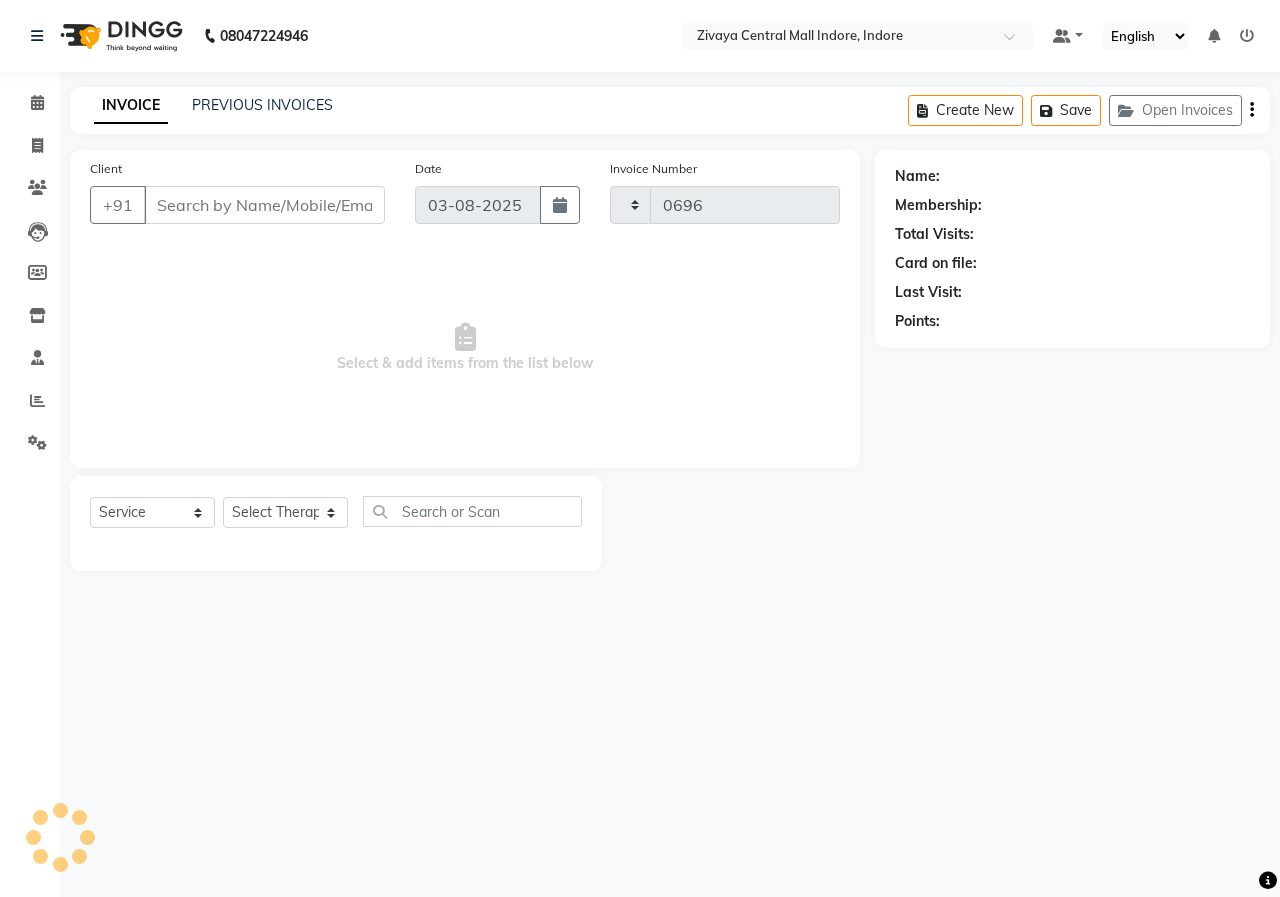 select on "6509" 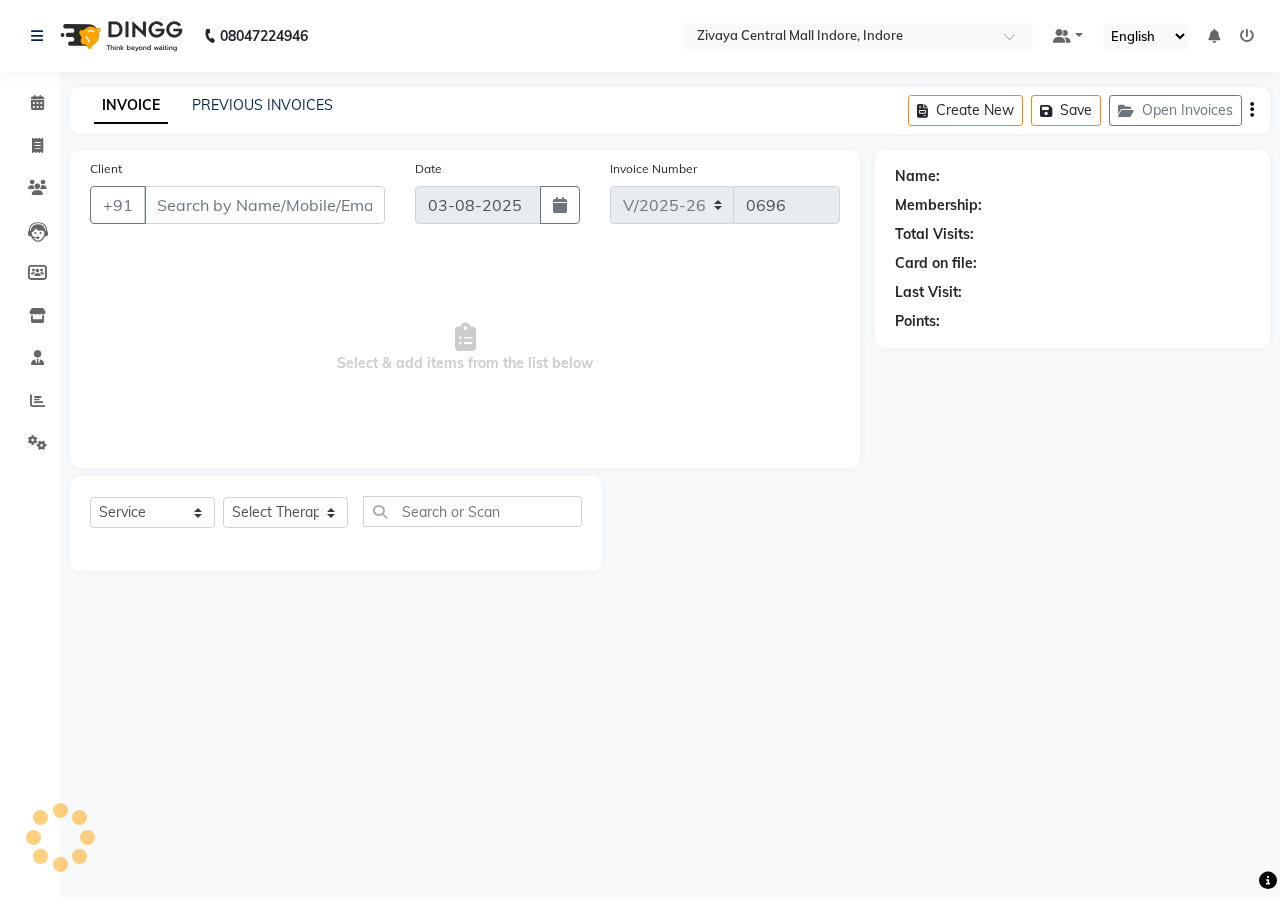 type on "9770278094" 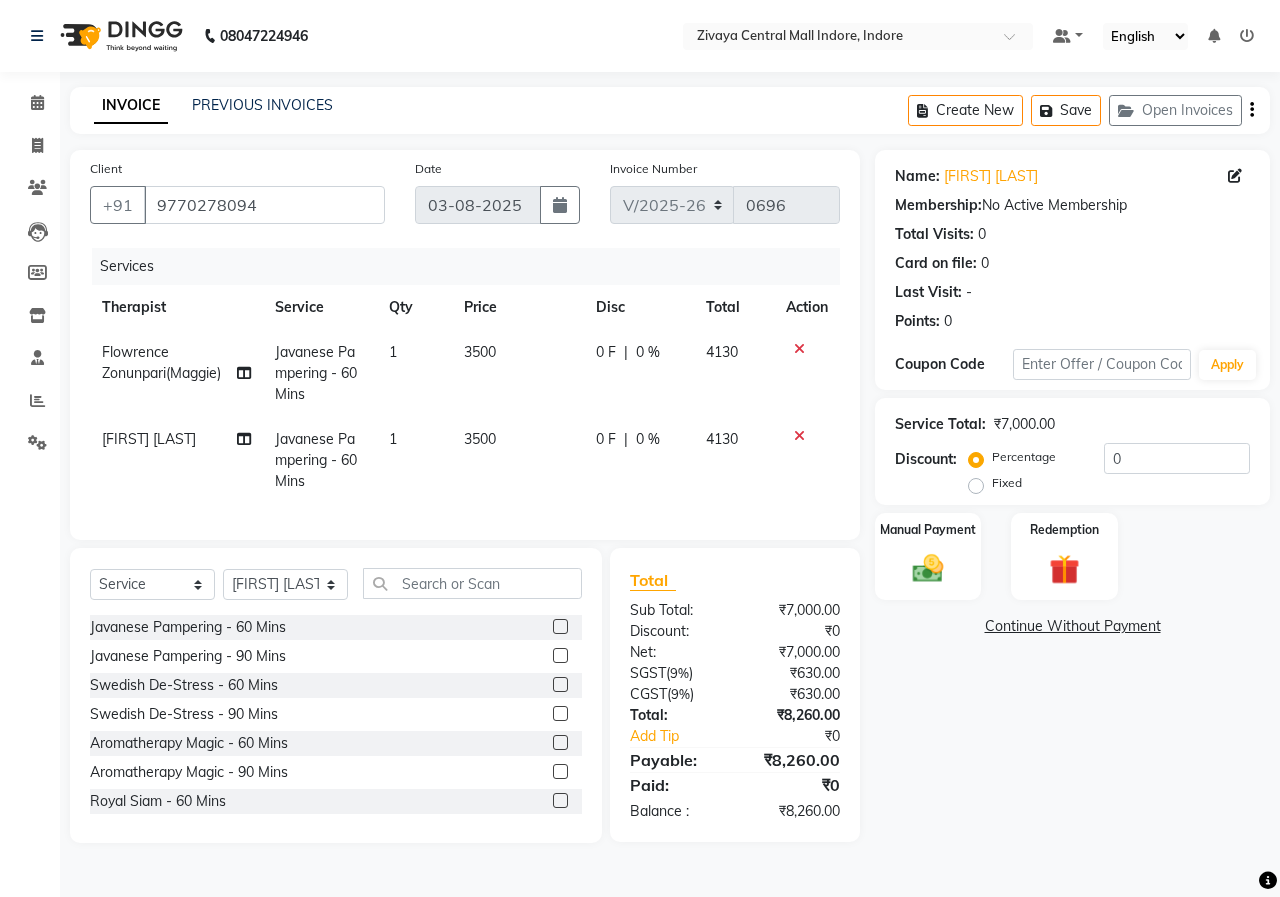 click on "Fixed" 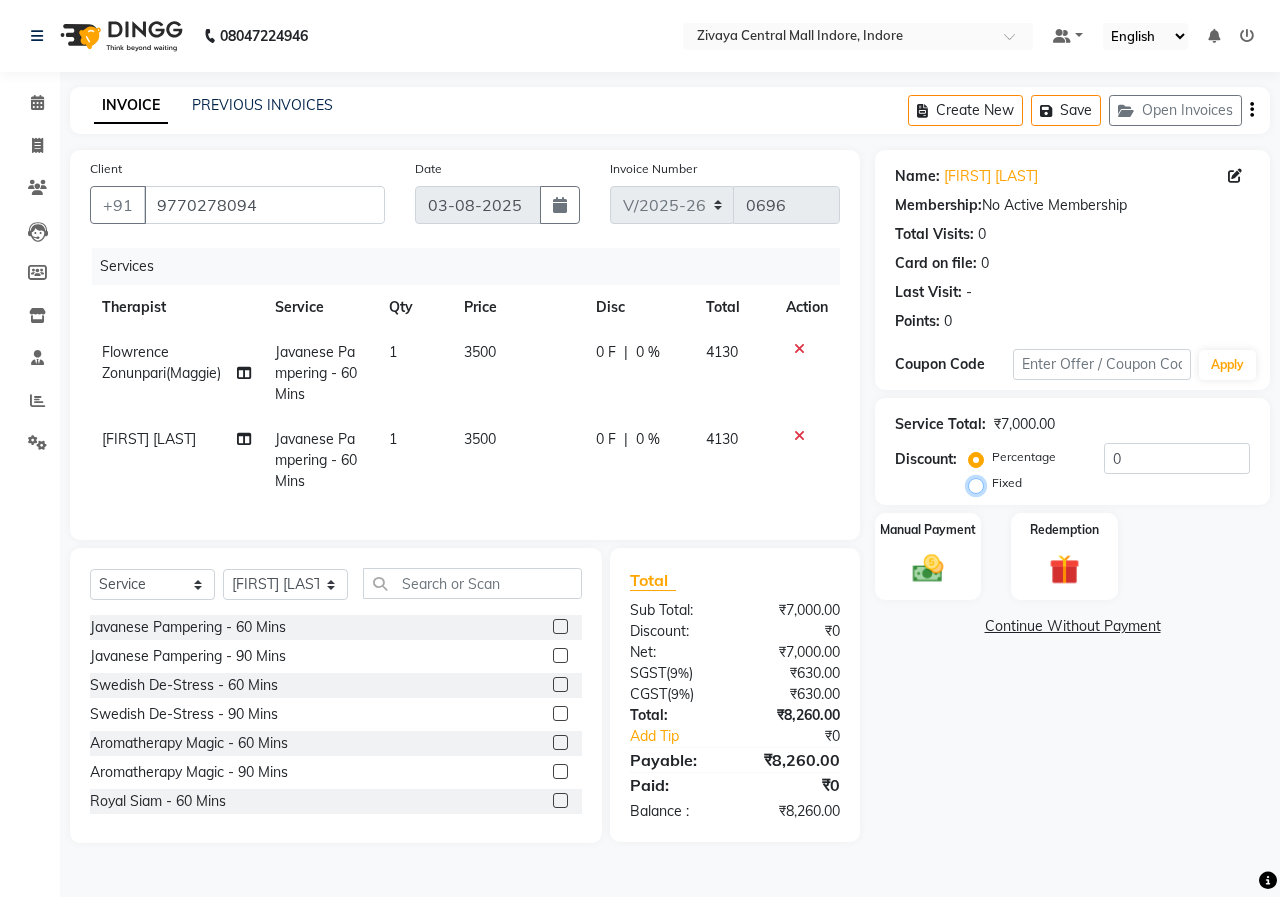 click on "Fixed" at bounding box center [980, 483] 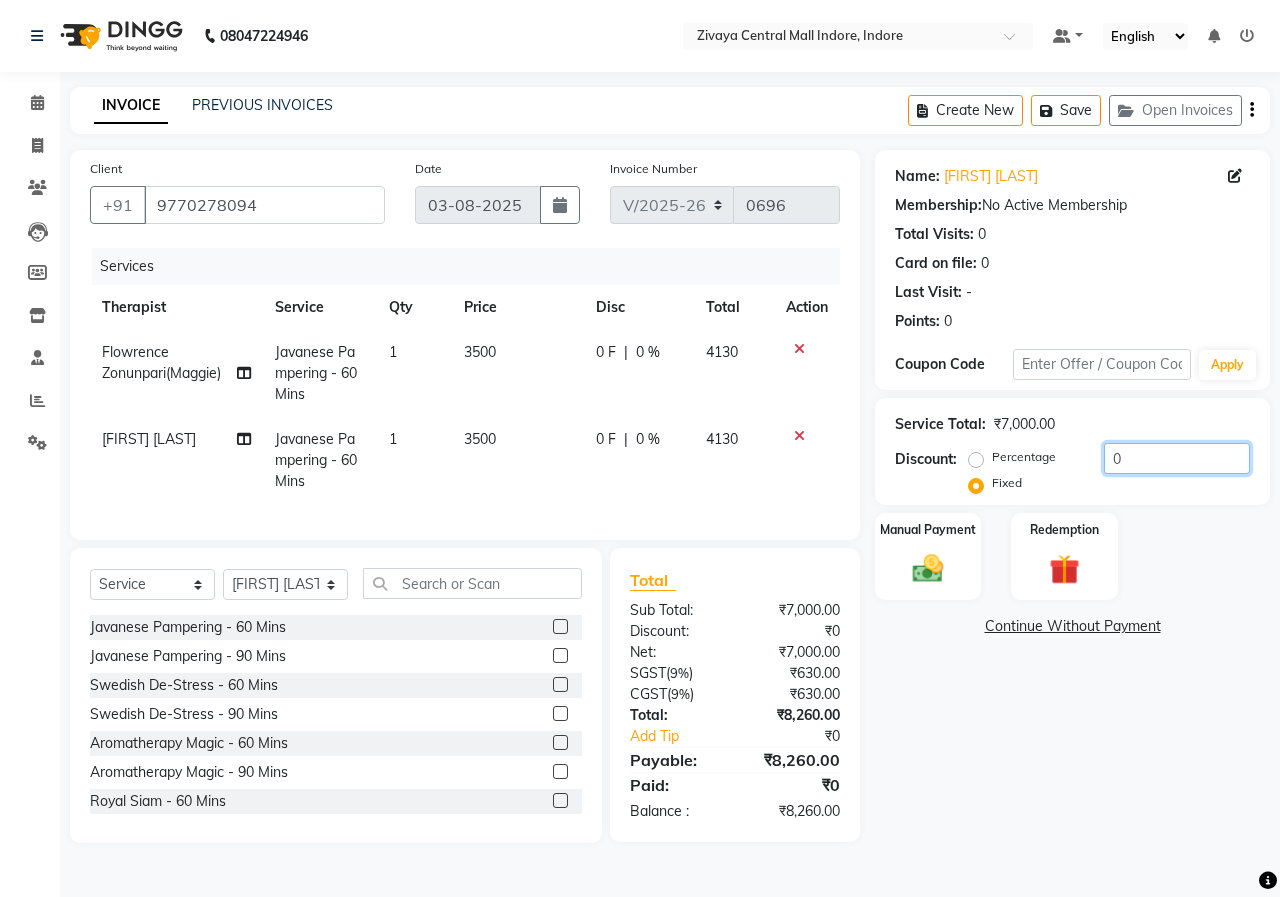 click on "0" 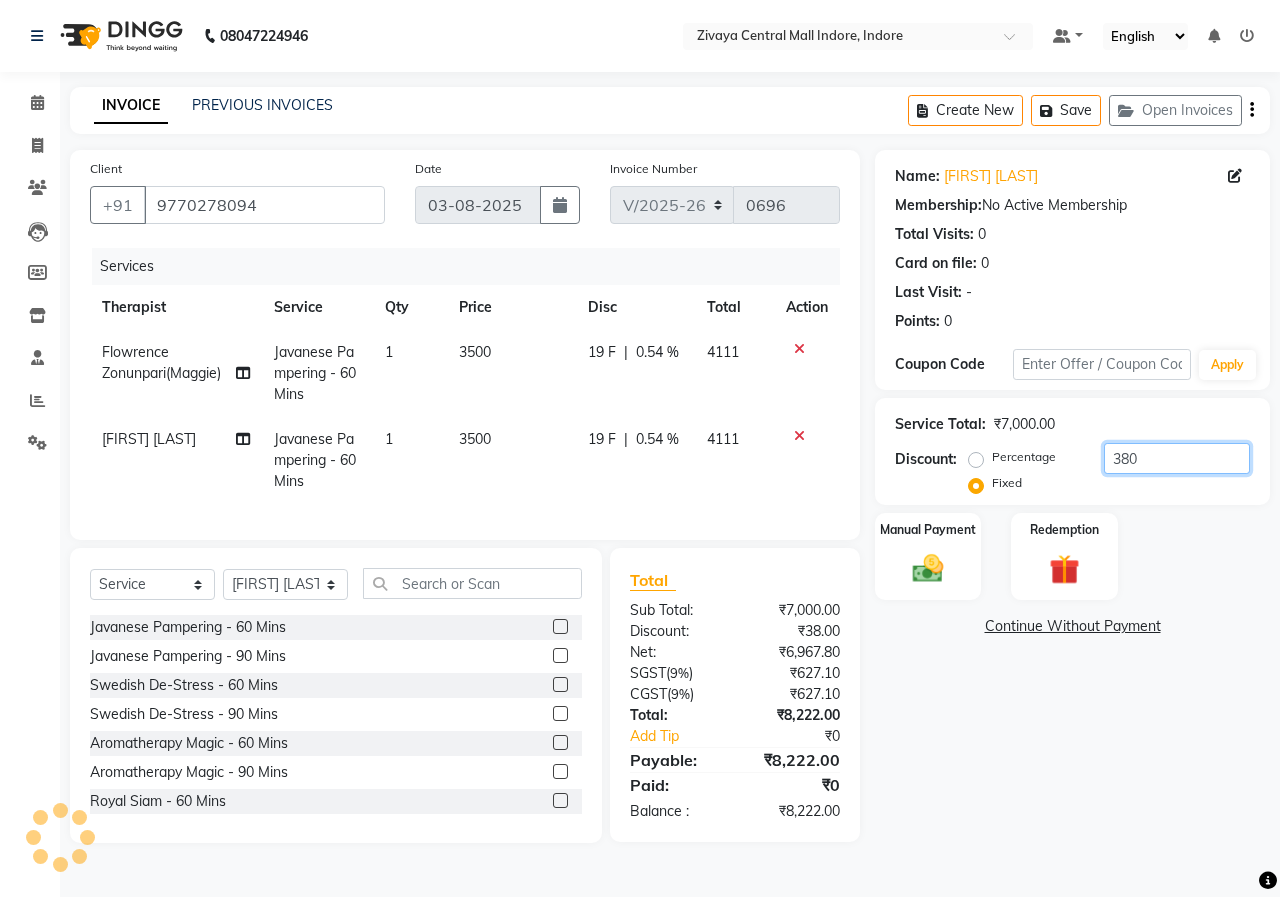 type on "3800" 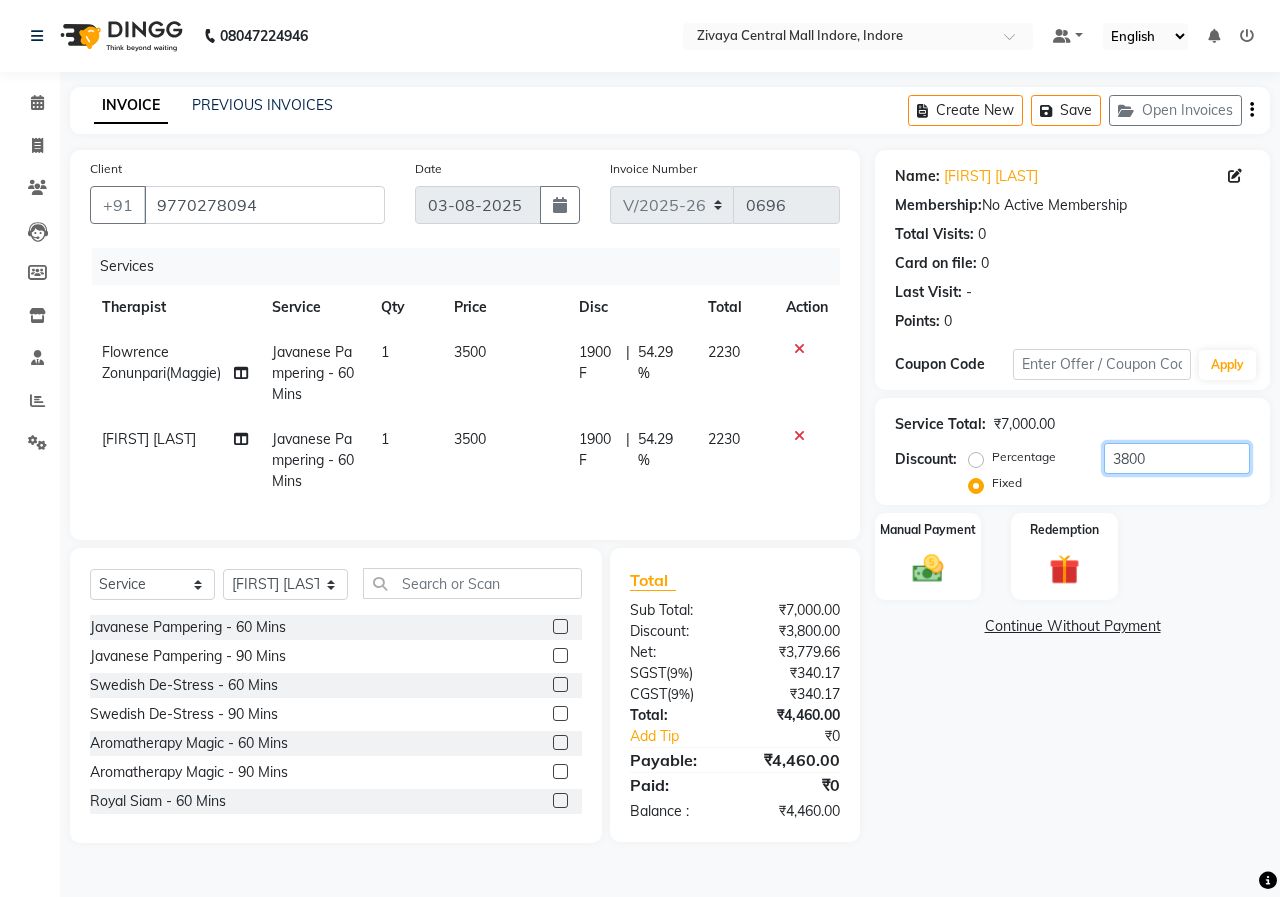 click on "3800" 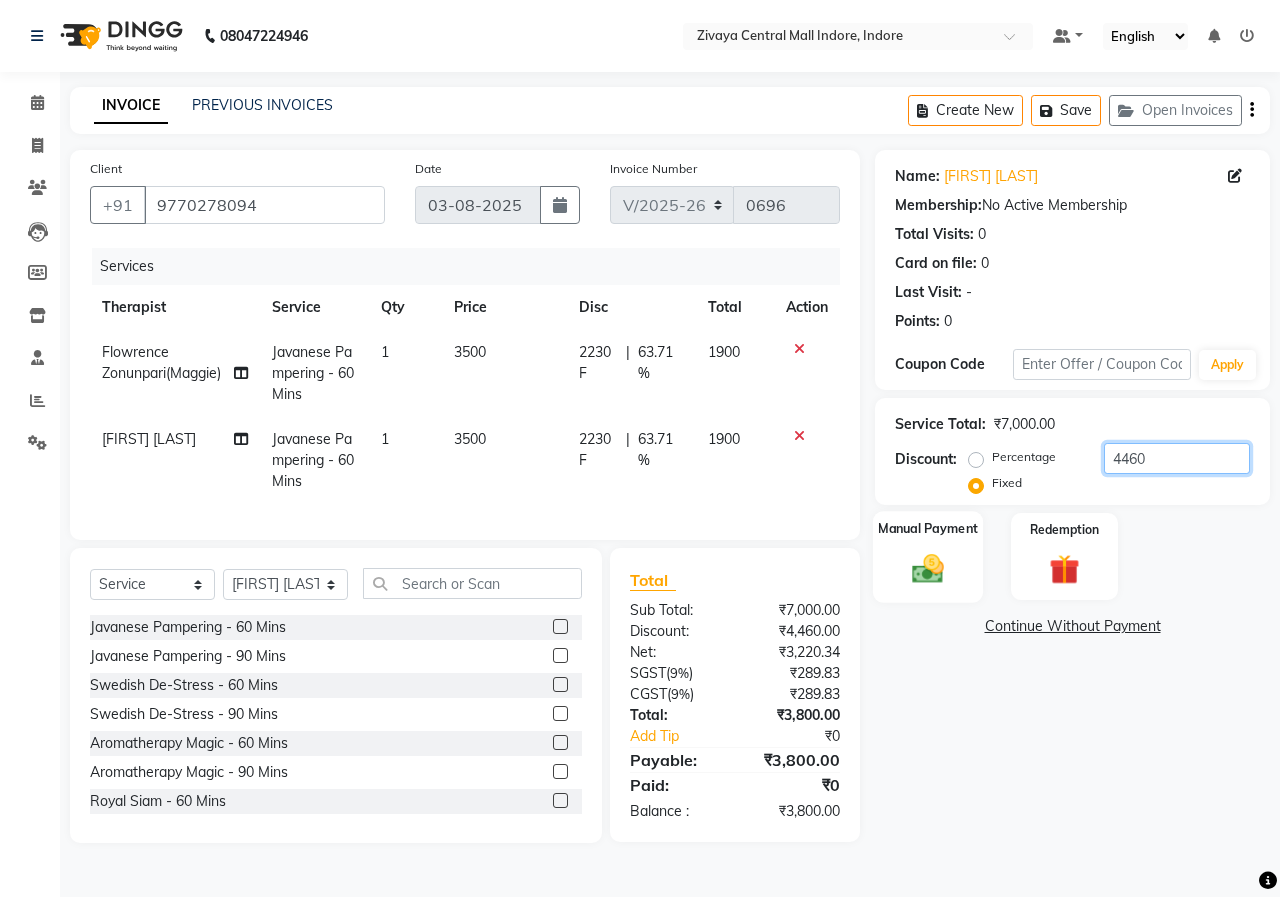 type on "4460" 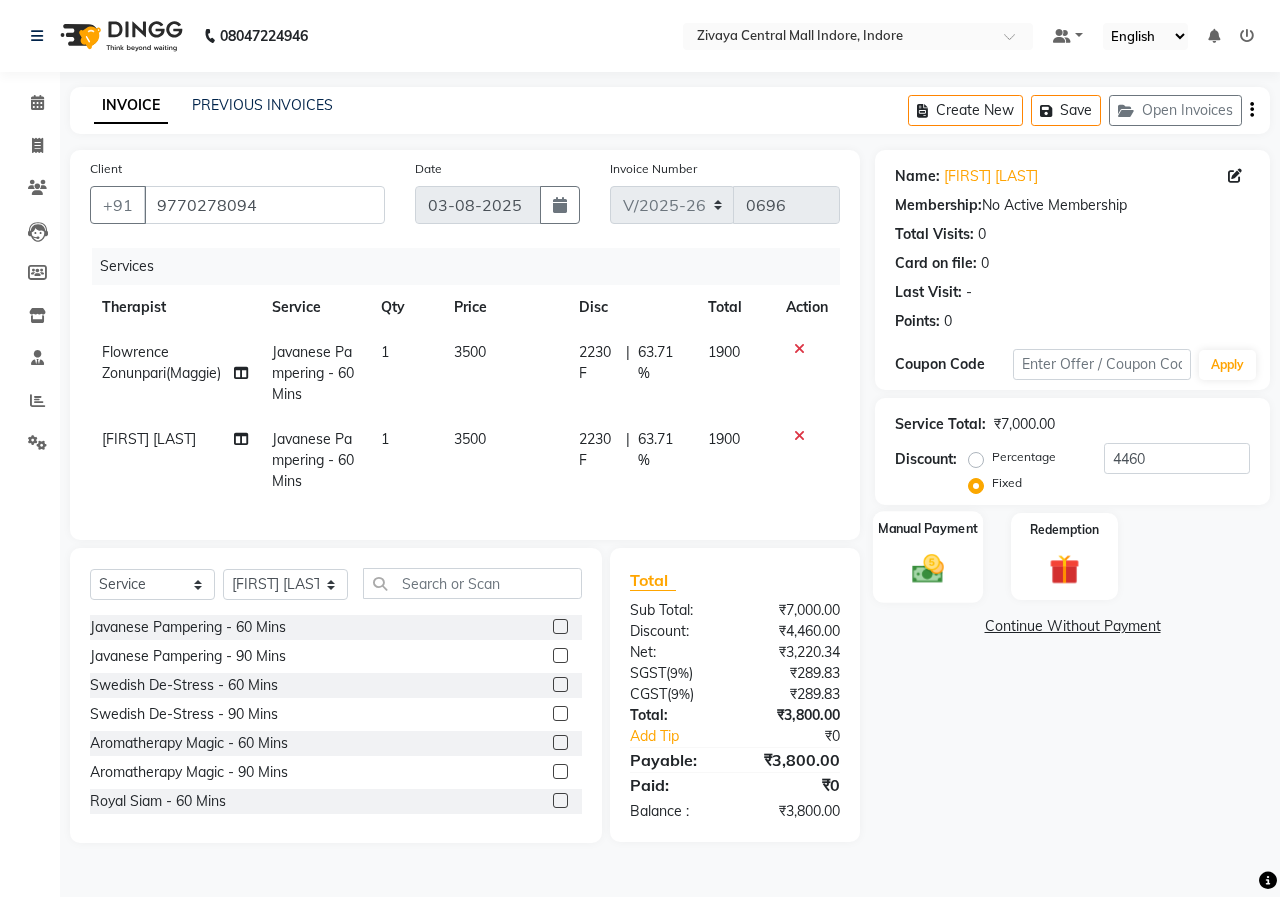 click 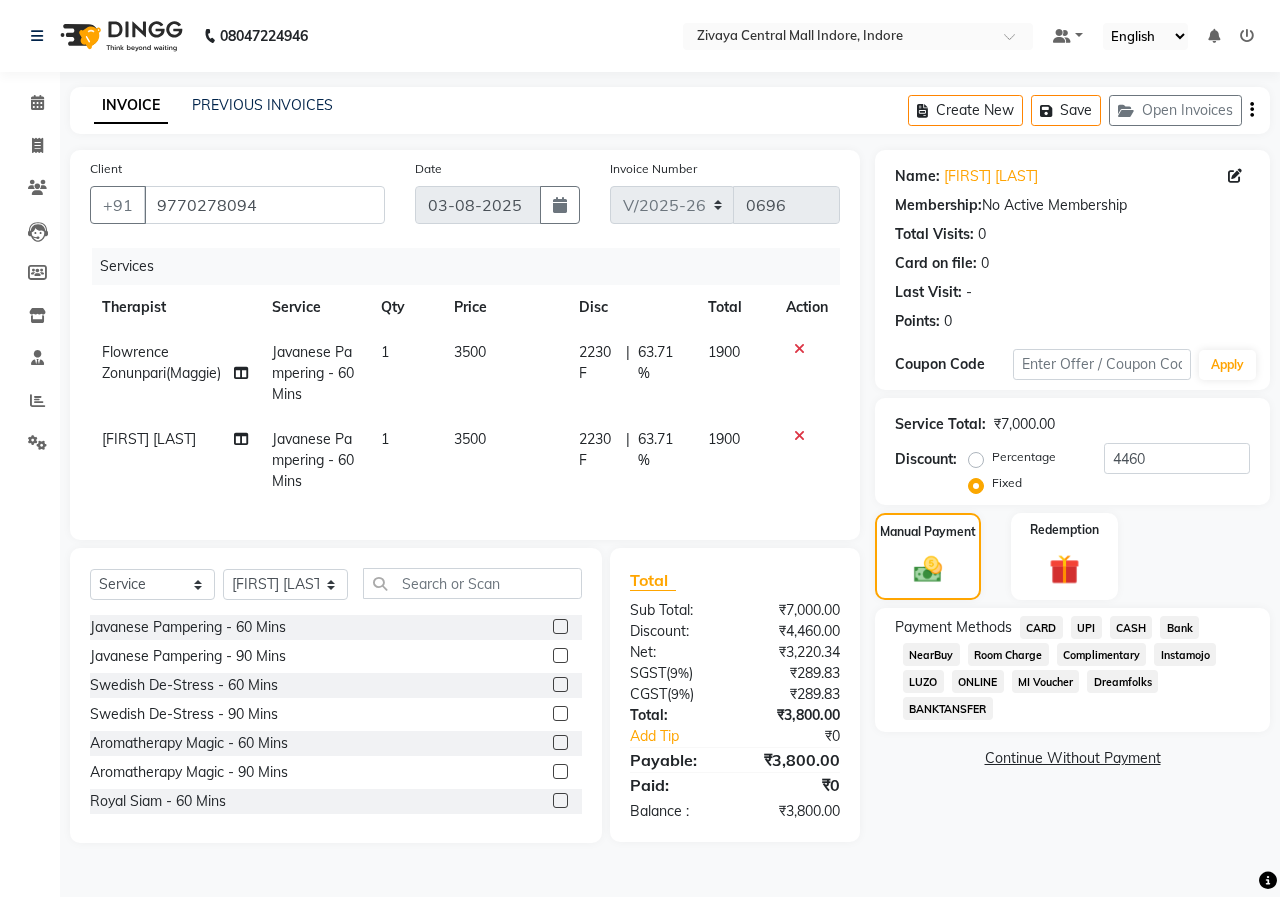 click on "UPI" 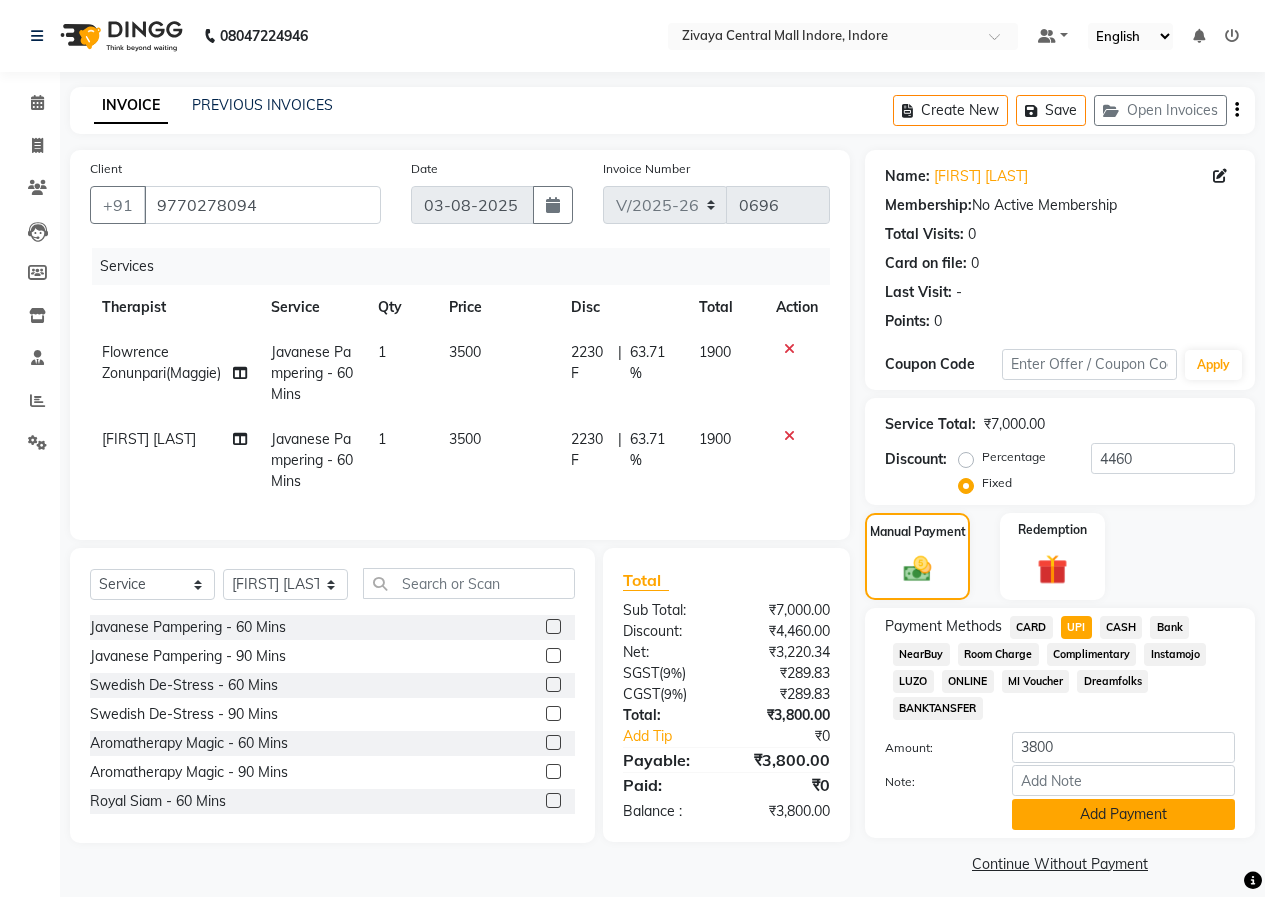 click on "Add Payment" 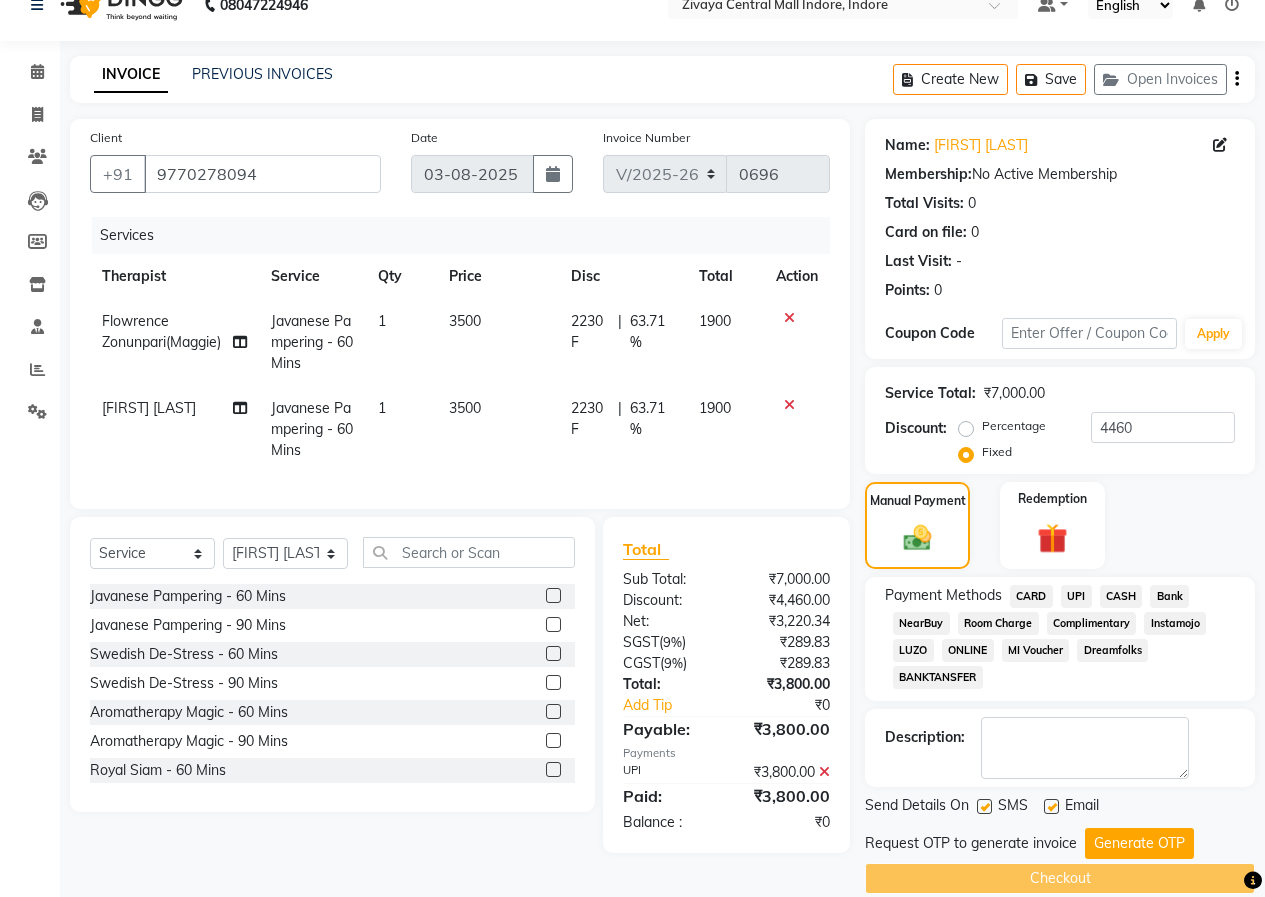 scroll, scrollTop: 58, scrollLeft: 0, axis: vertical 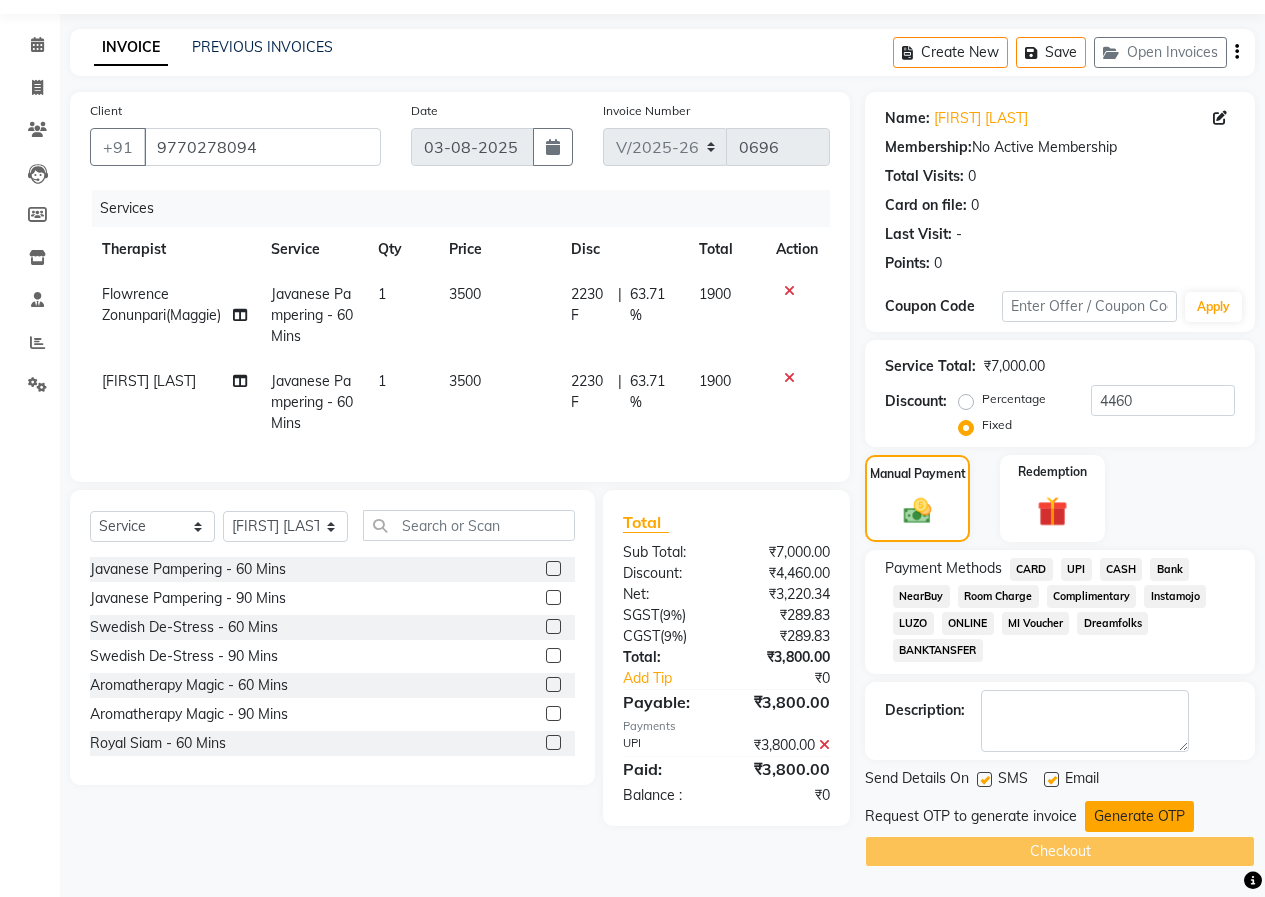 click on "Generate OTP" 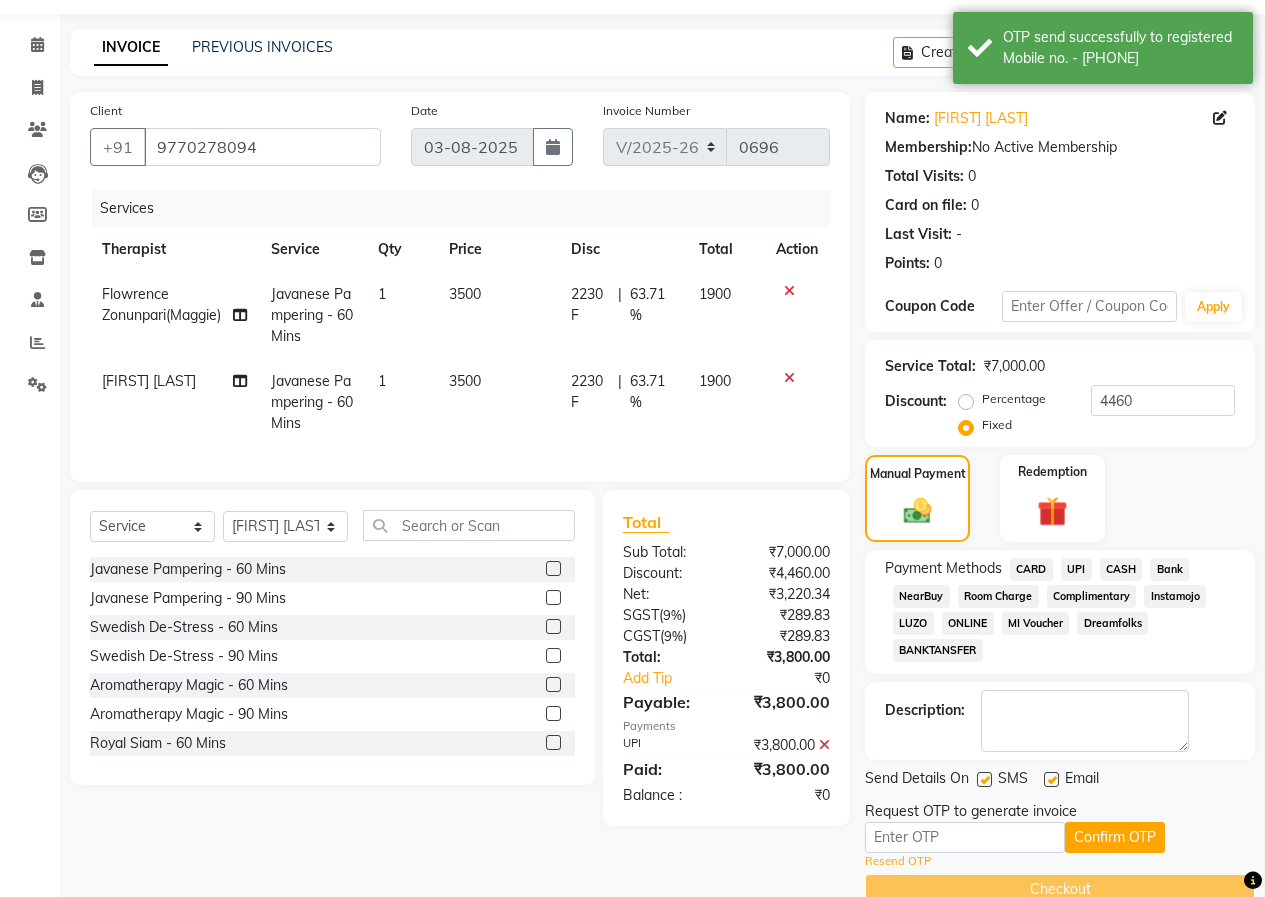 click on "Resend OTP" 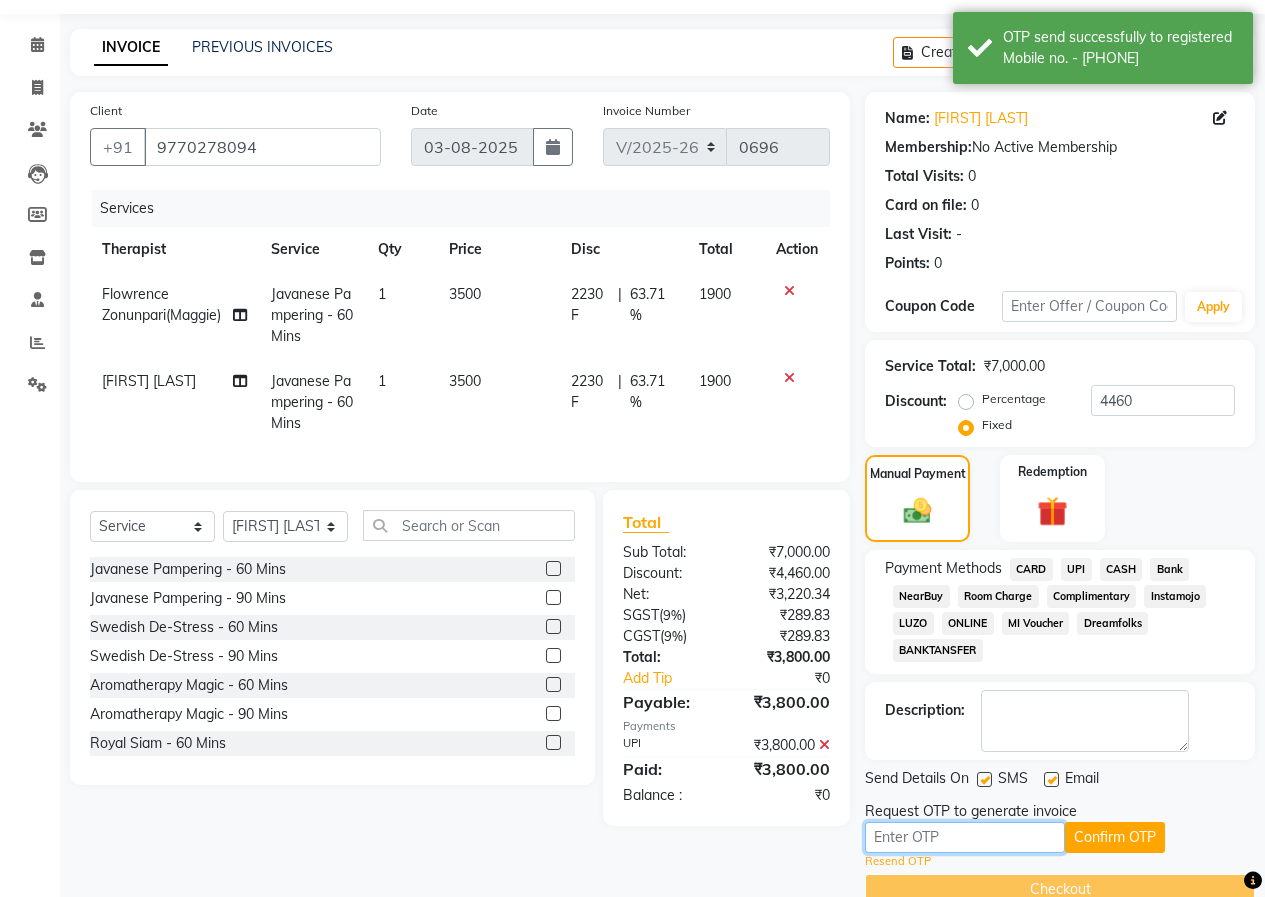click at bounding box center (965, 837) 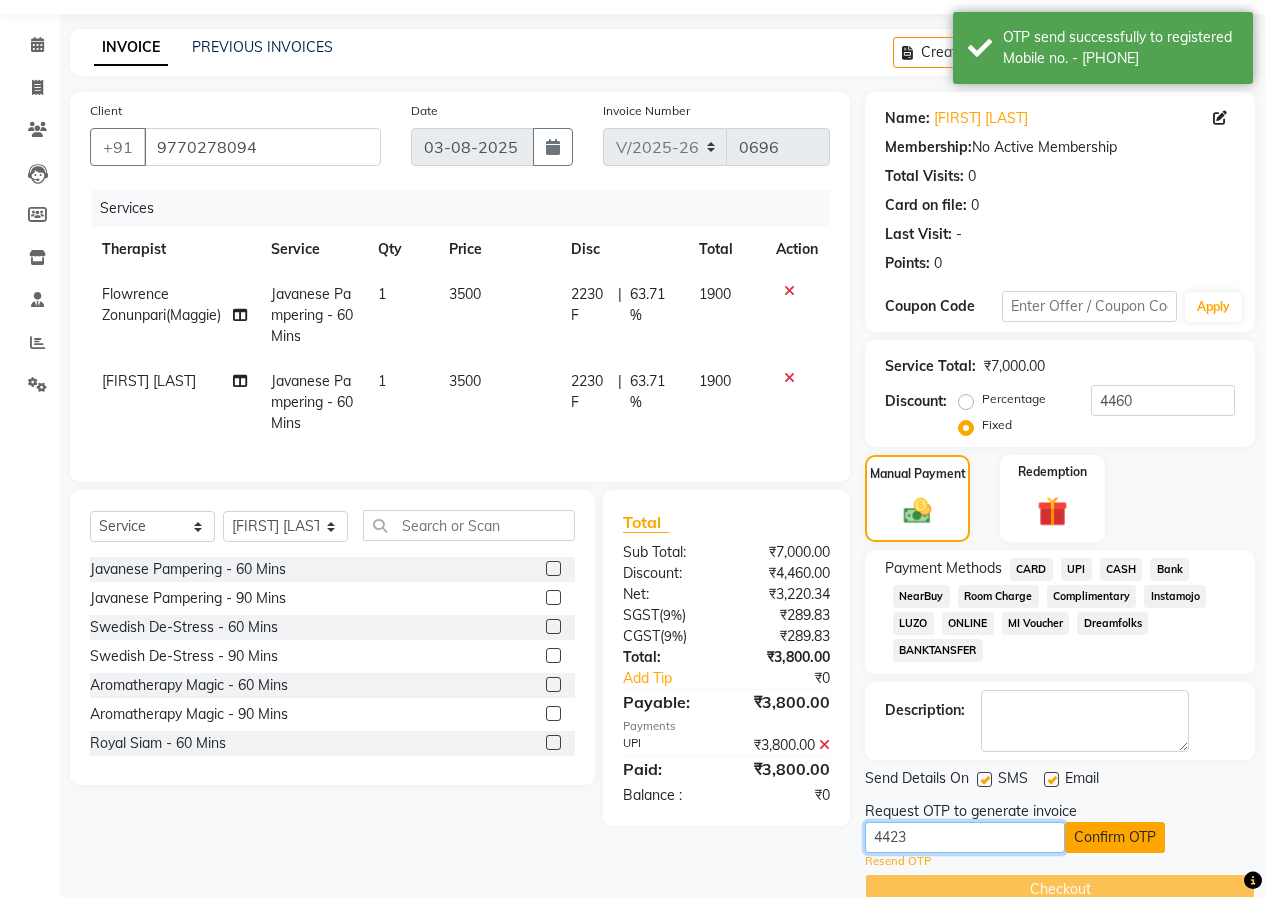 type on "4423" 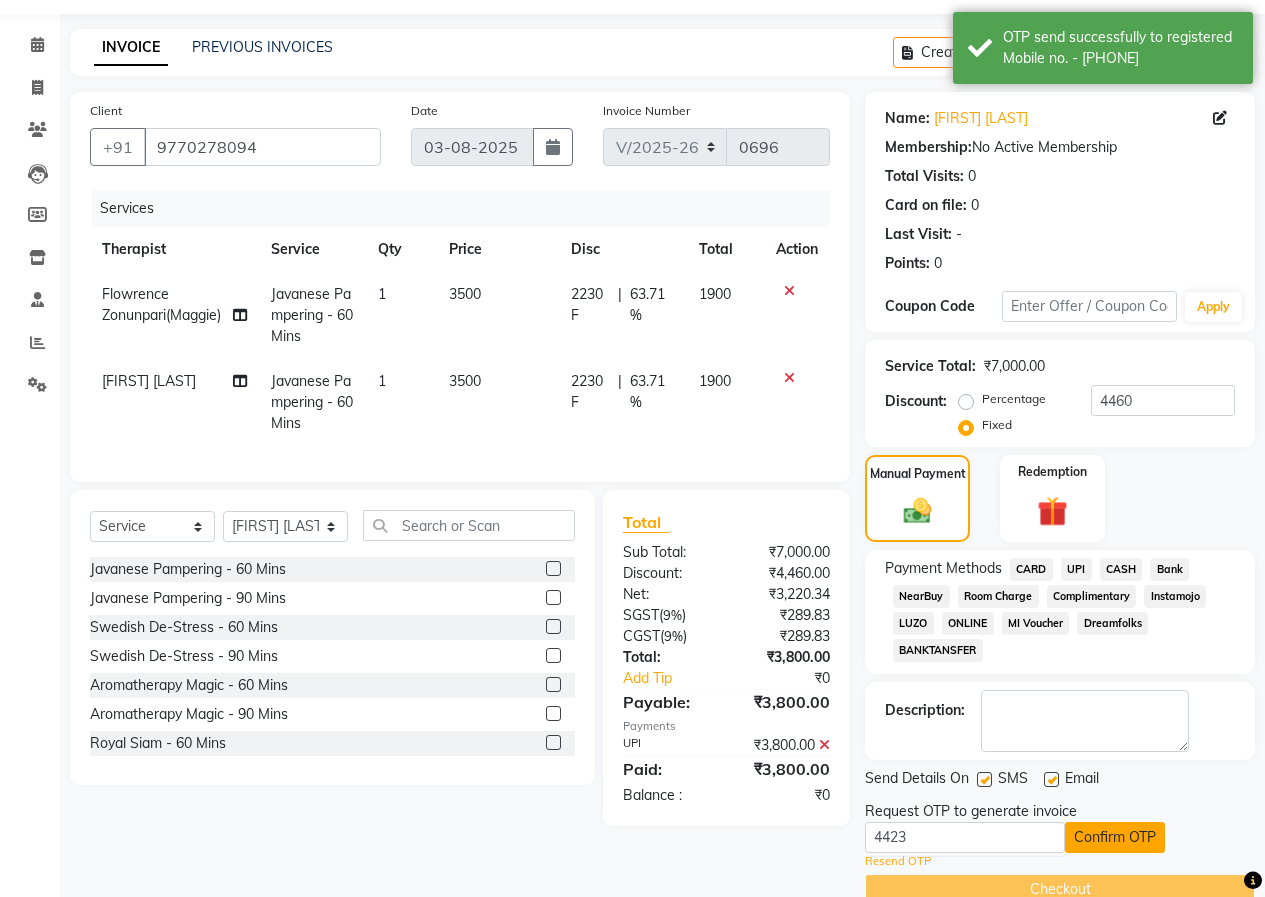 click on "Confirm OTP" 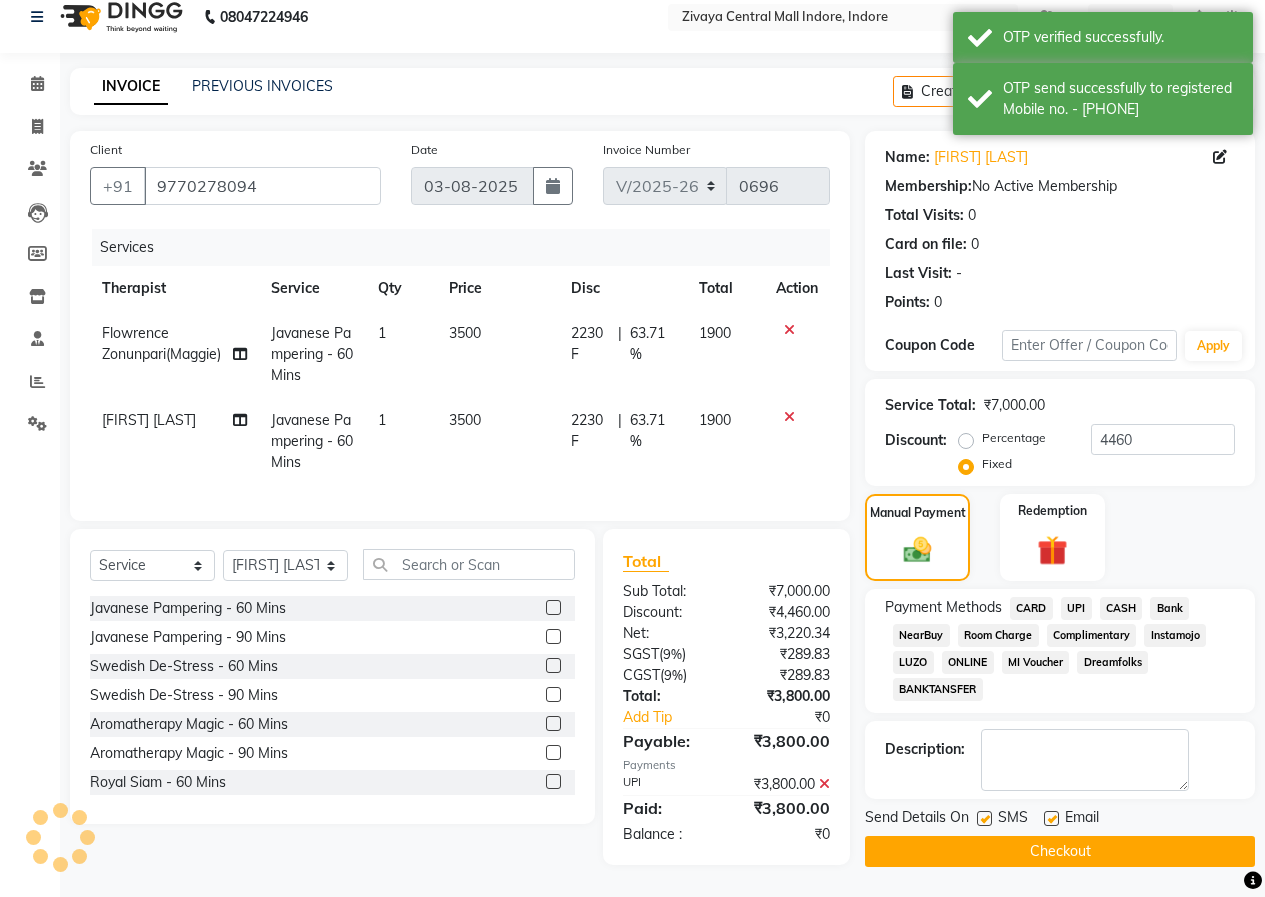 scroll, scrollTop: 32, scrollLeft: 0, axis: vertical 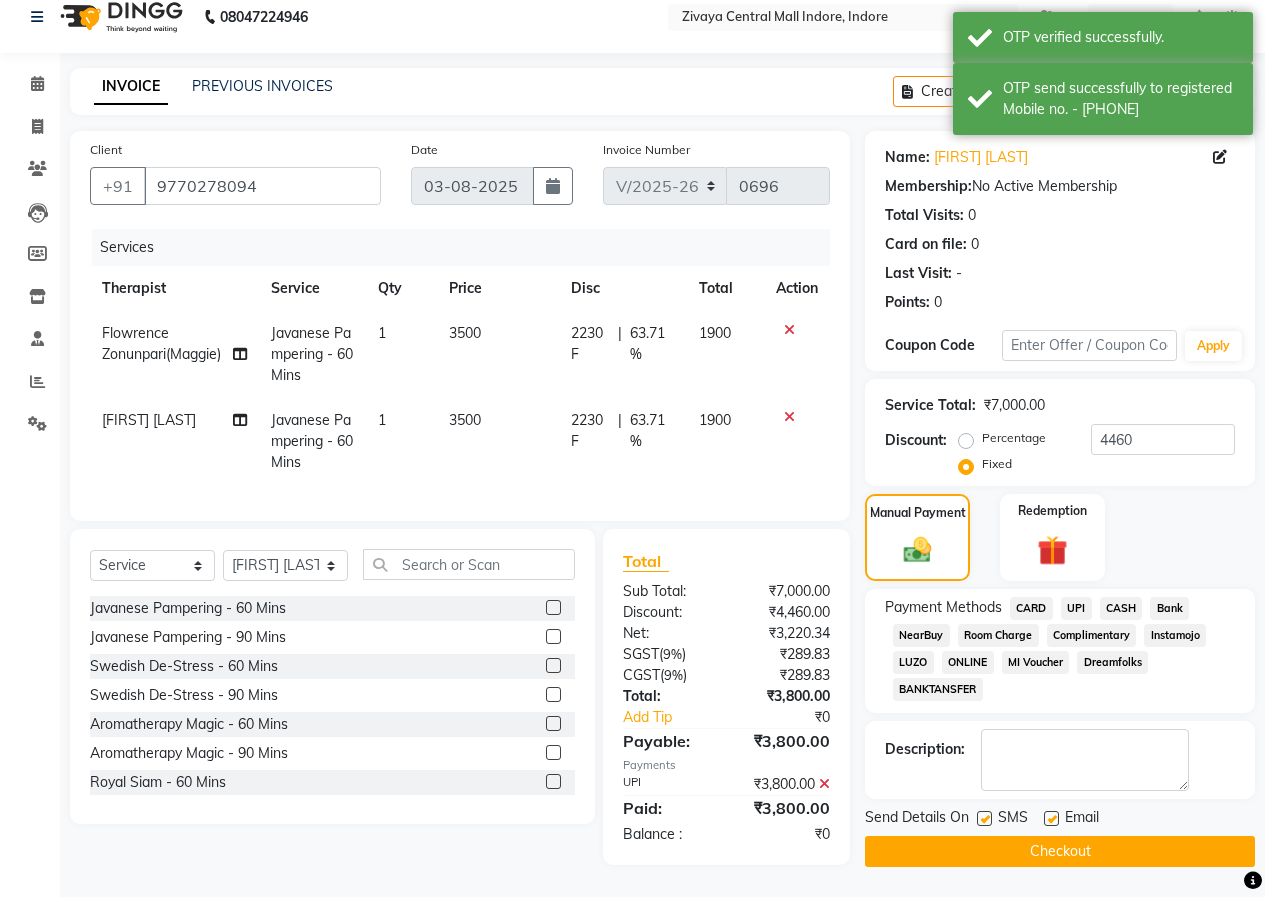 click on "Checkout" 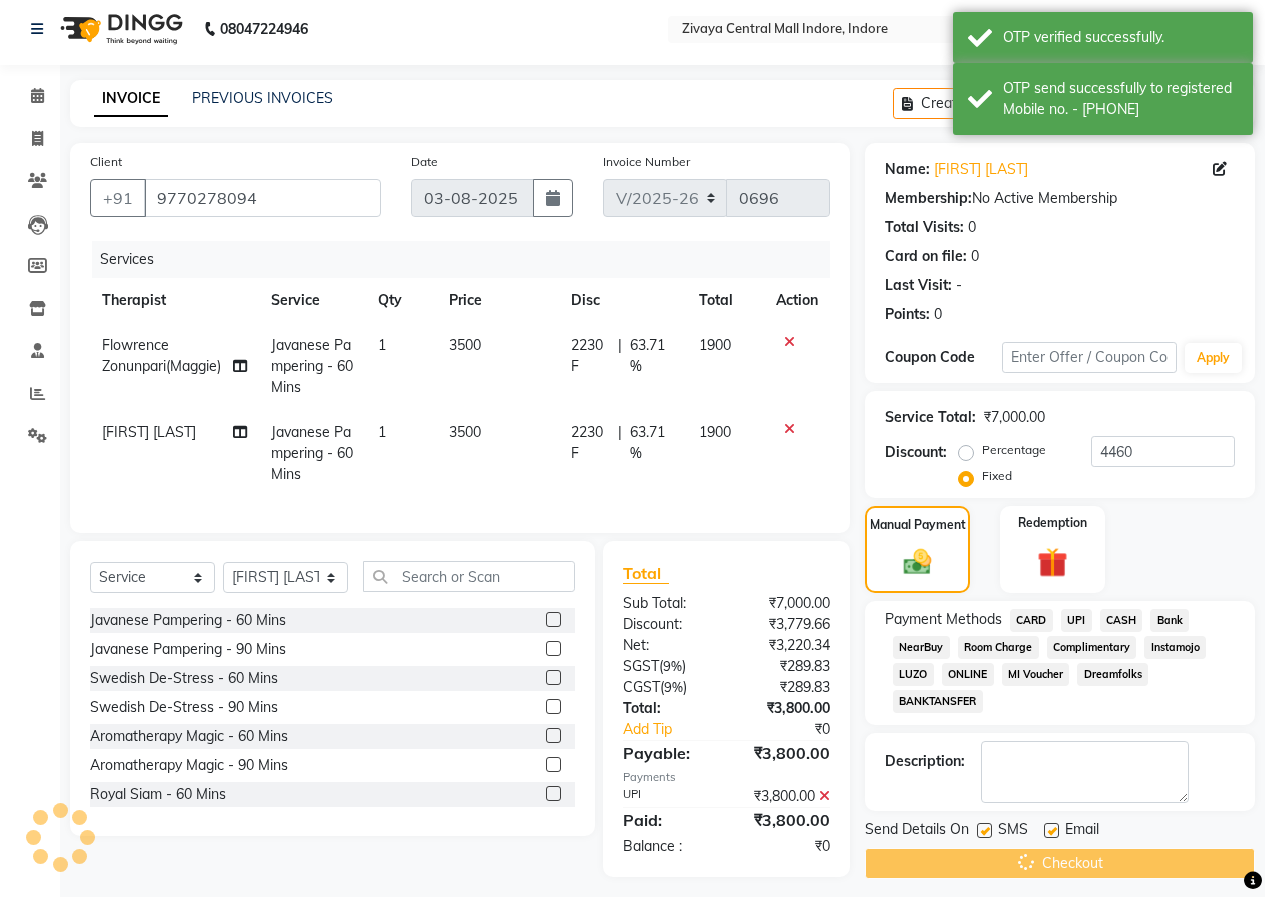 scroll, scrollTop: 0, scrollLeft: 0, axis: both 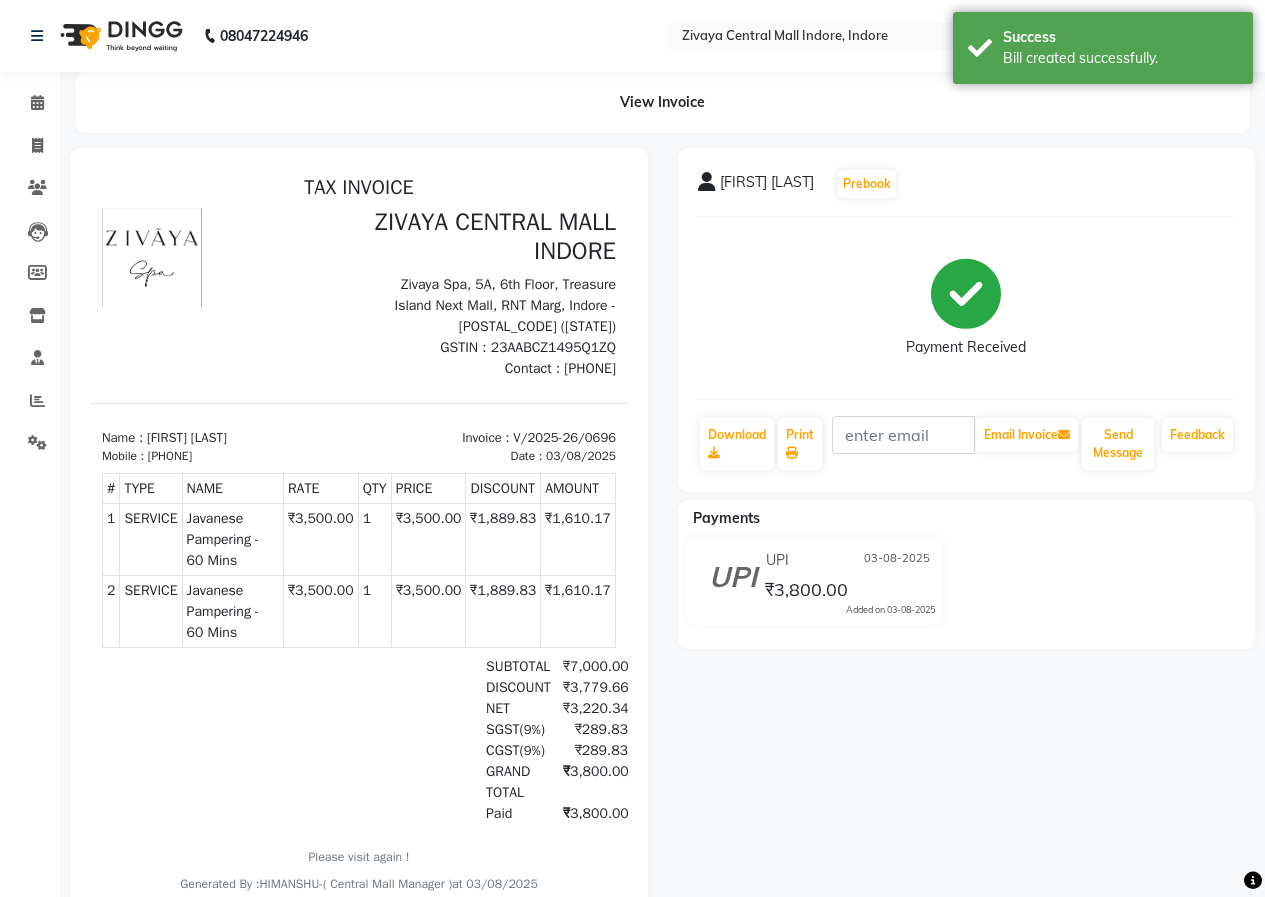 click 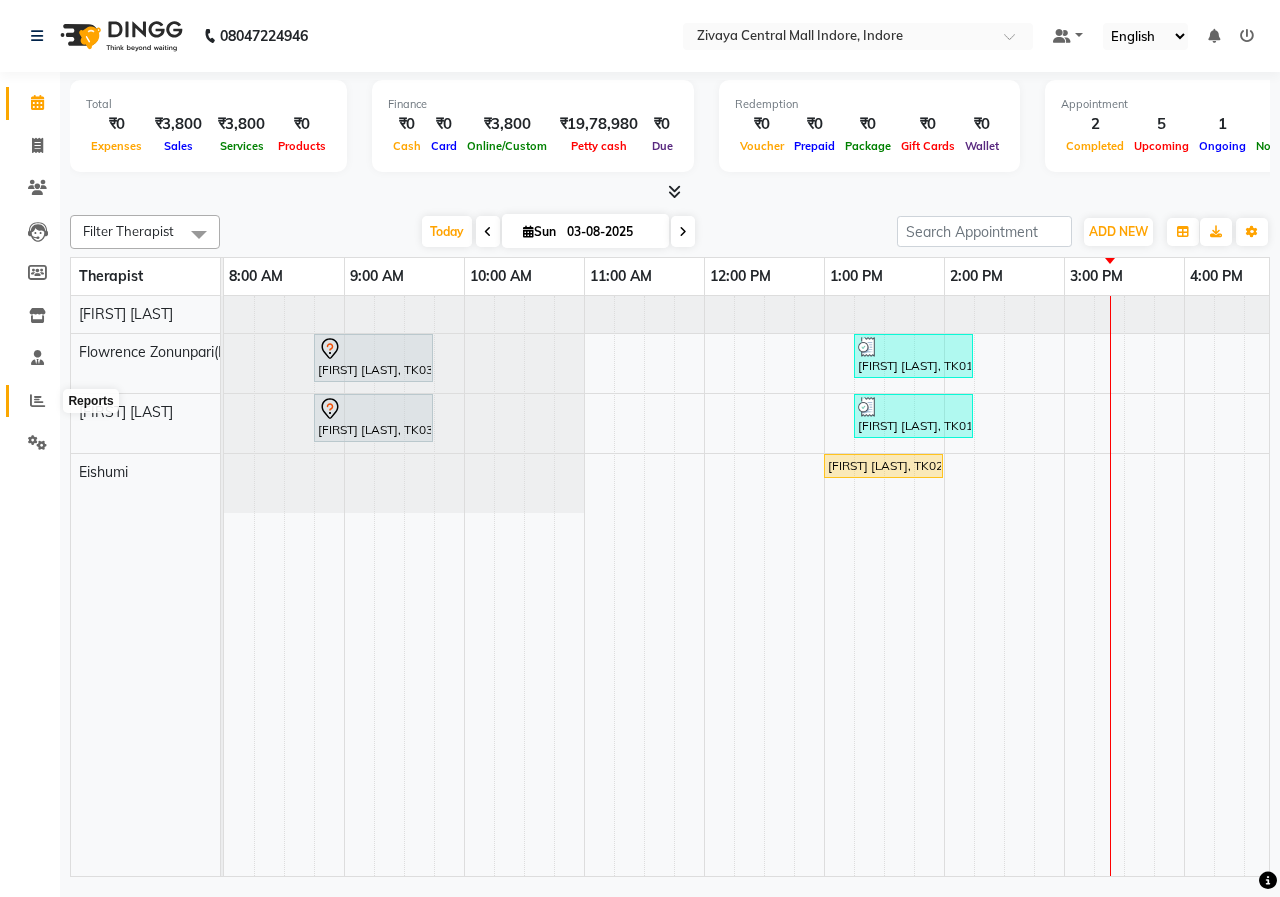 click 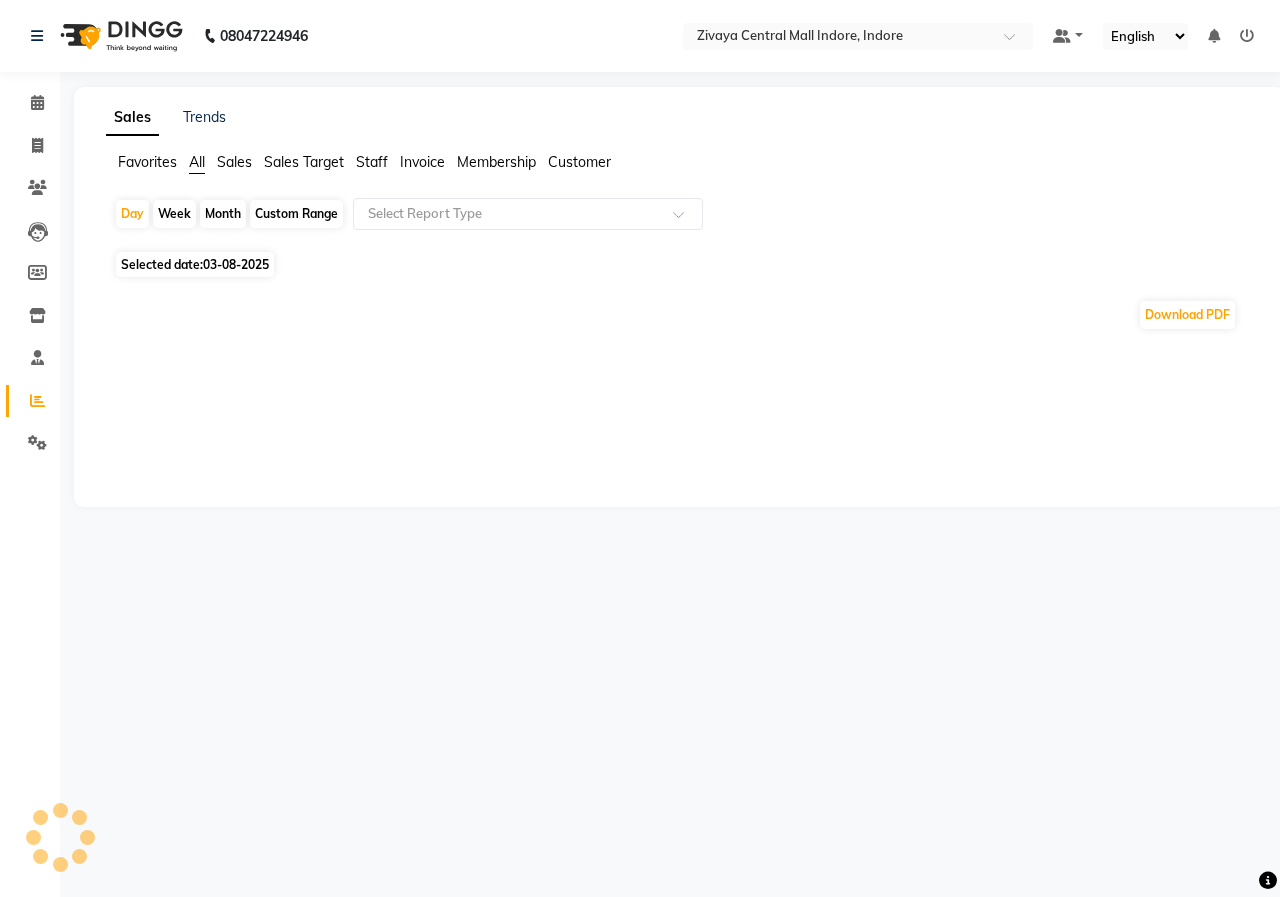 click 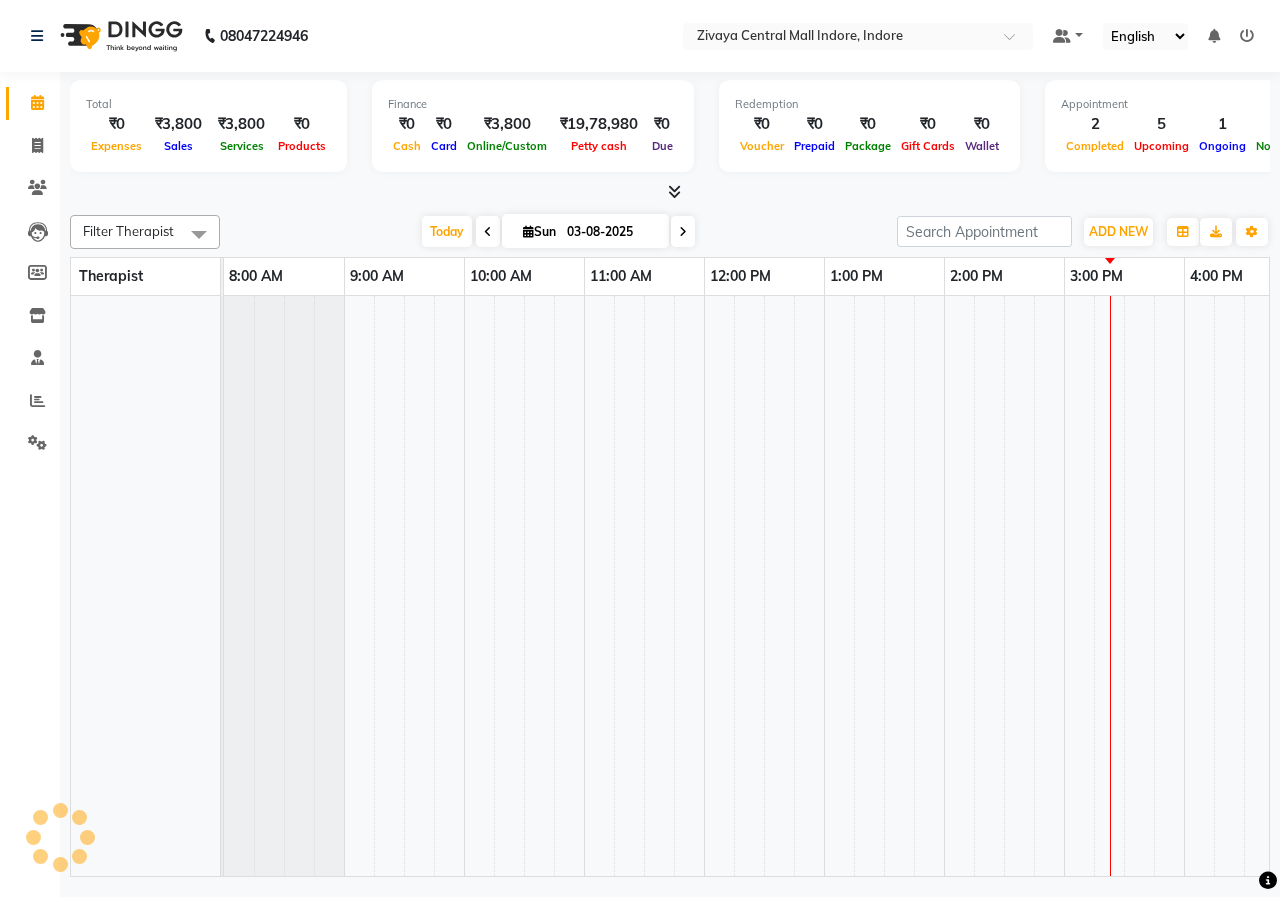 scroll, scrollTop: 0, scrollLeft: 354, axis: horizontal 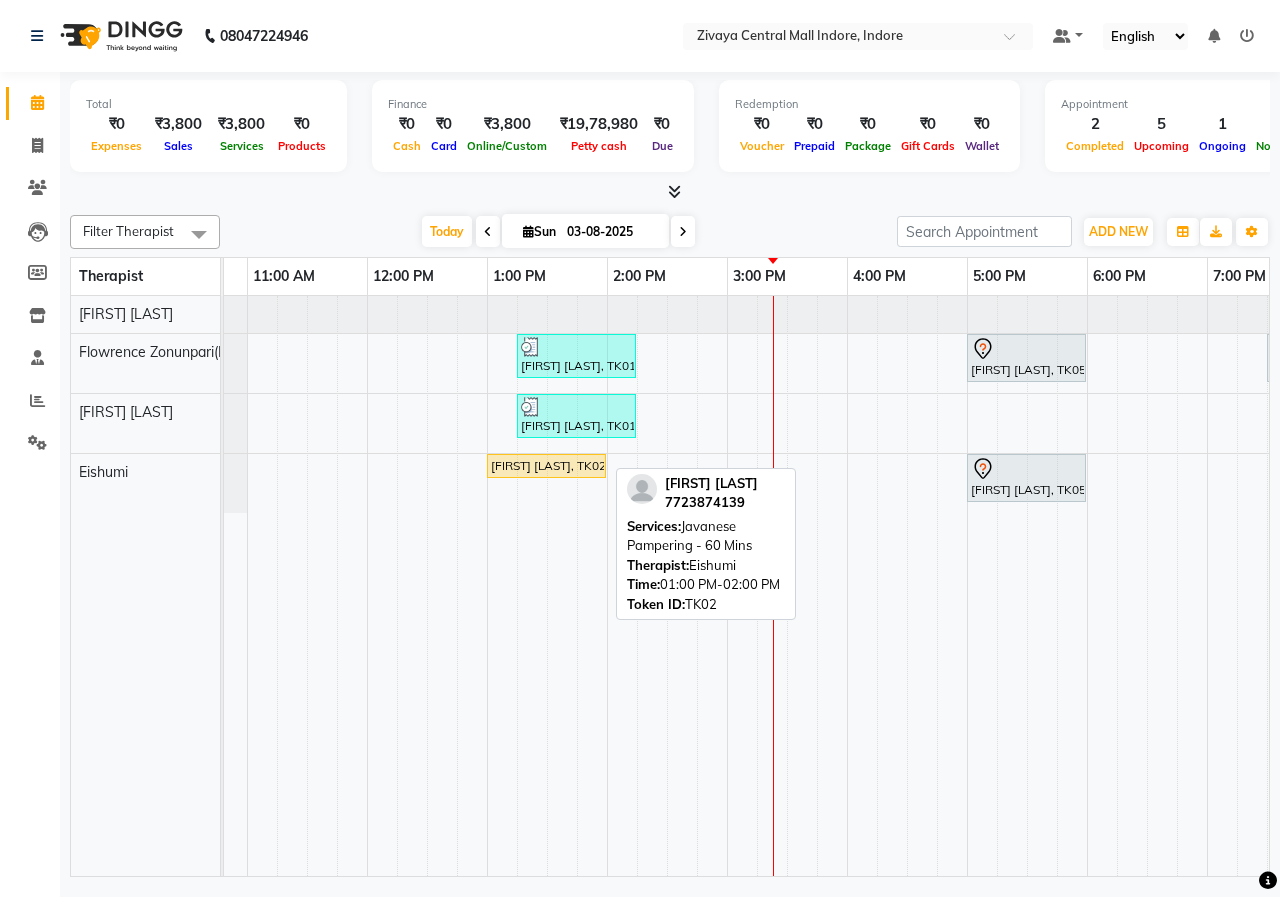 click on "[FIRST] [LAST], TK02, 01:00 PM-02:00 PM, Javanese Pampering - 60 Mins" at bounding box center [546, 466] 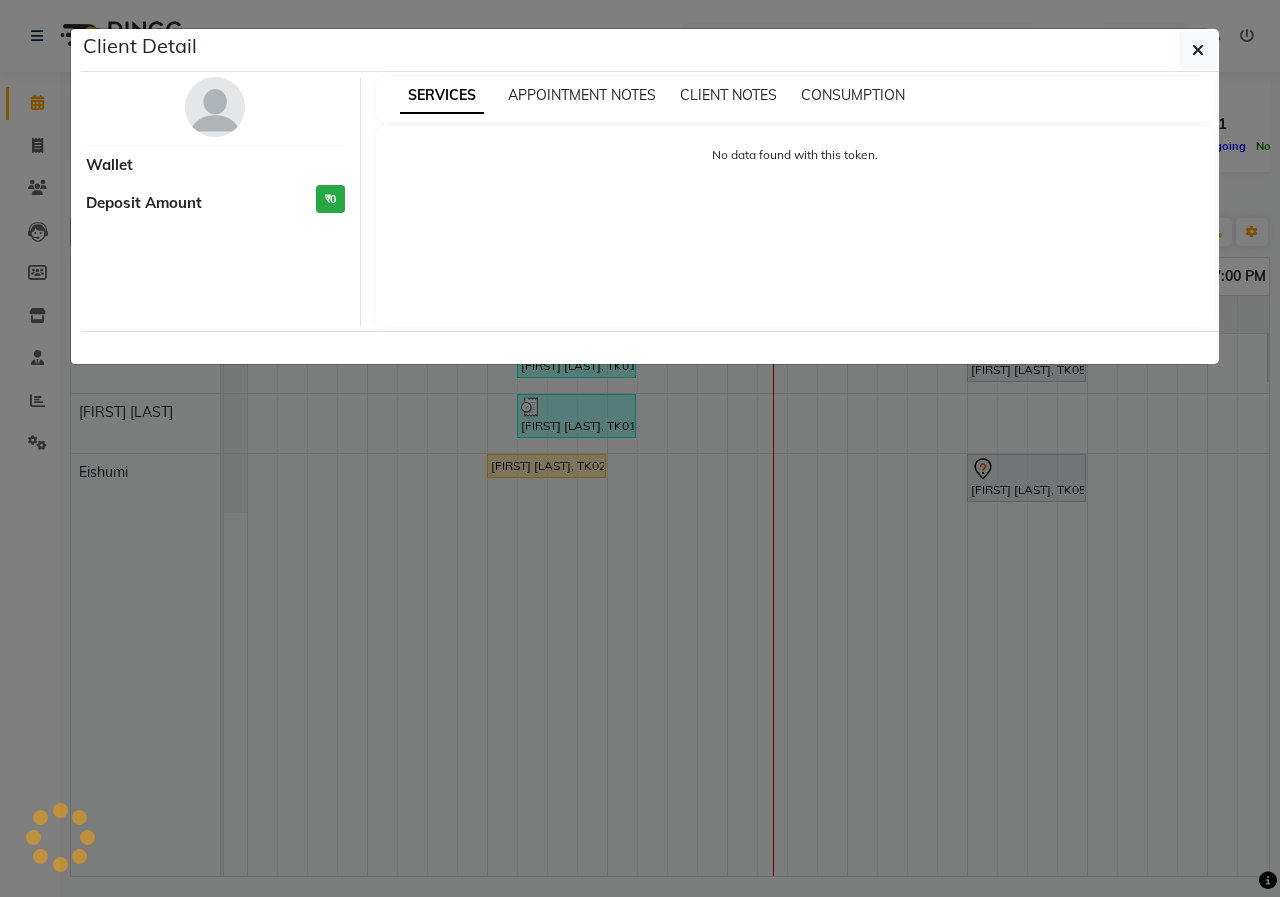 select on "1" 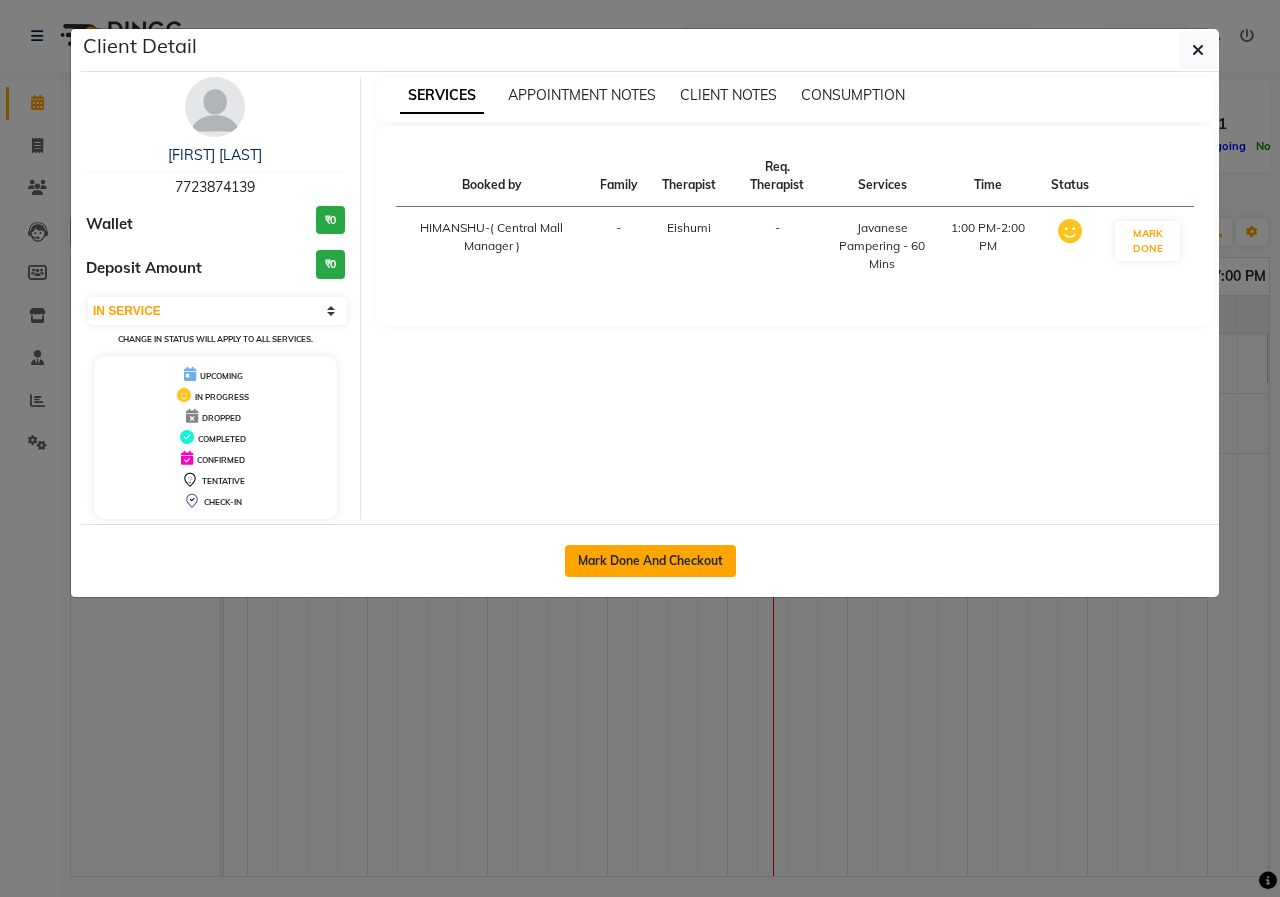 click on "Mark Done And Checkout" 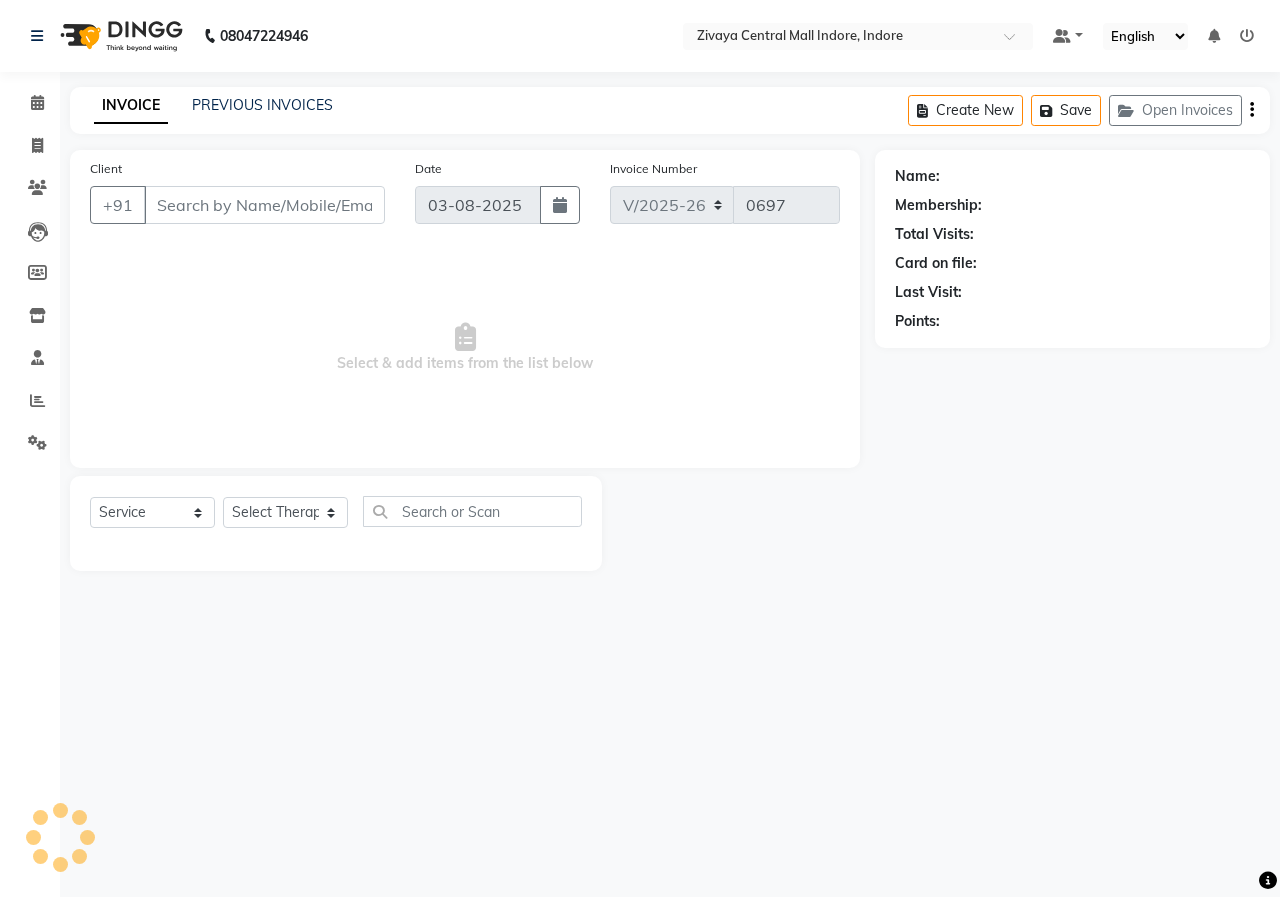 type on "7723874139" 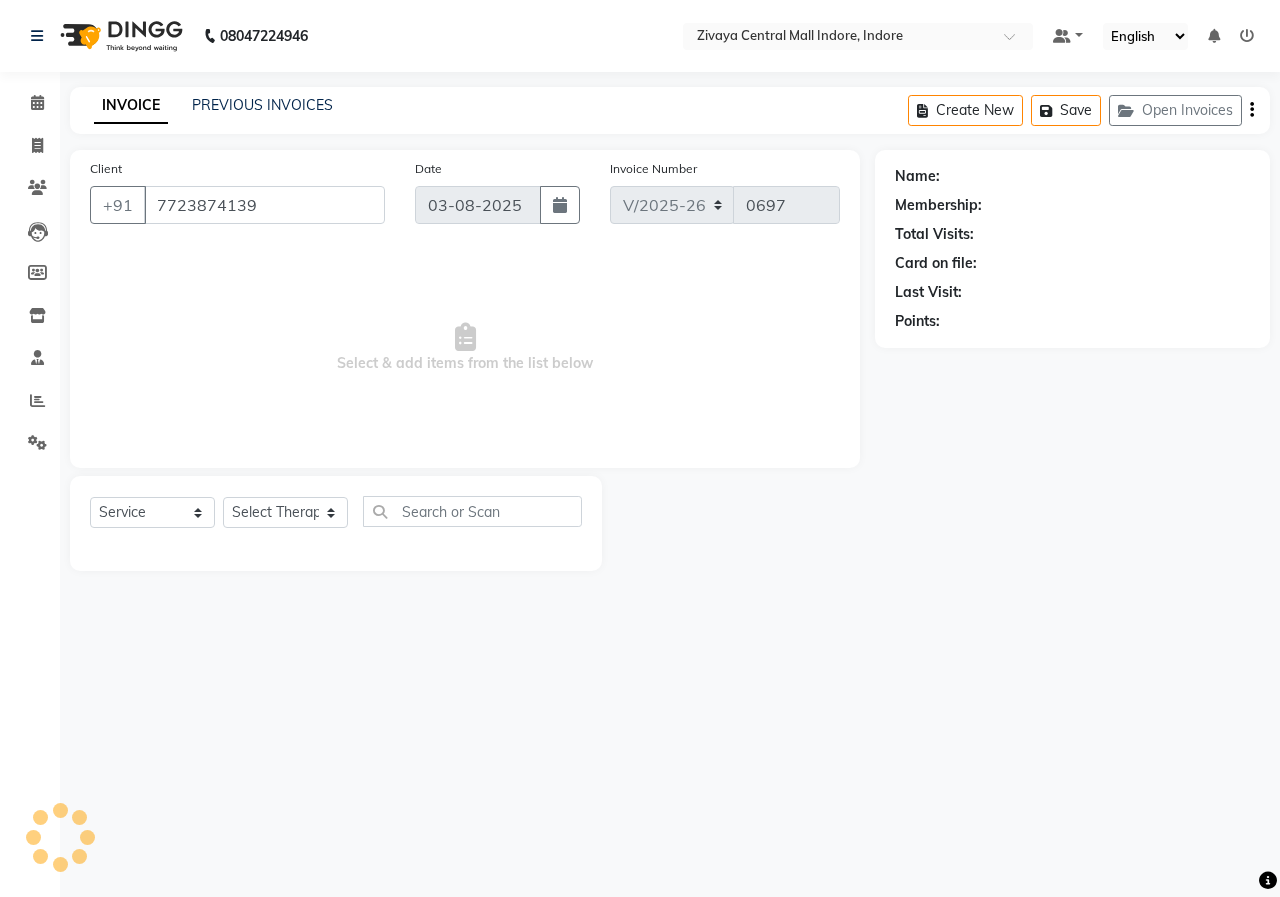 select on "79832" 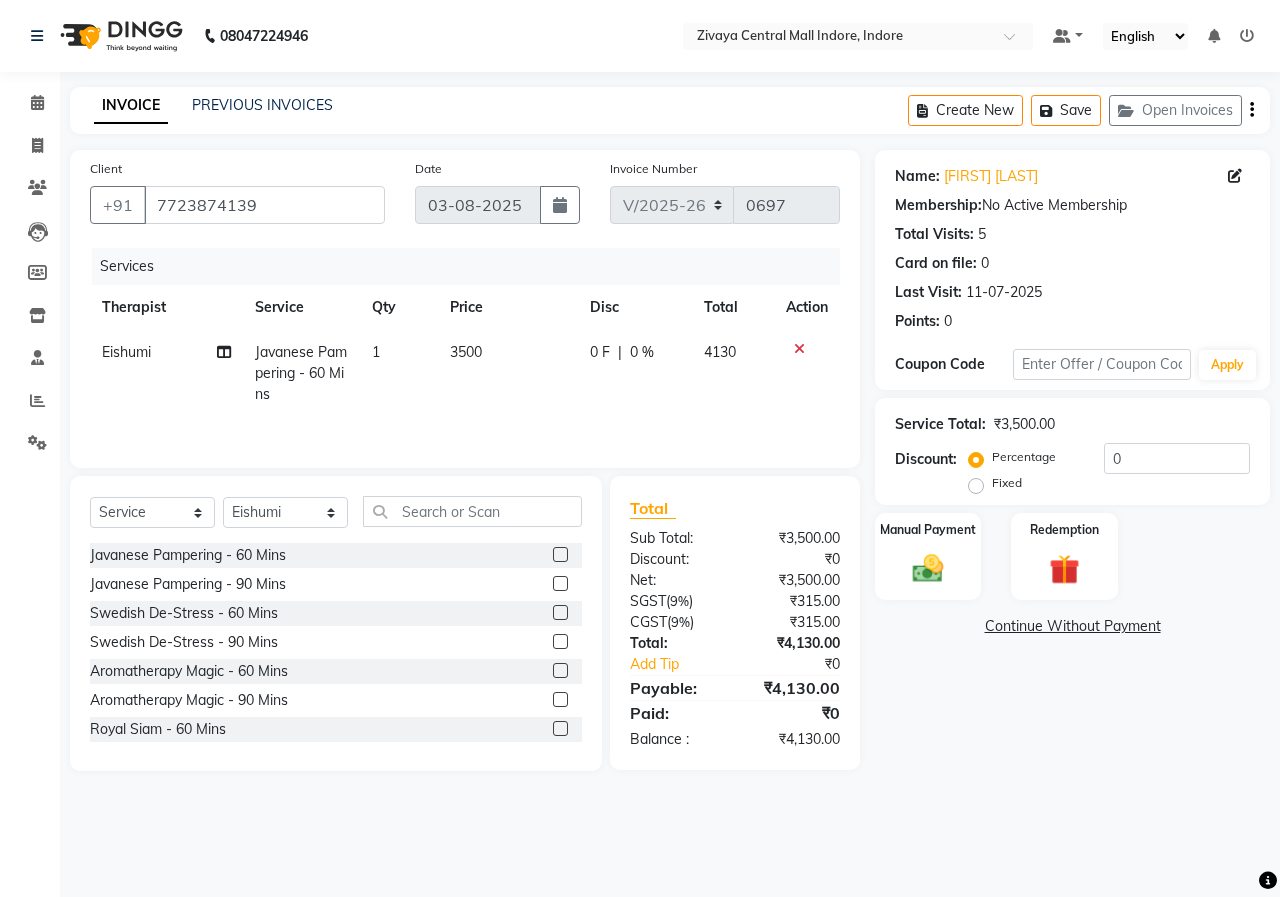click on "Fixed" 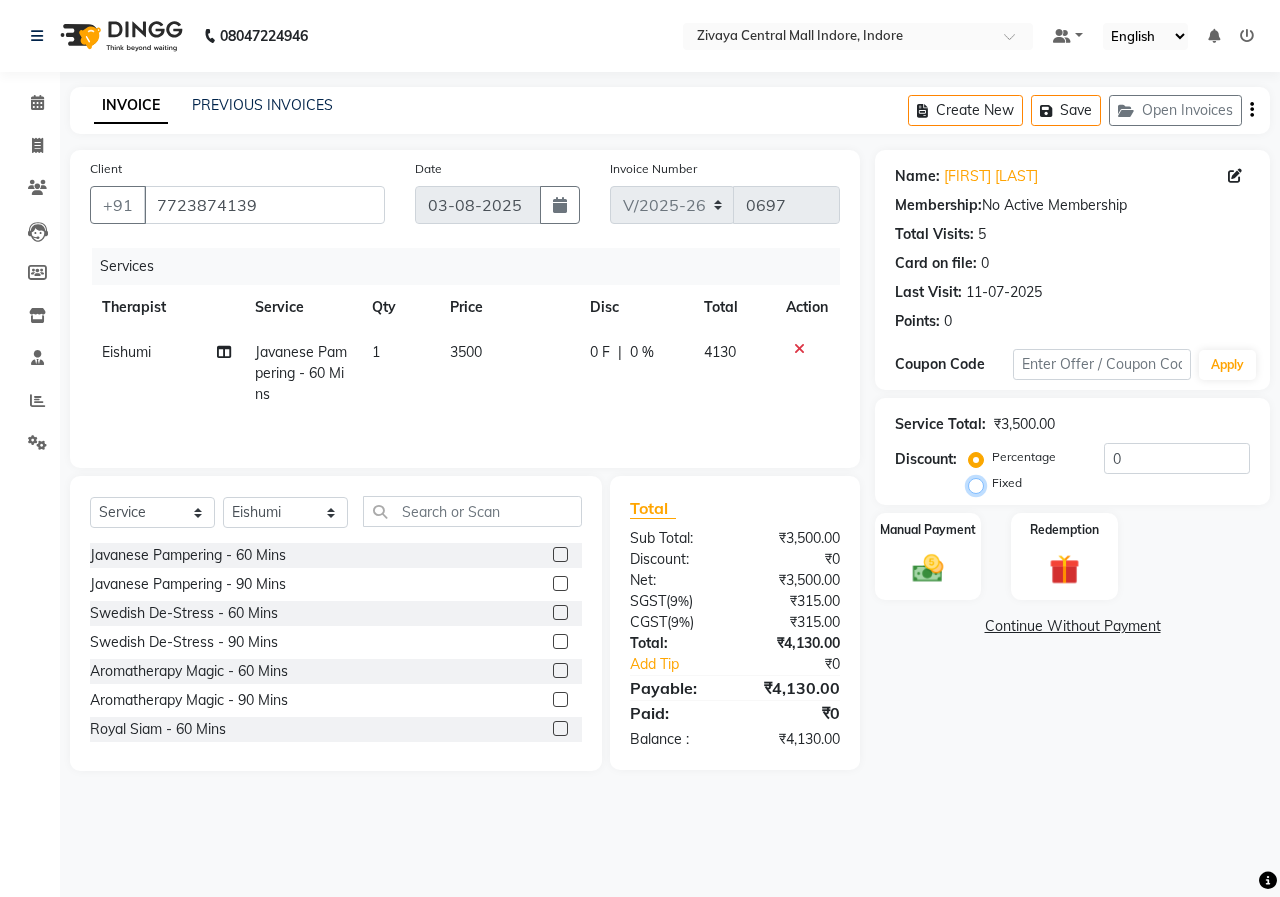 click on "Fixed" at bounding box center (980, 483) 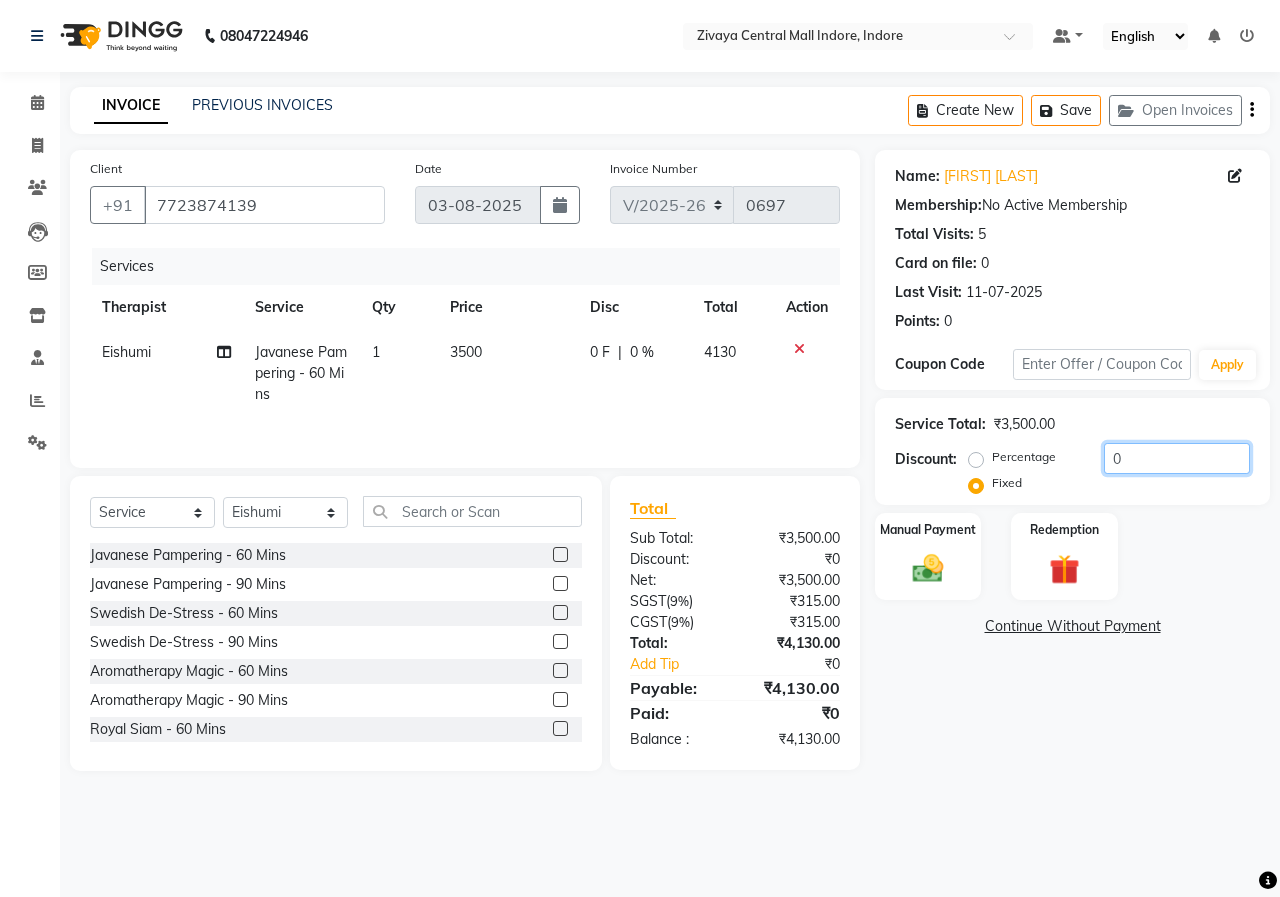 click on "0" 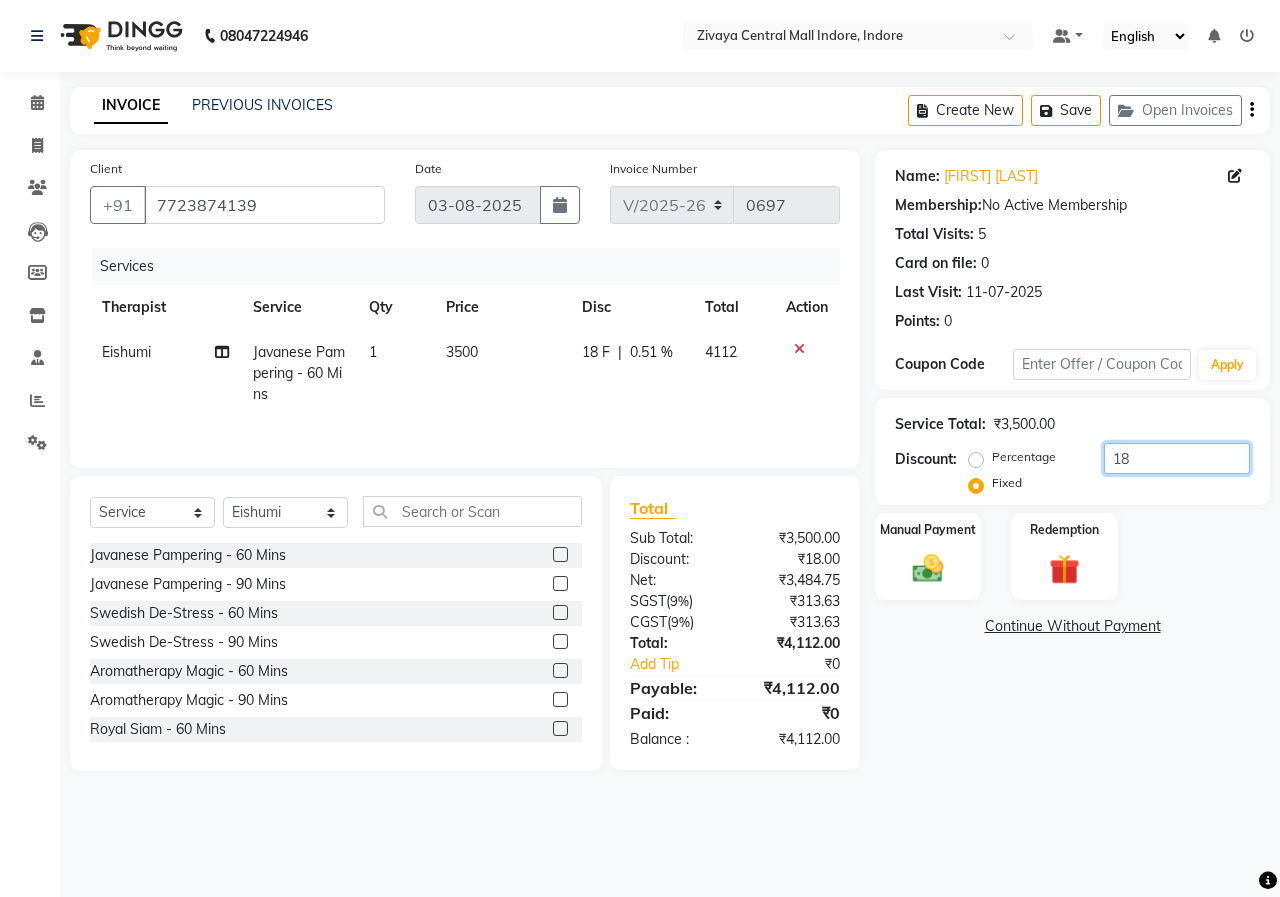 type on "1" 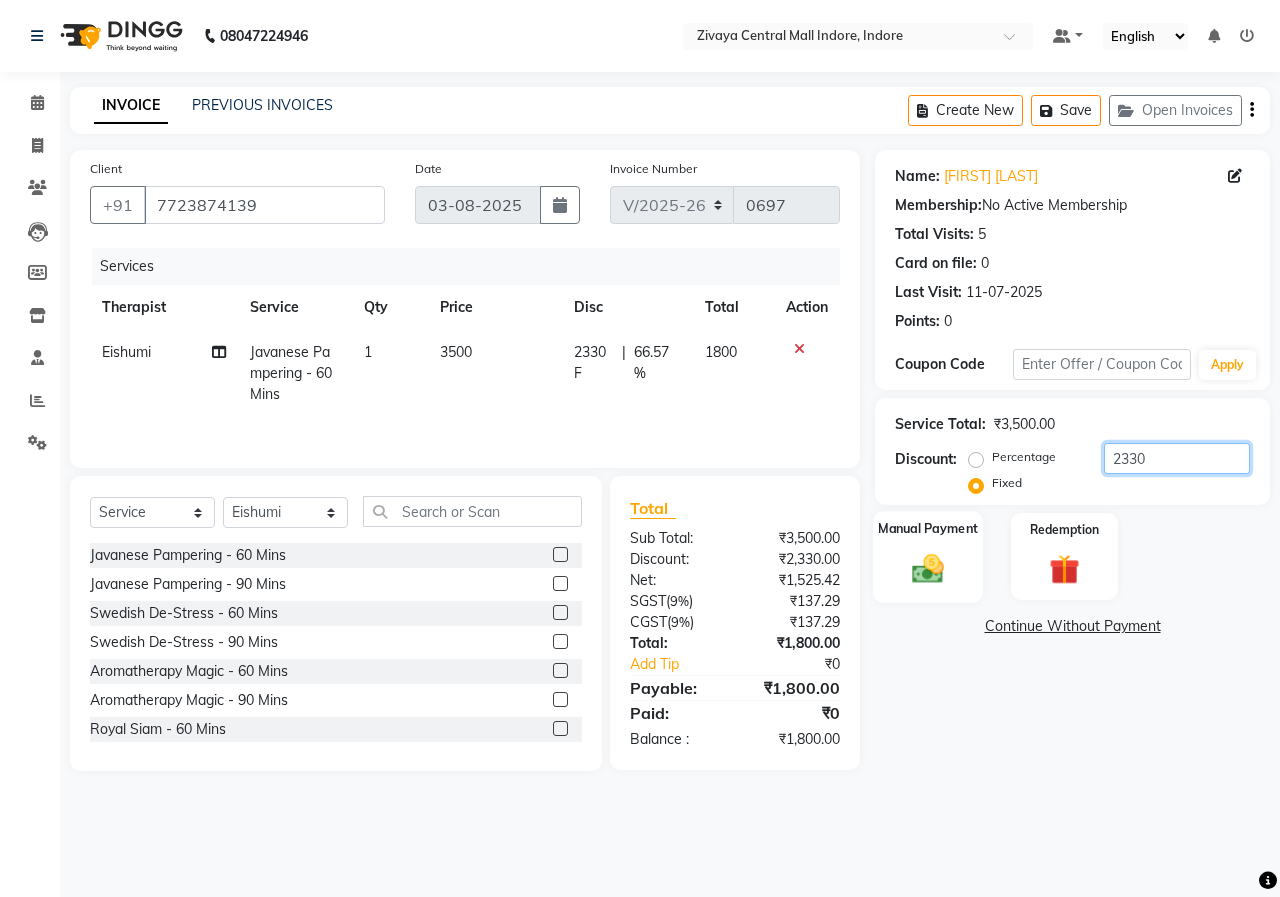 type on "2330" 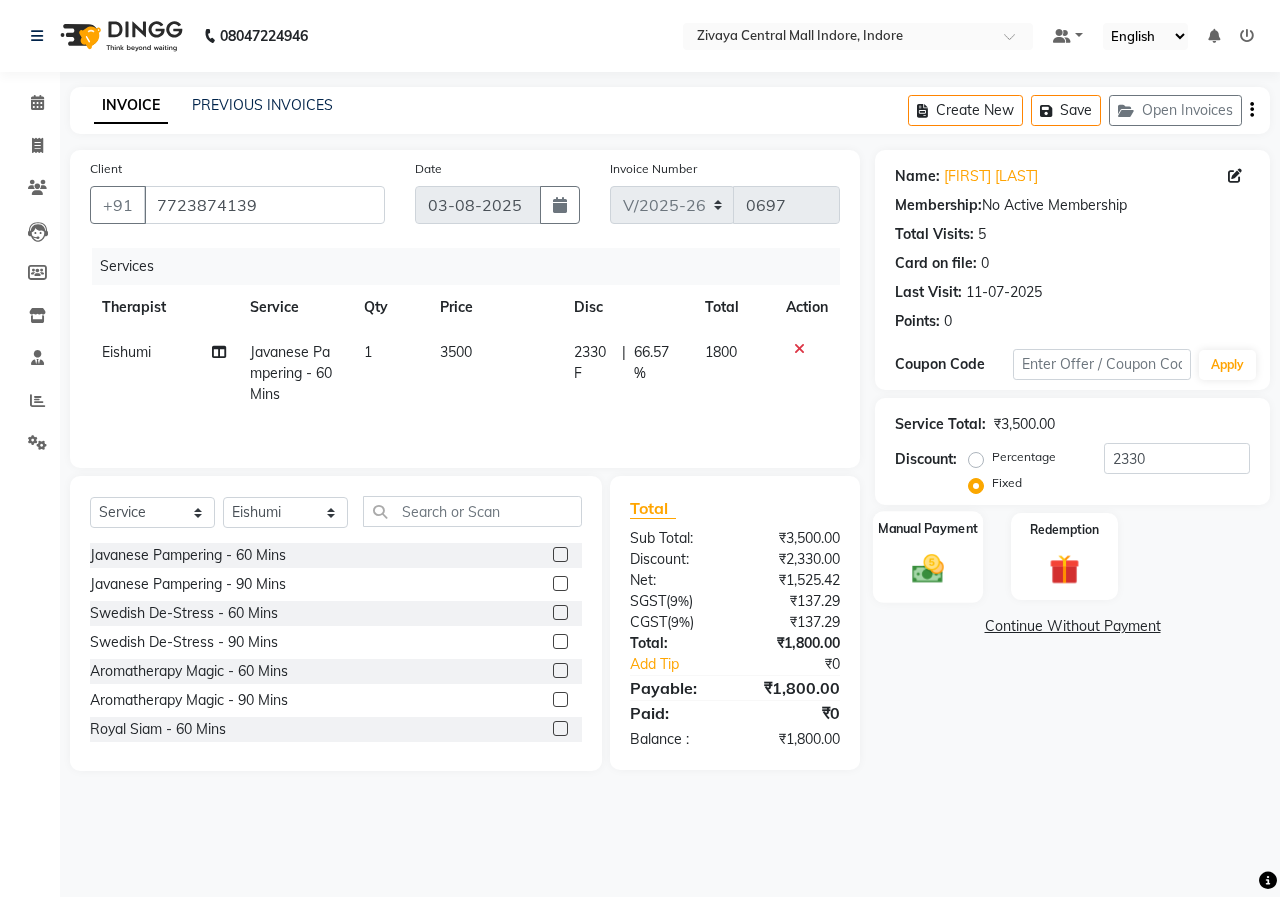click on "Manual Payment" 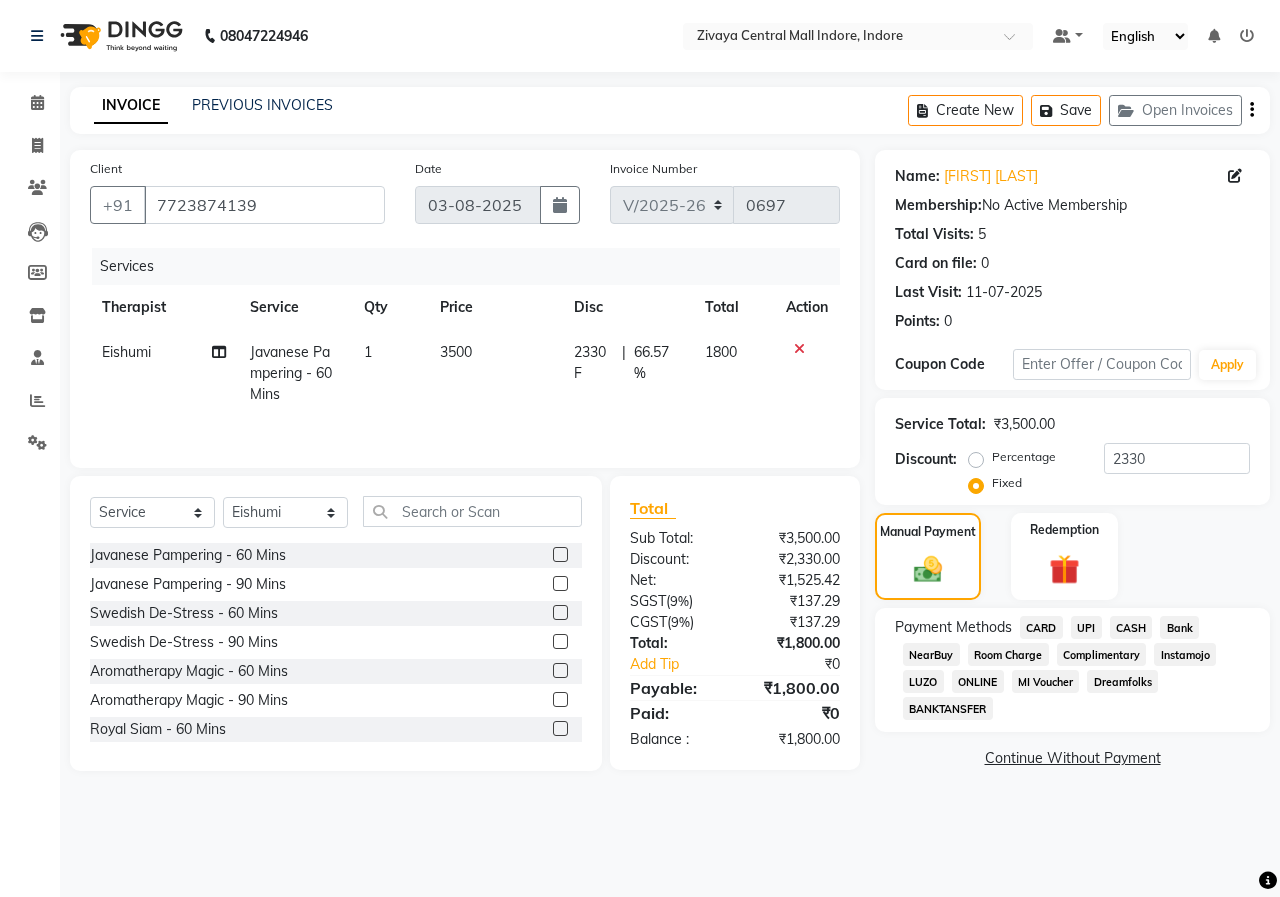 click on "UPI" 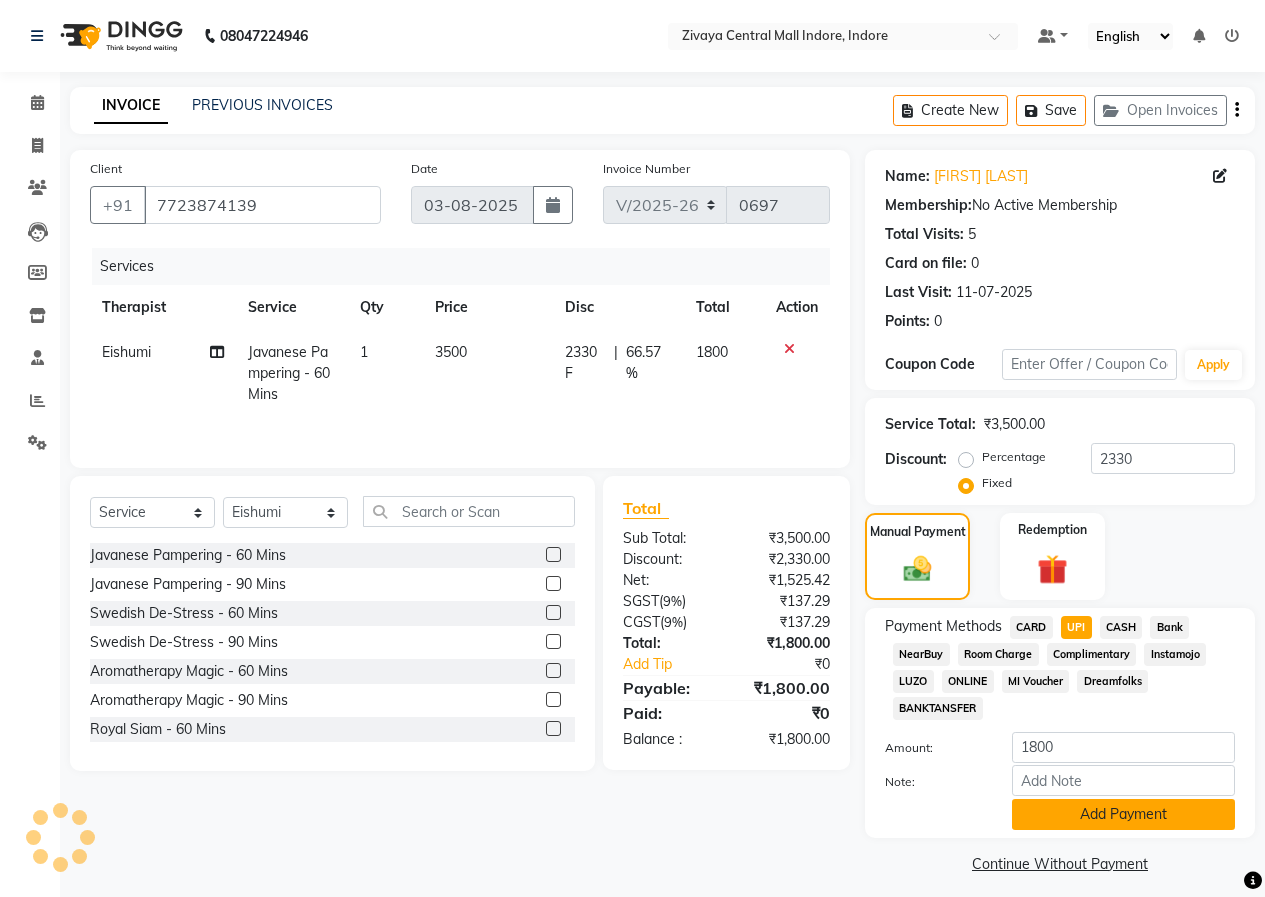 click on "Add Payment" 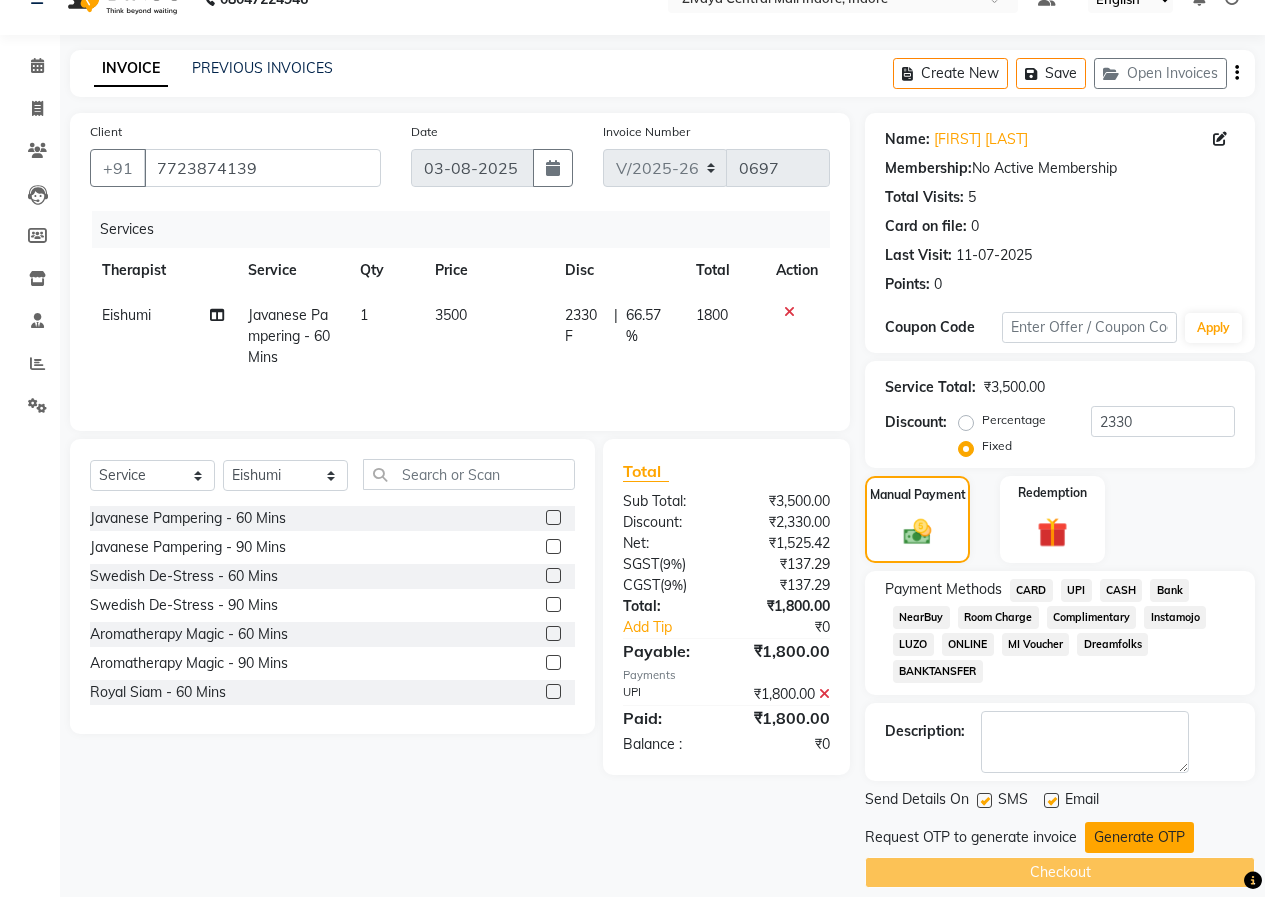 scroll, scrollTop: 58, scrollLeft: 0, axis: vertical 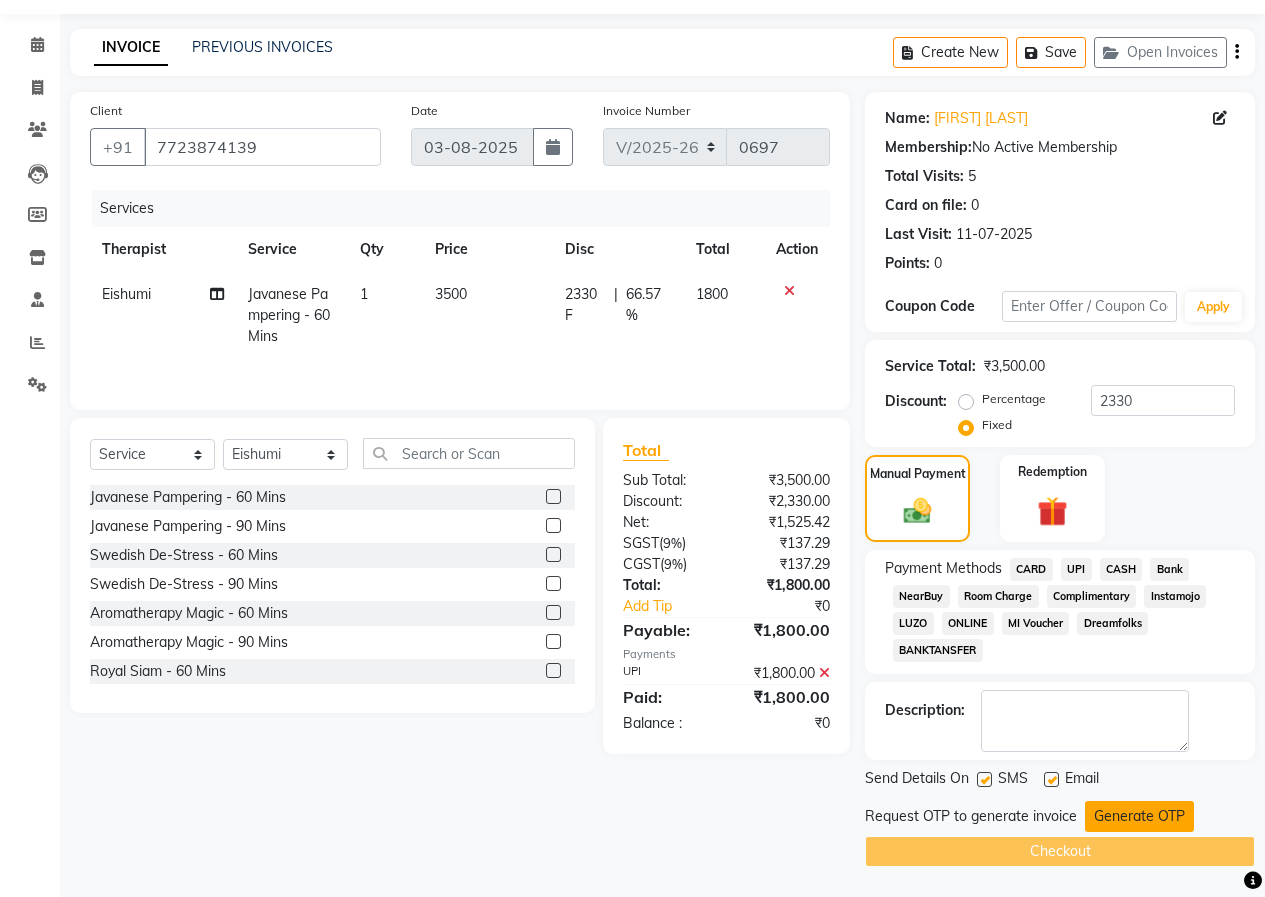 click on "Generate OTP" 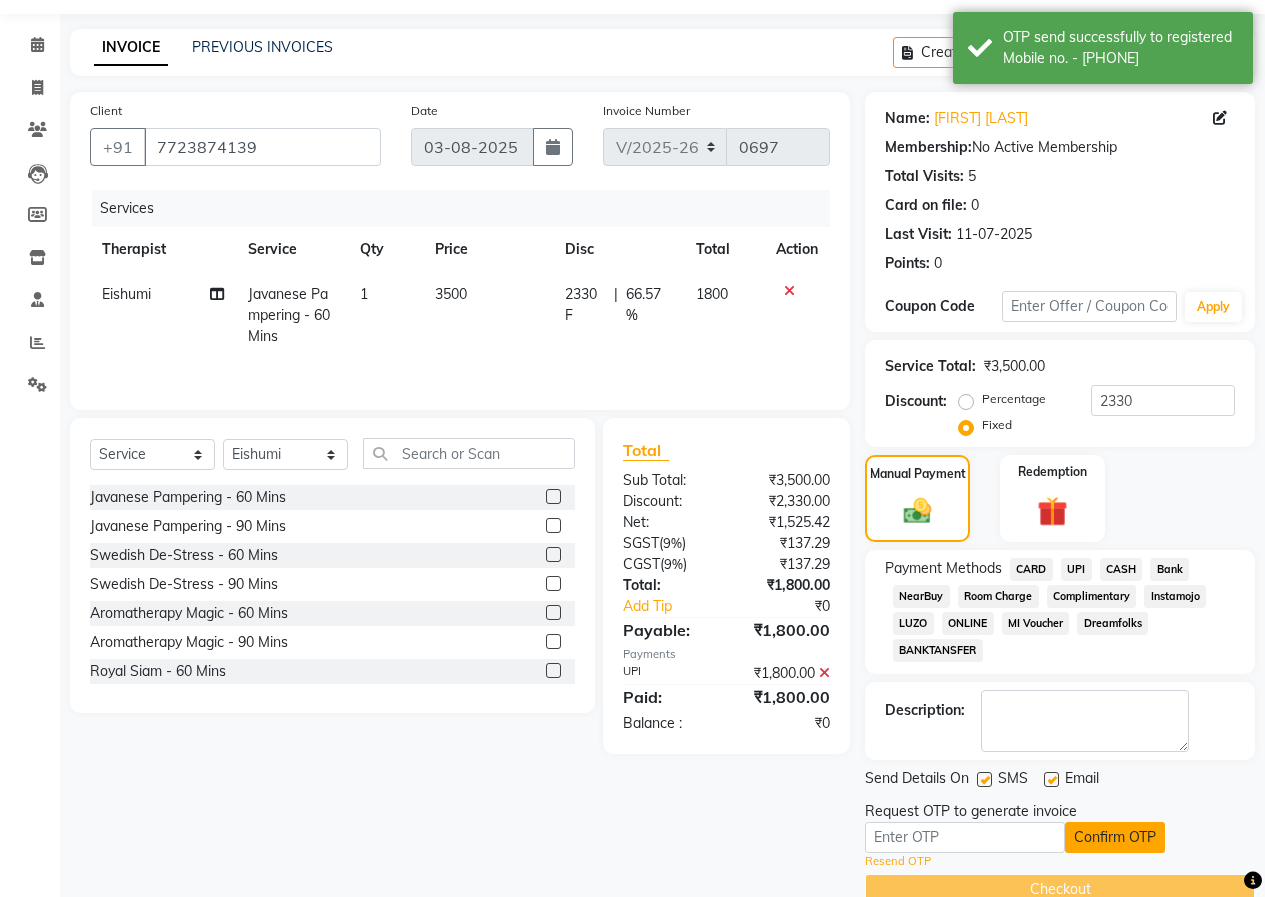scroll, scrollTop: 96, scrollLeft: 0, axis: vertical 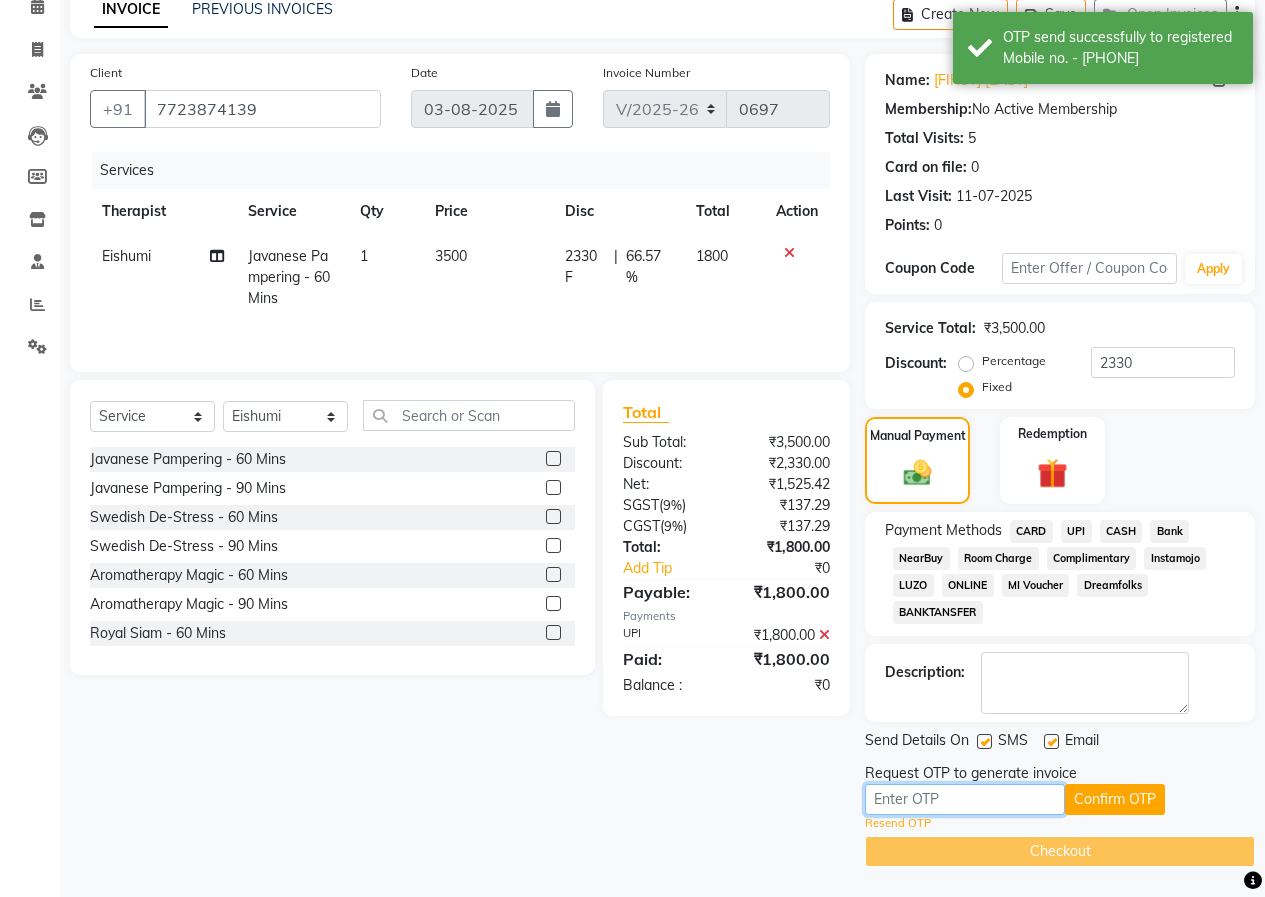 click at bounding box center (965, 799) 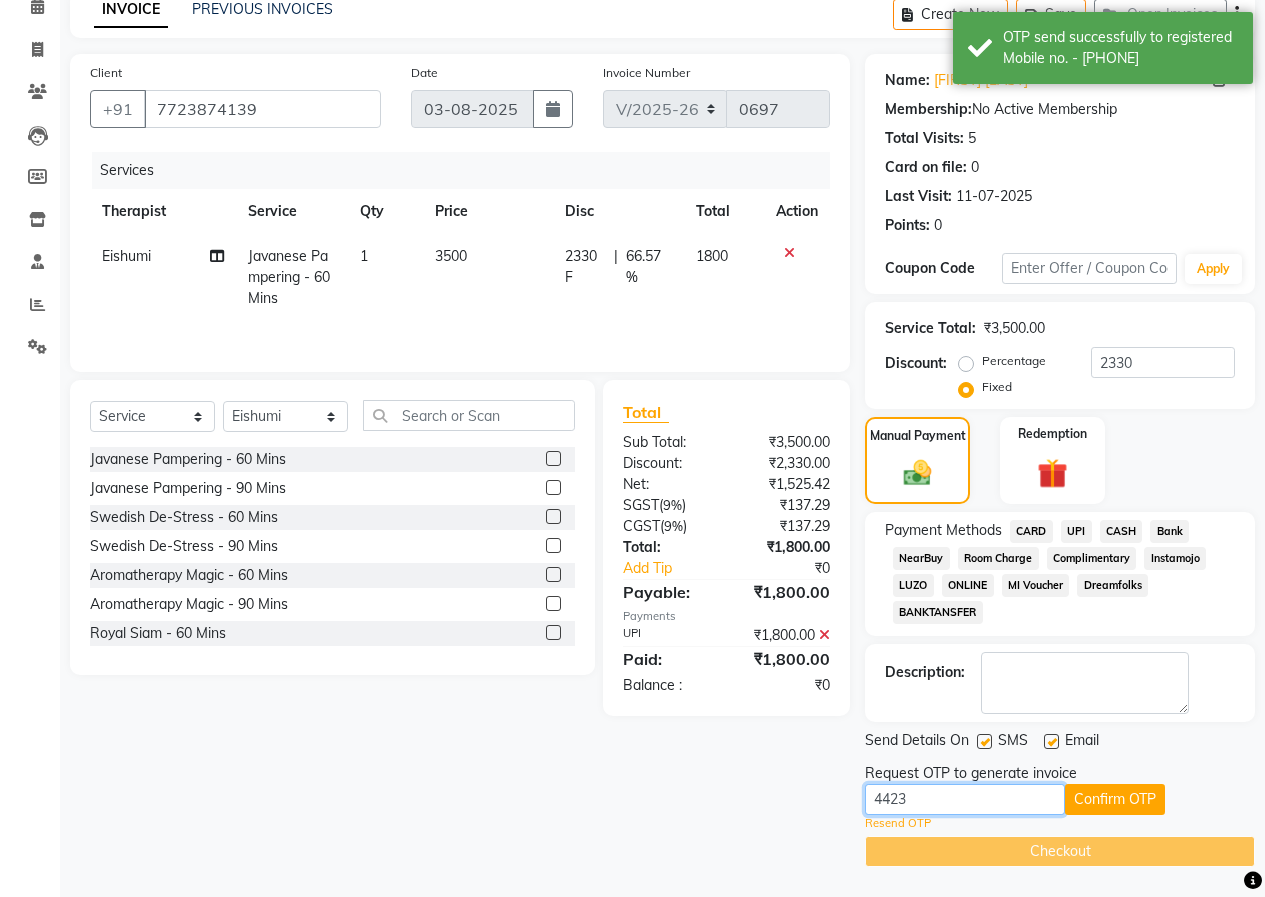 type on "4423" 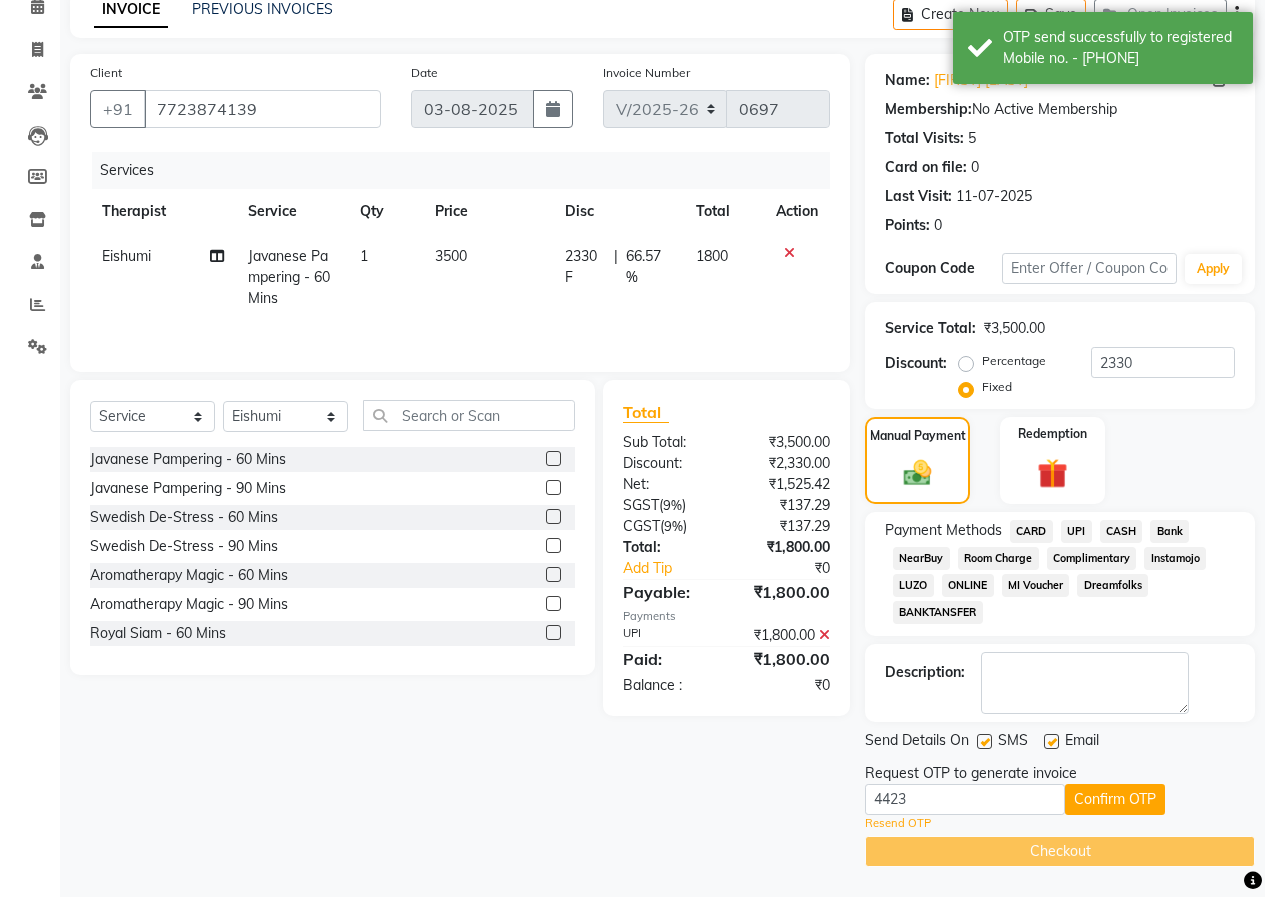 click on "Request OTP to generate invoice" 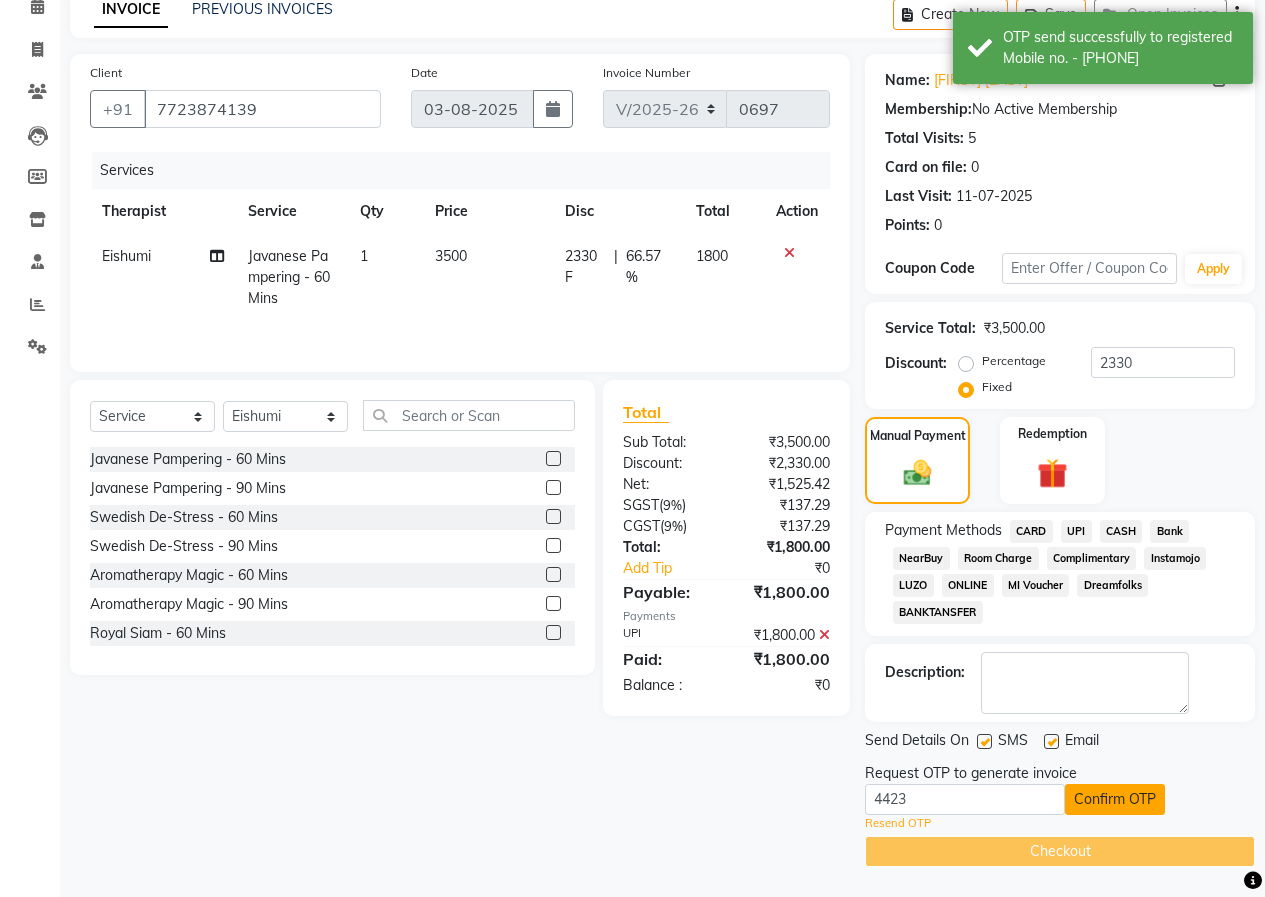 click on "Confirm OTP" 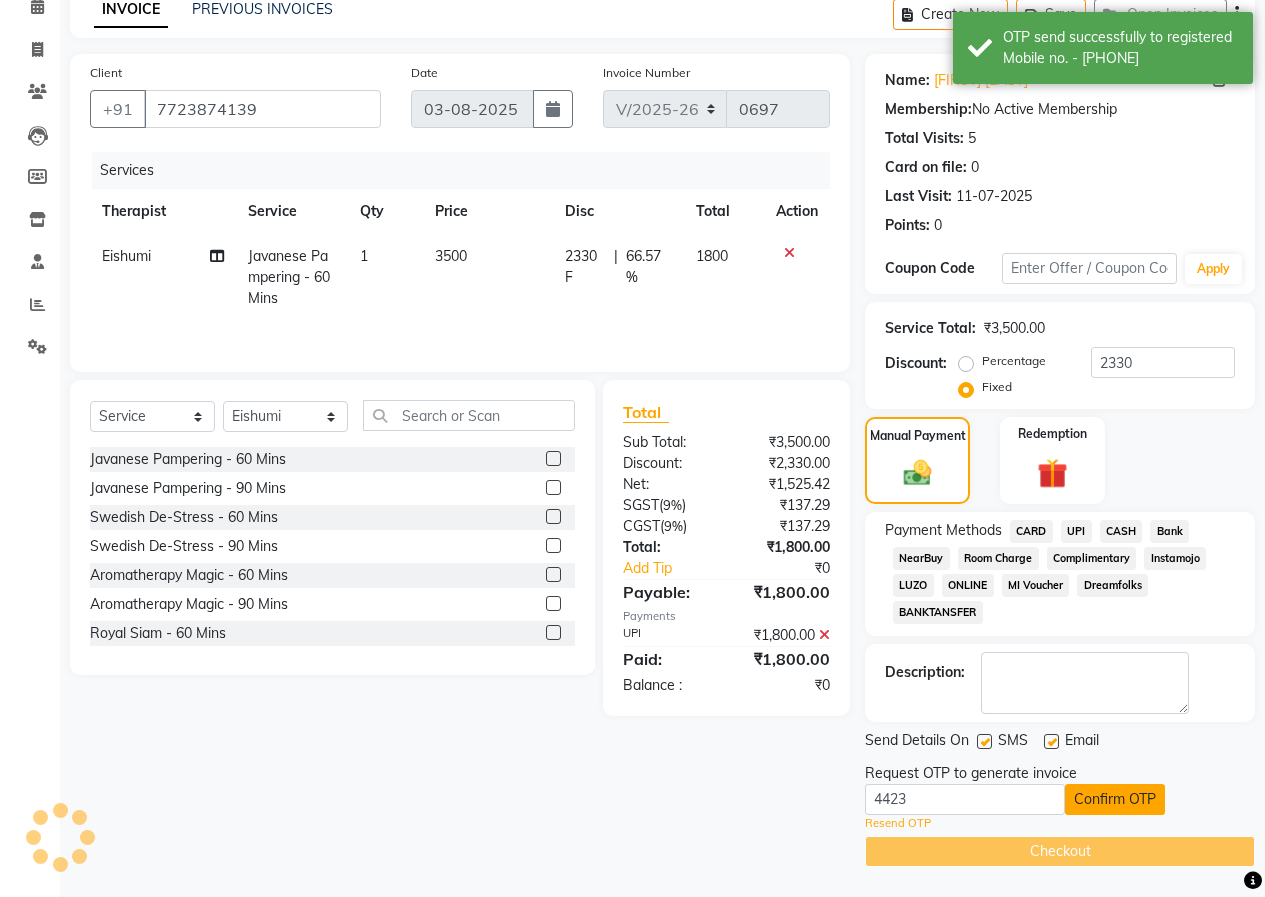 scroll, scrollTop: 19, scrollLeft: 0, axis: vertical 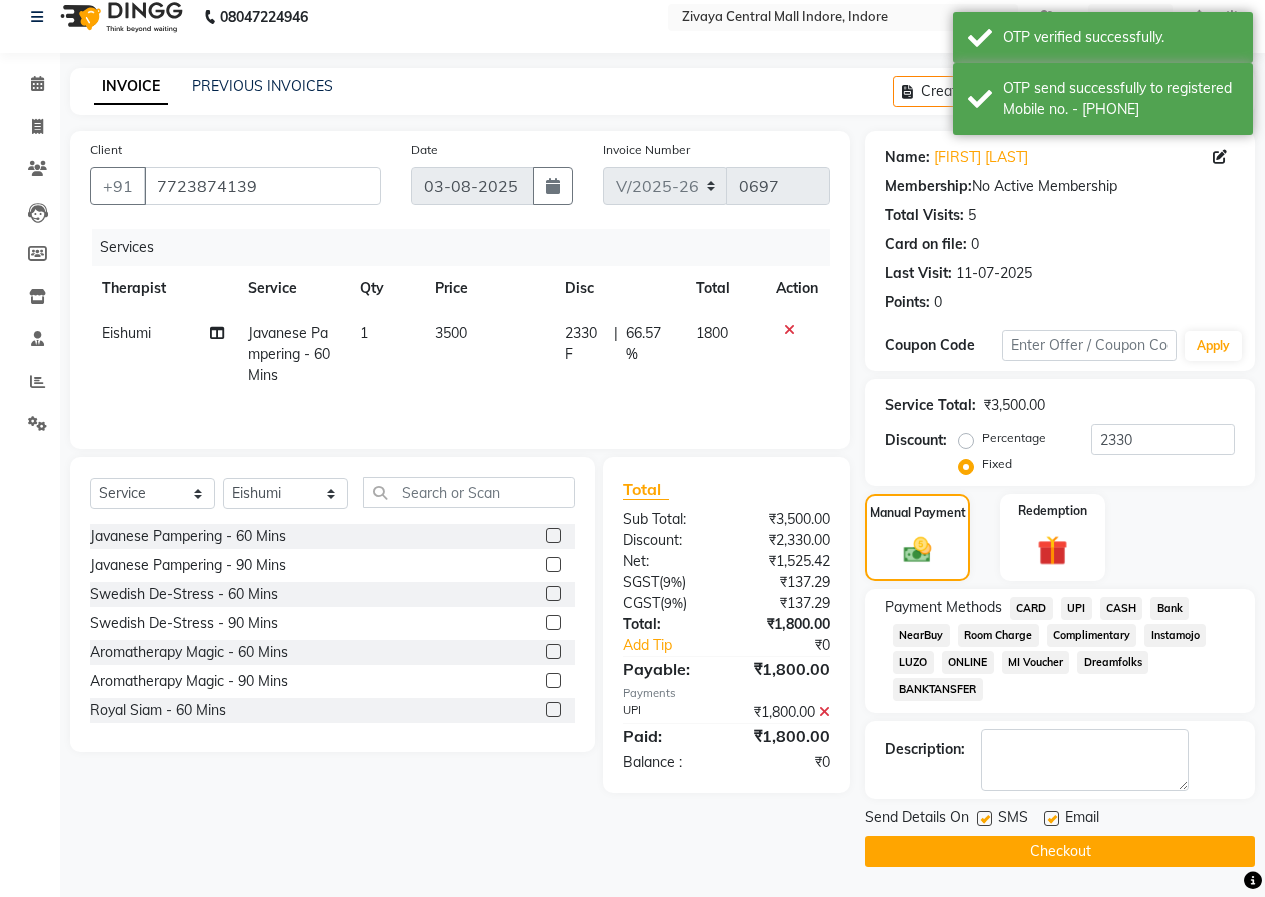 click on "Checkout" 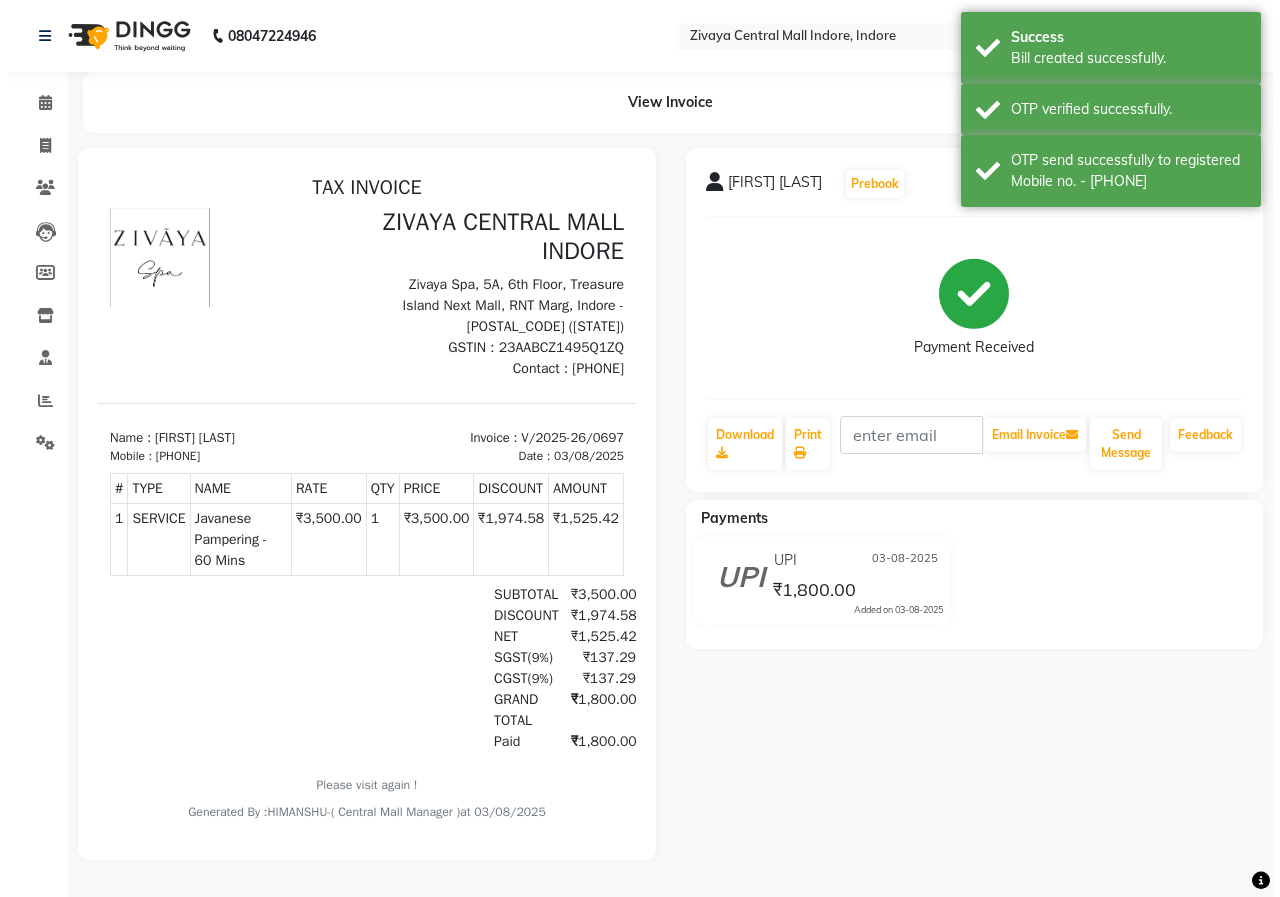 scroll, scrollTop: 0, scrollLeft: 0, axis: both 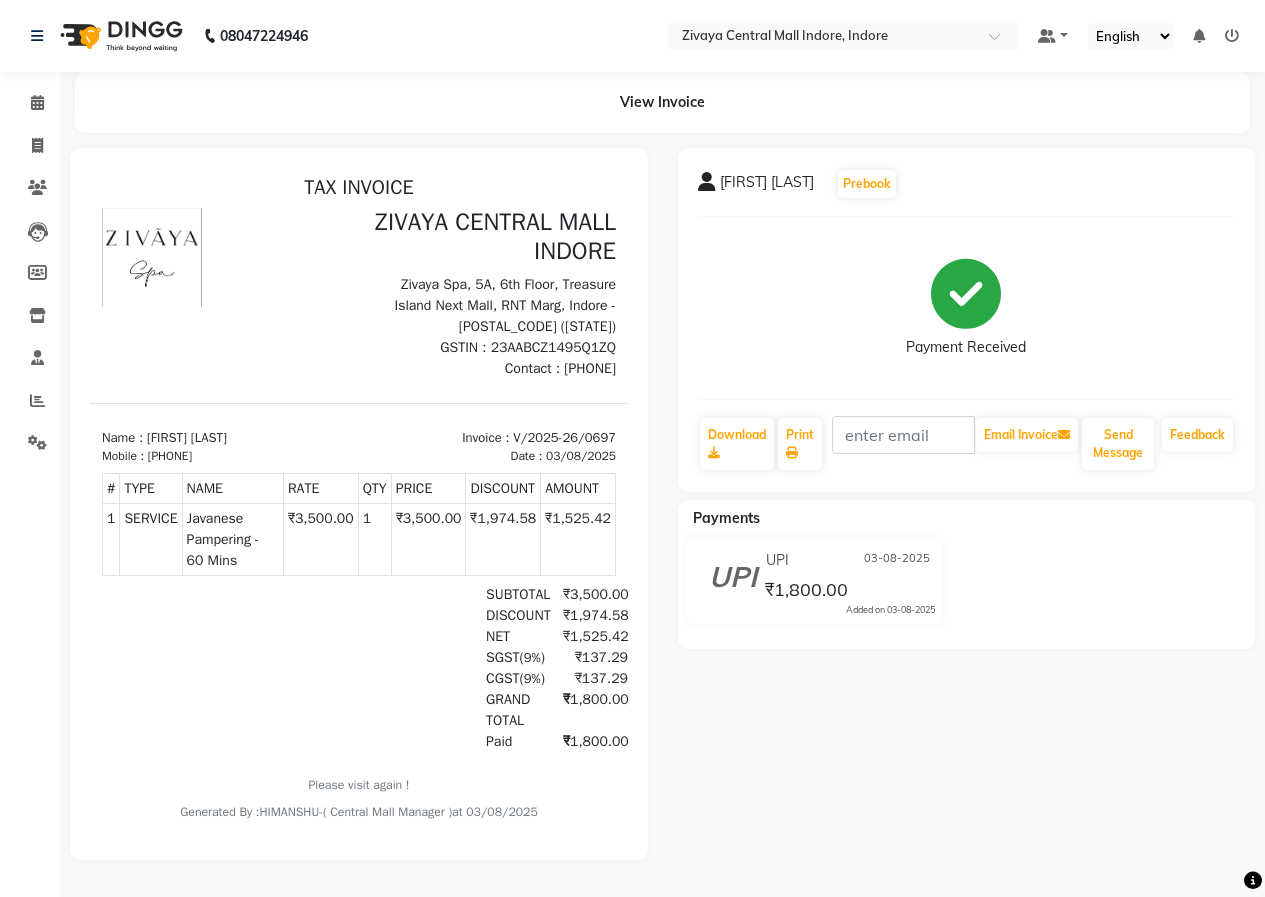 click 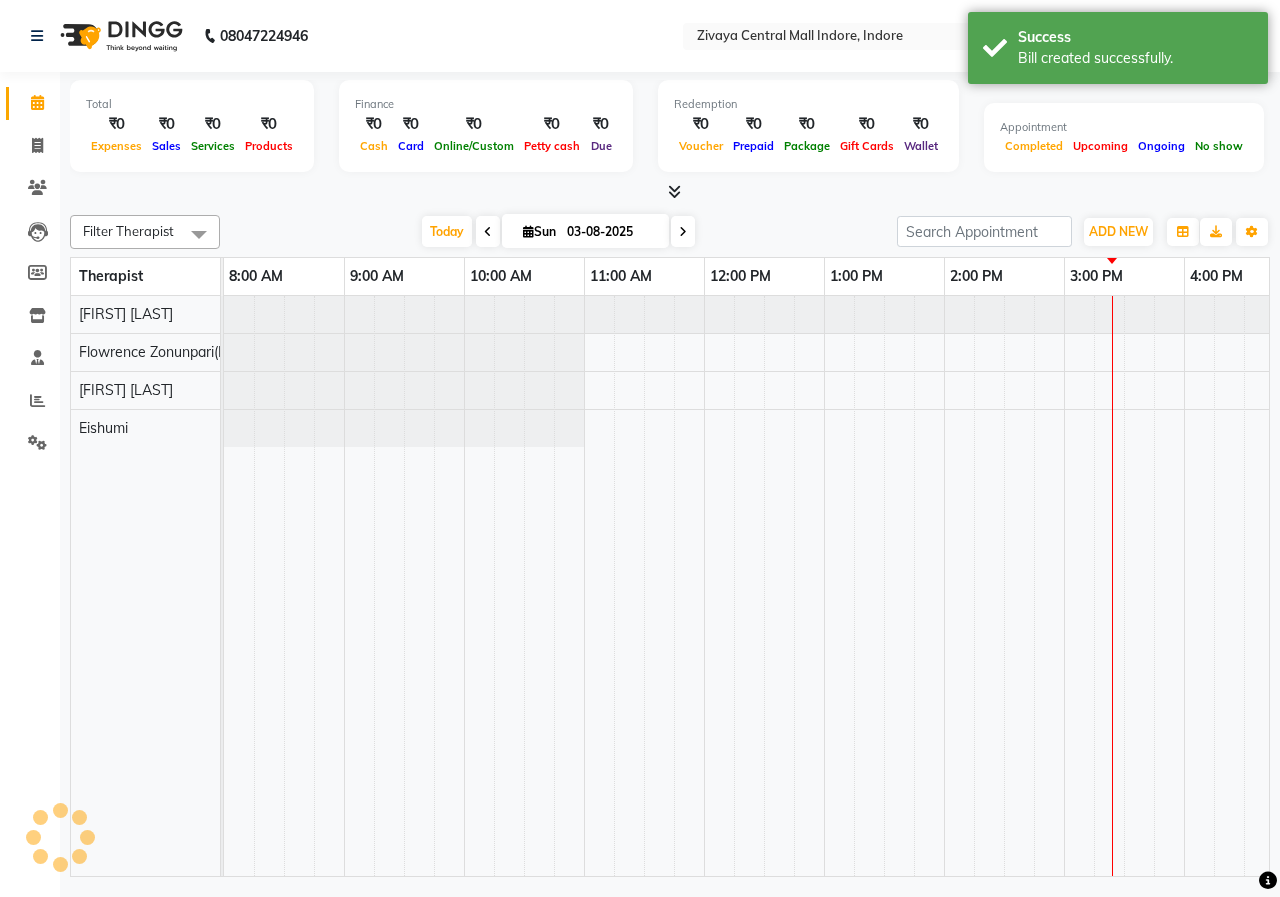 scroll, scrollTop: 0, scrollLeft: 0, axis: both 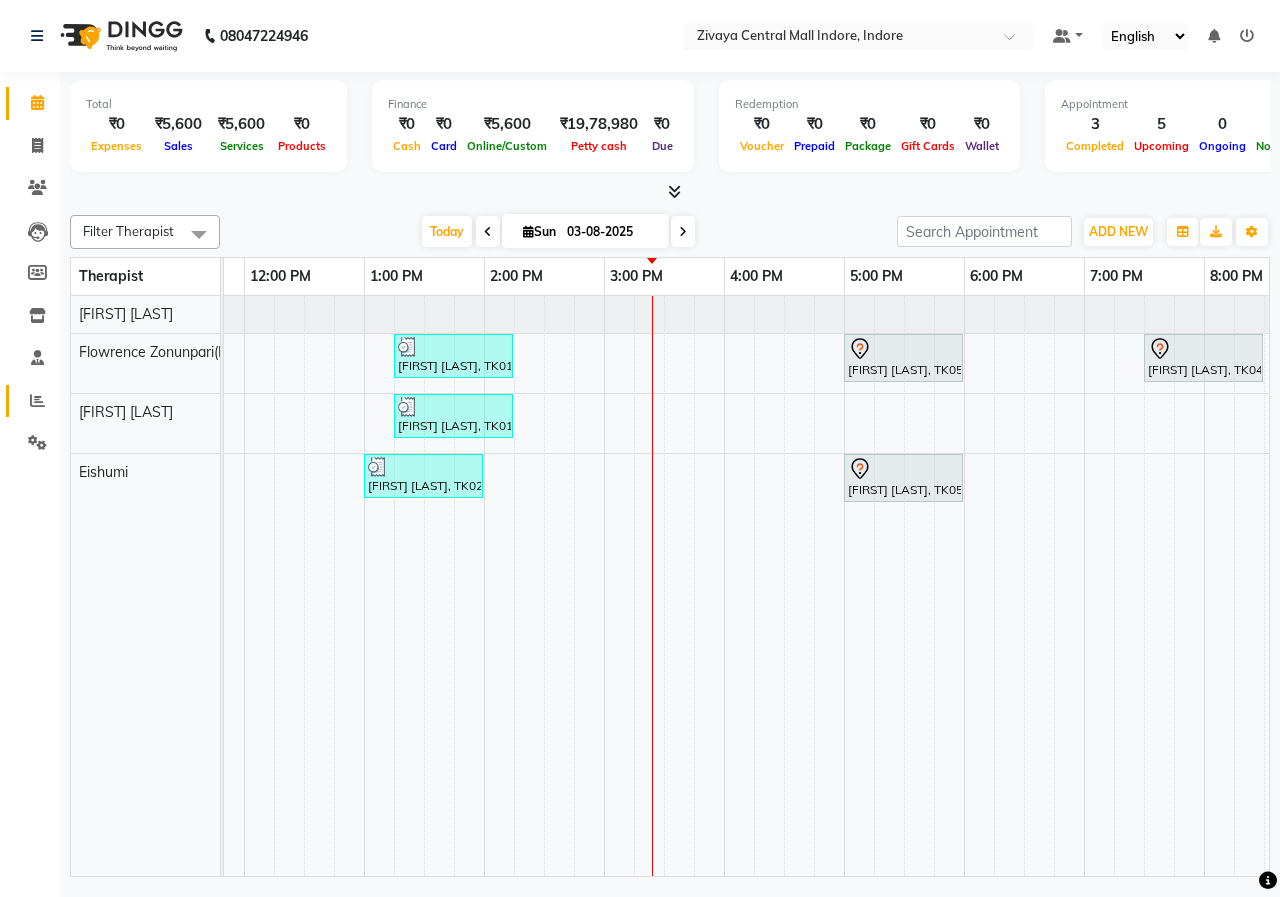 click 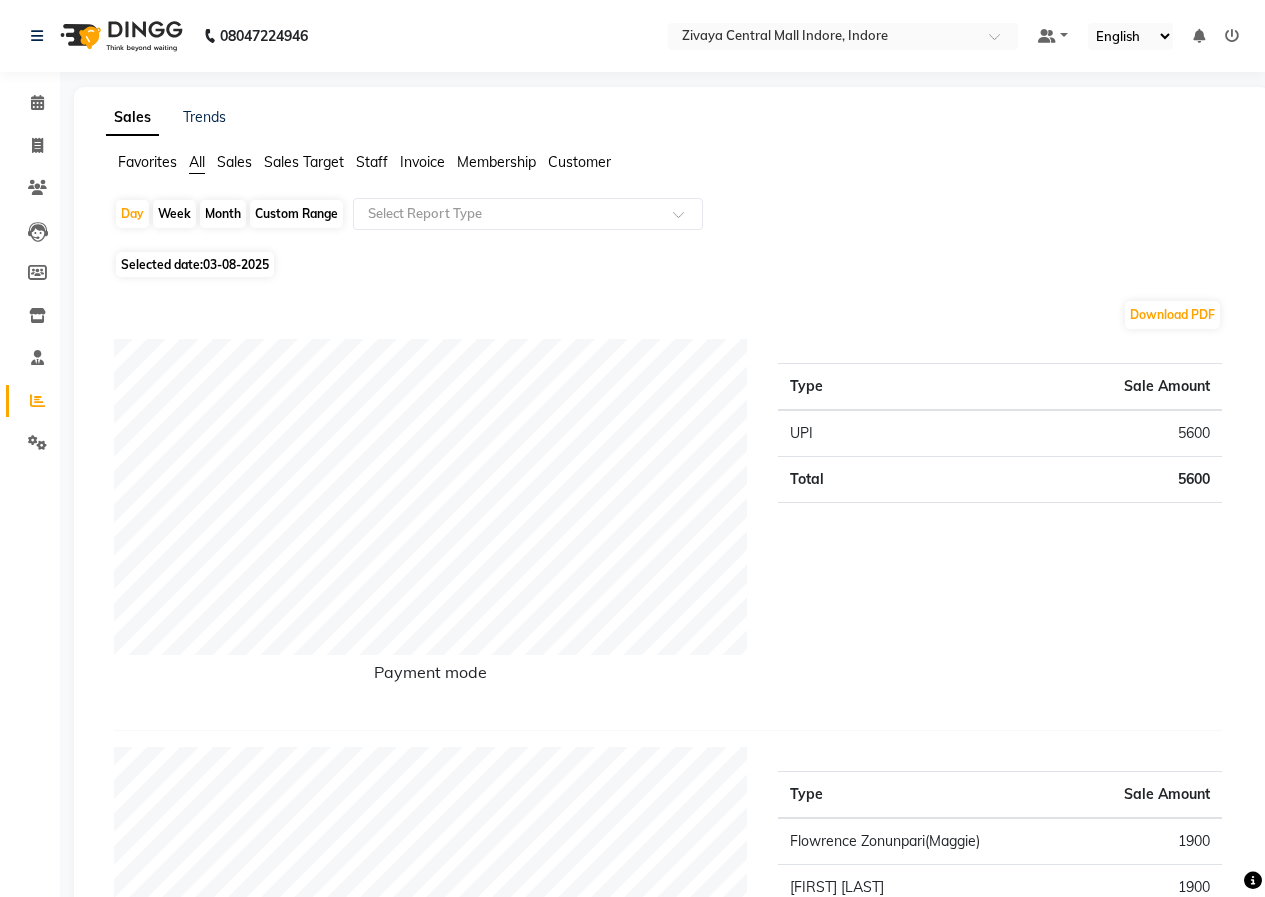 click 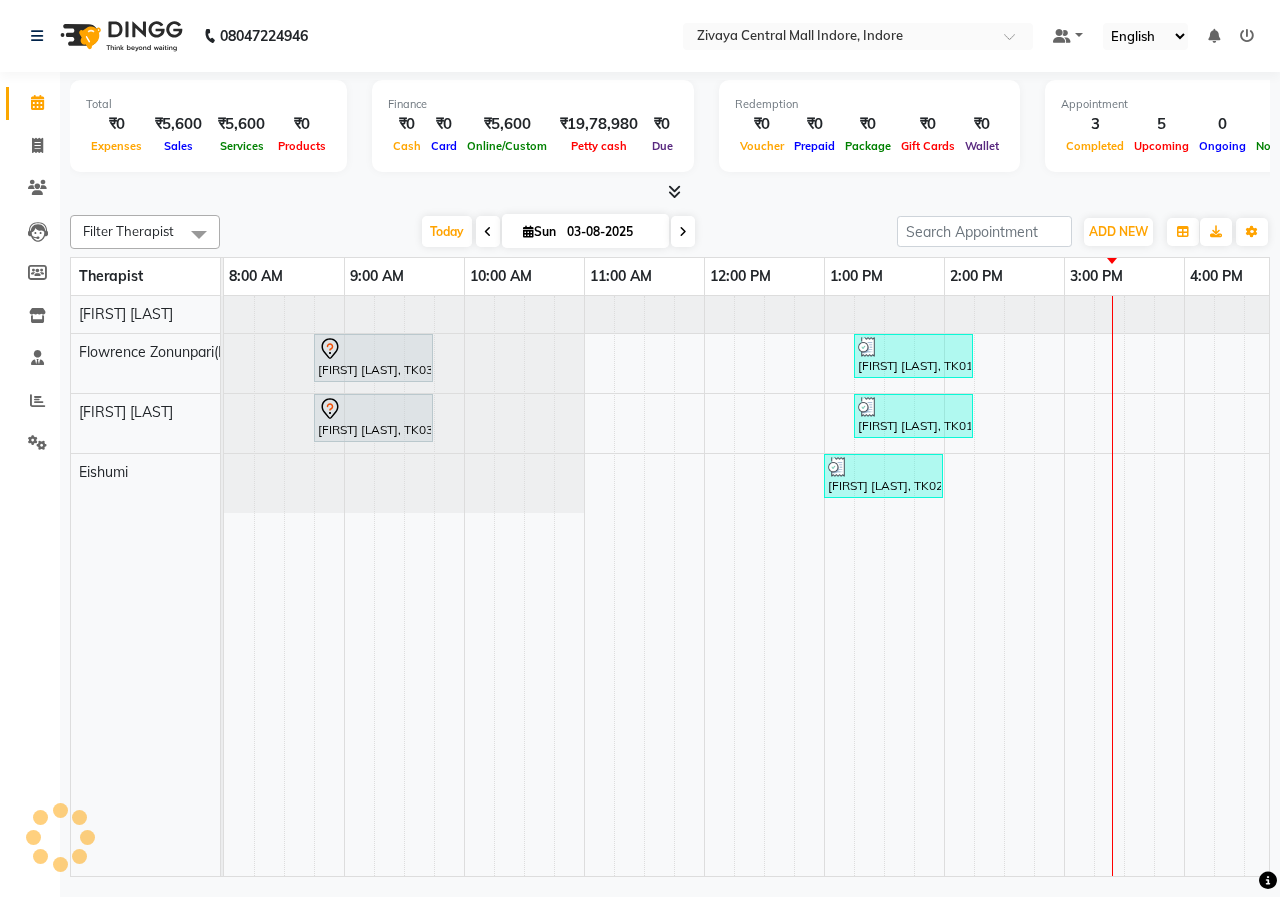 scroll, scrollTop: 0, scrollLeft: 0, axis: both 